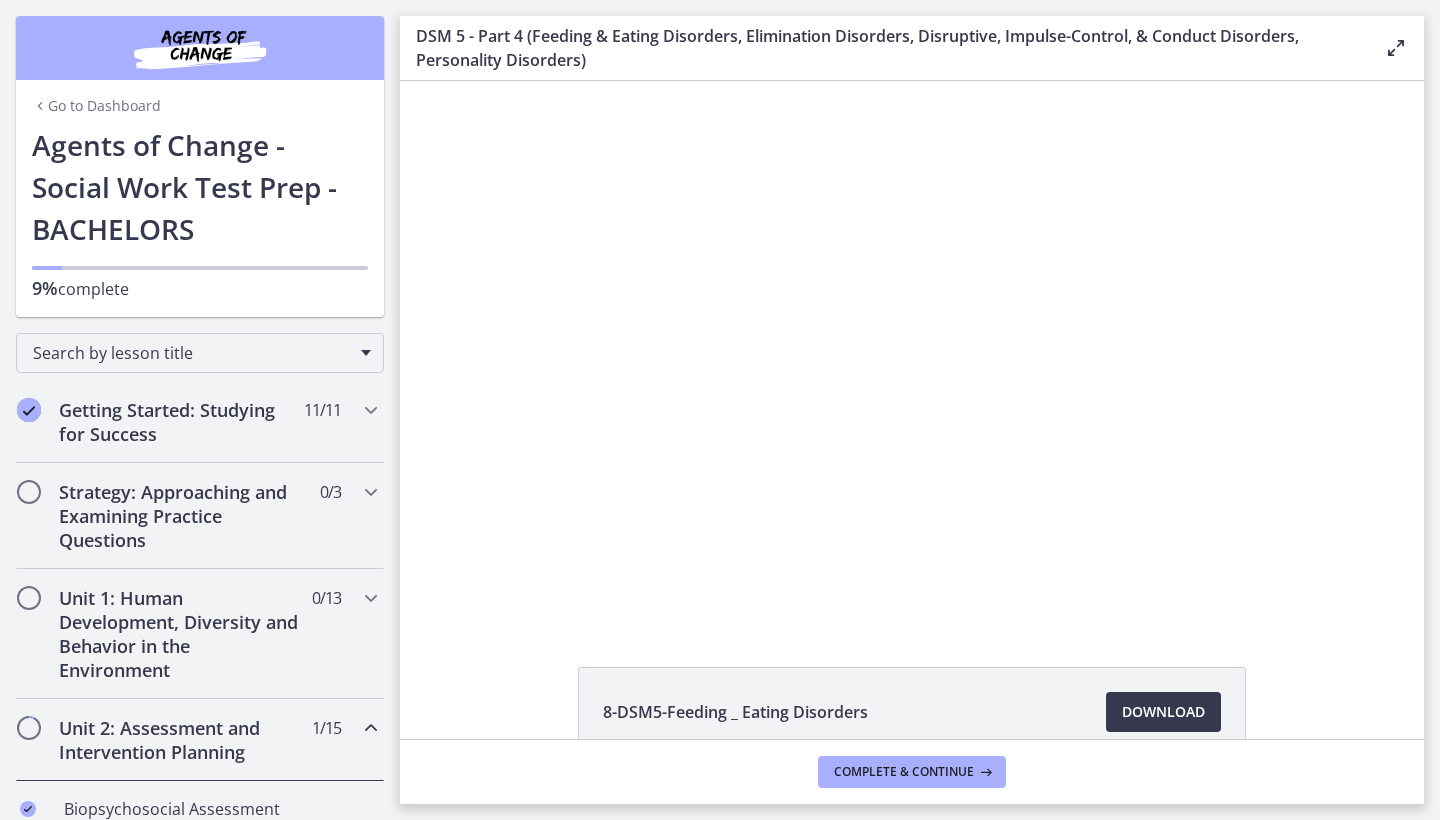 scroll, scrollTop: 0, scrollLeft: 0, axis: both 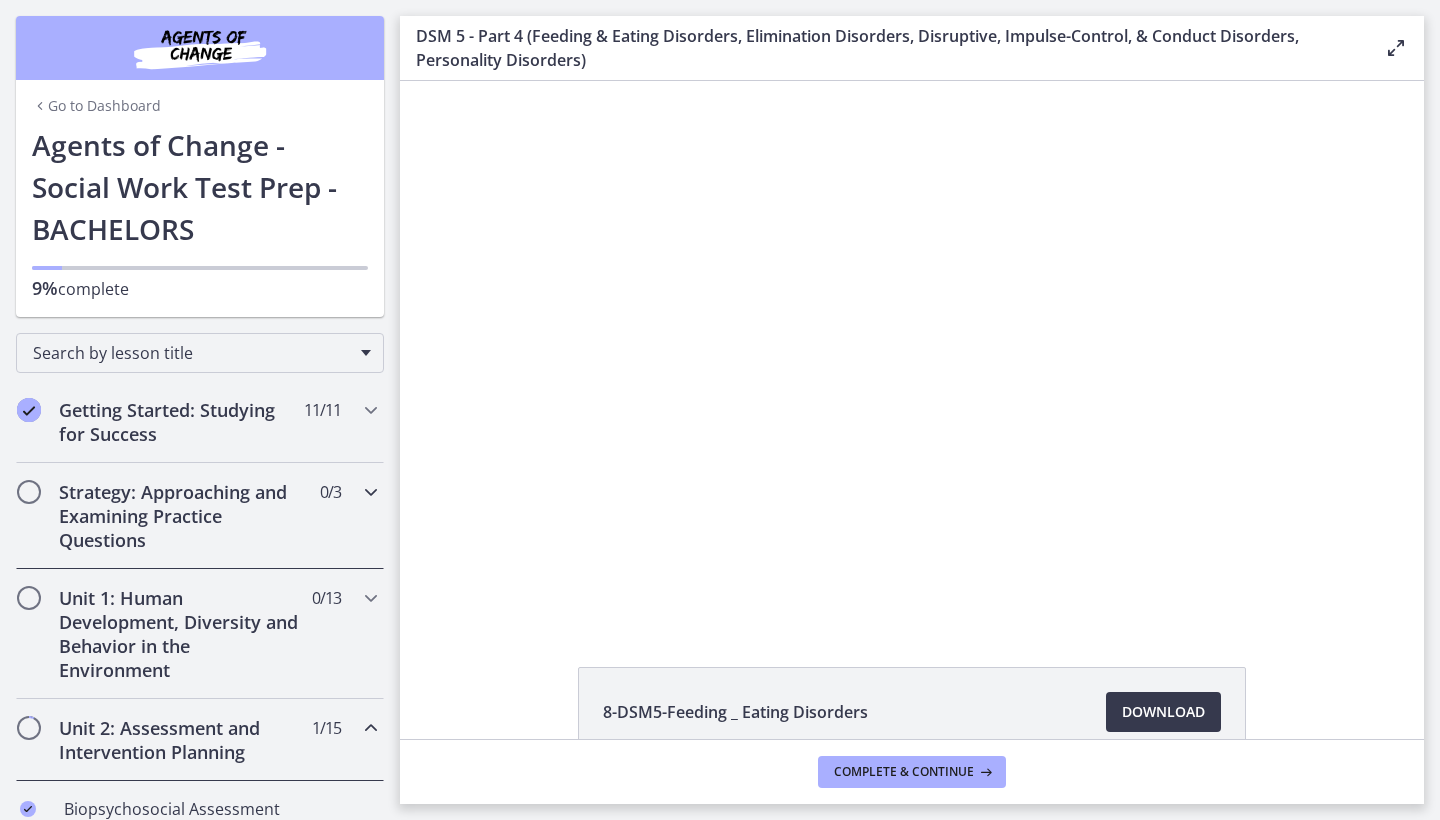click on "Strategy: Approaching and Examining Practice Questions" at bounding box center [181, 516] 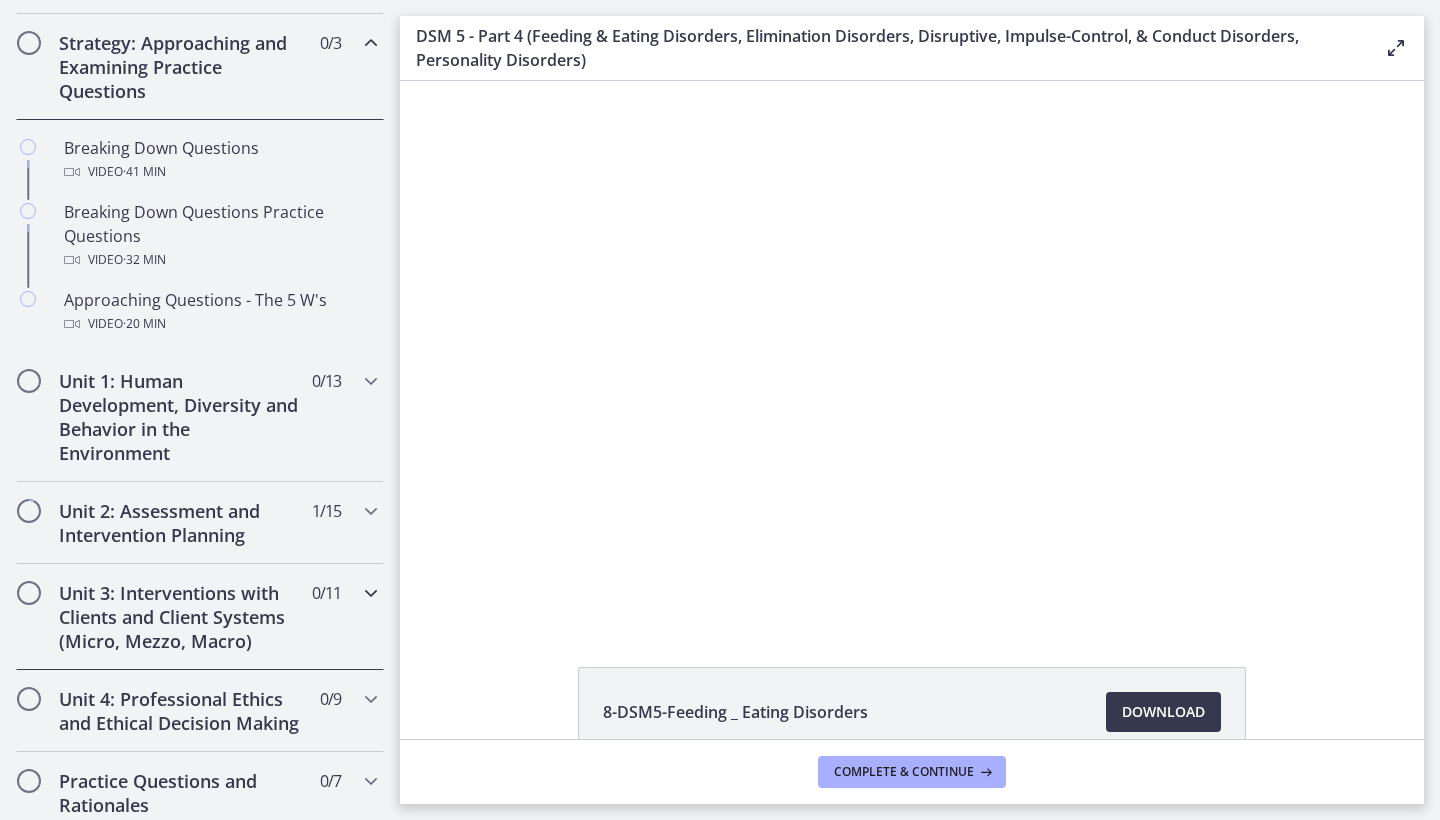 scroll, scrollTop: 458, scrollLeft: 0, axis: vertical 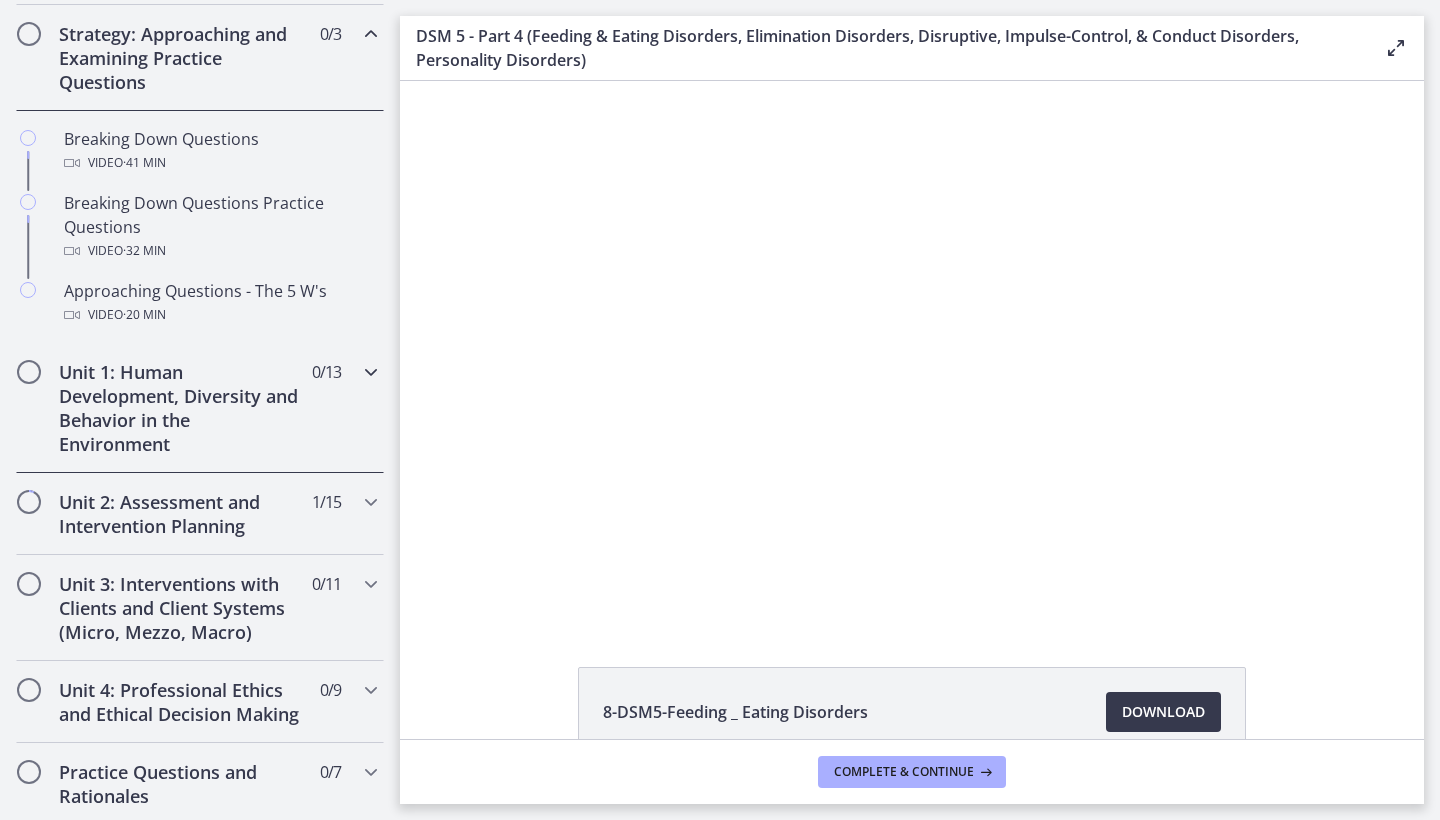 click on "Unit 1: Human Development, Diversity and Behavior in the Environment
0  /  13
Completed" at bounding box center [200, 408] 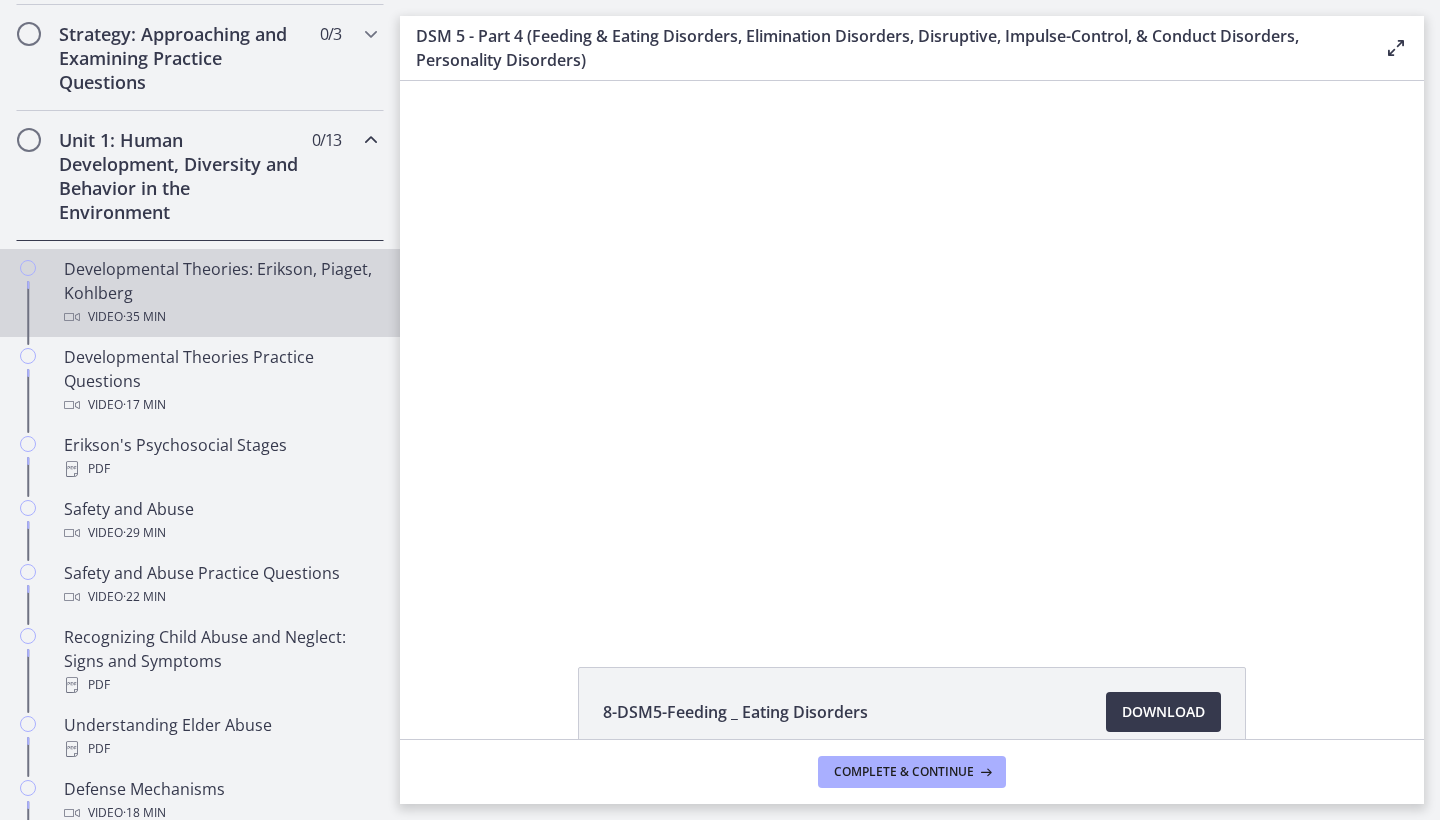 click on "Developmental Theories: Erikson, Piaget, Kohlberg
Video
·  35 min" at bounding box center (220, 293) 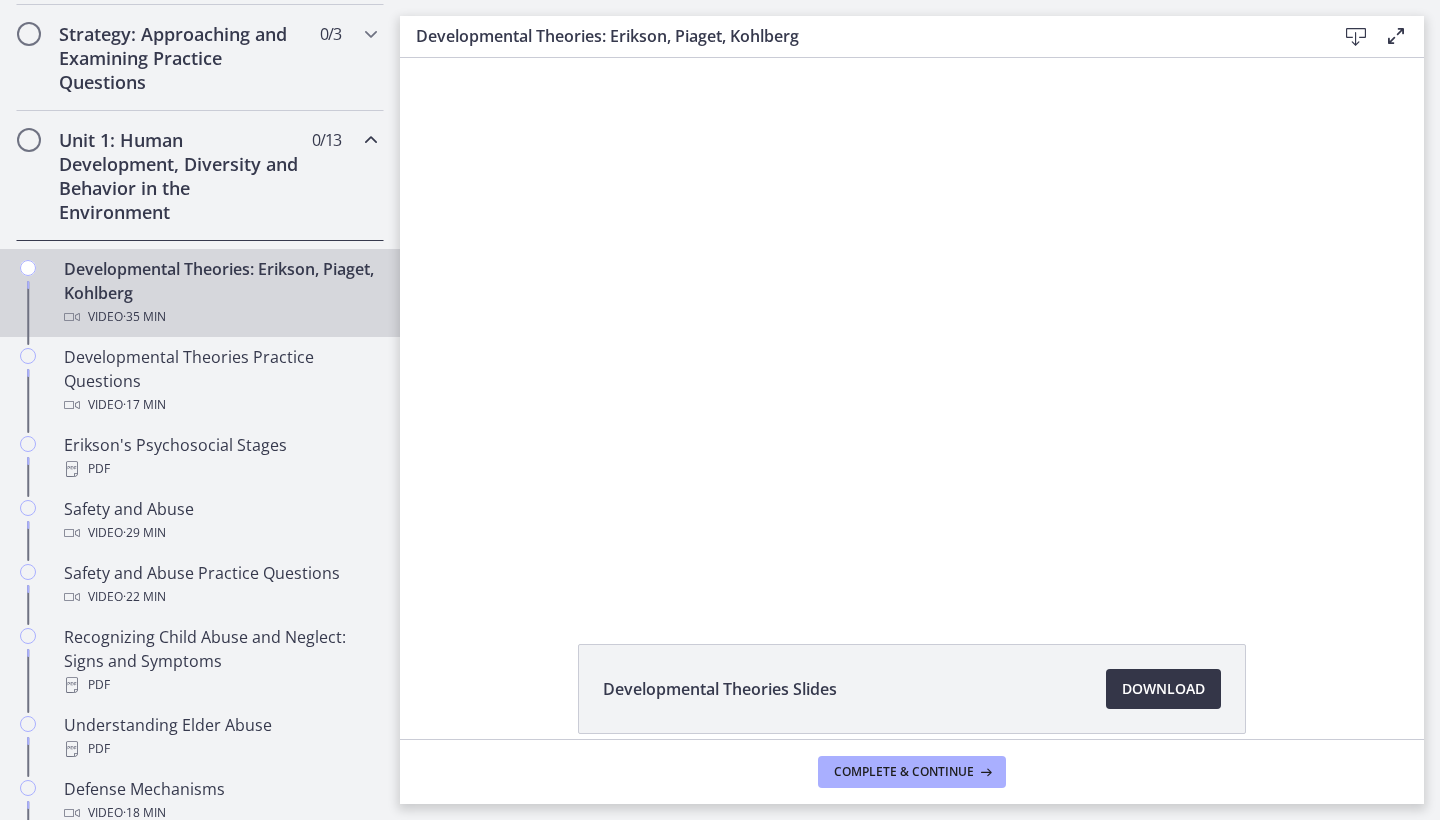 click on "Download
Opens in a new window" at bounding box center [1163, 689] 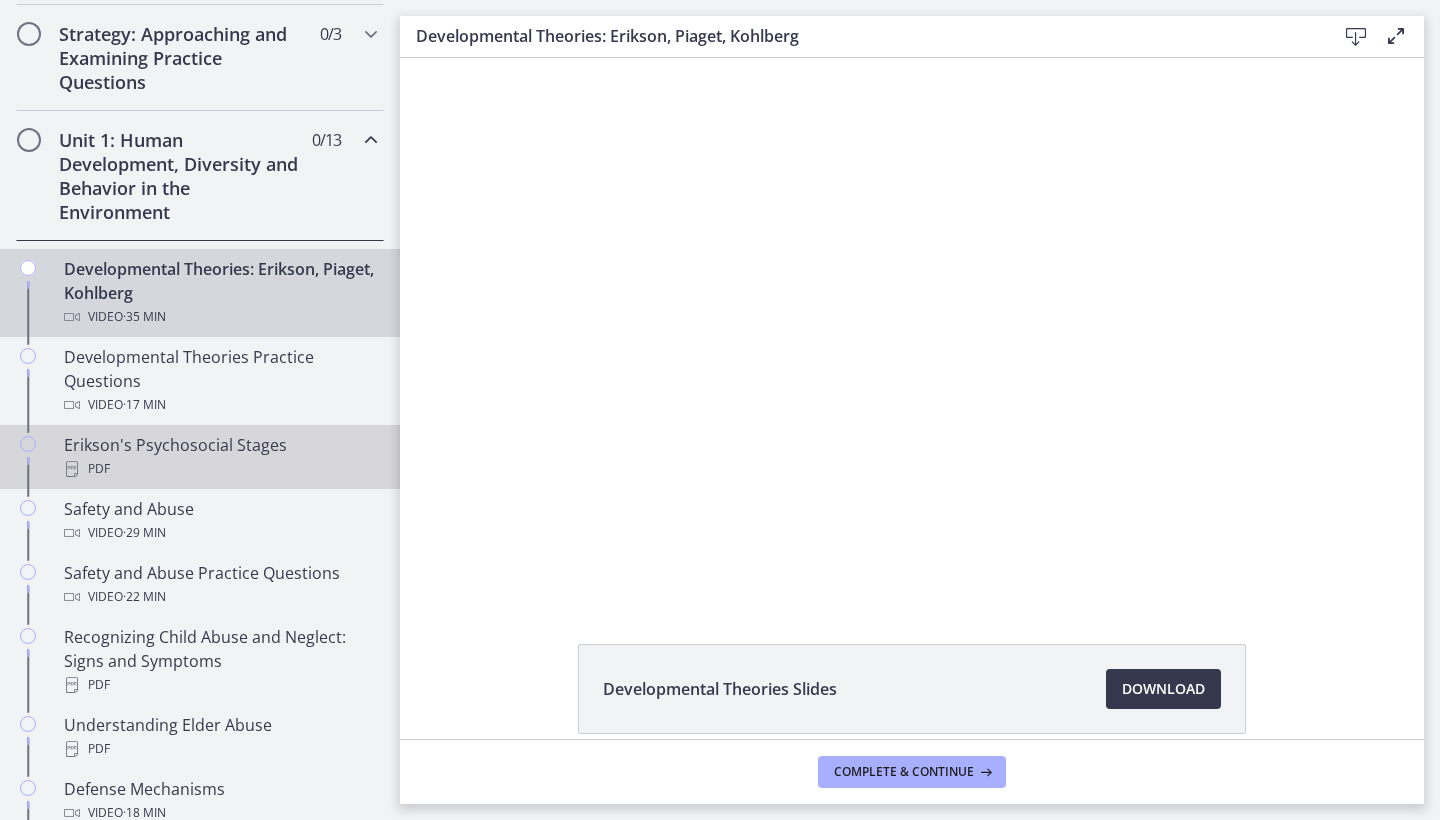 click on "Erikson's Psychosocial Stages
PDF" at bounding box center [220, 457] 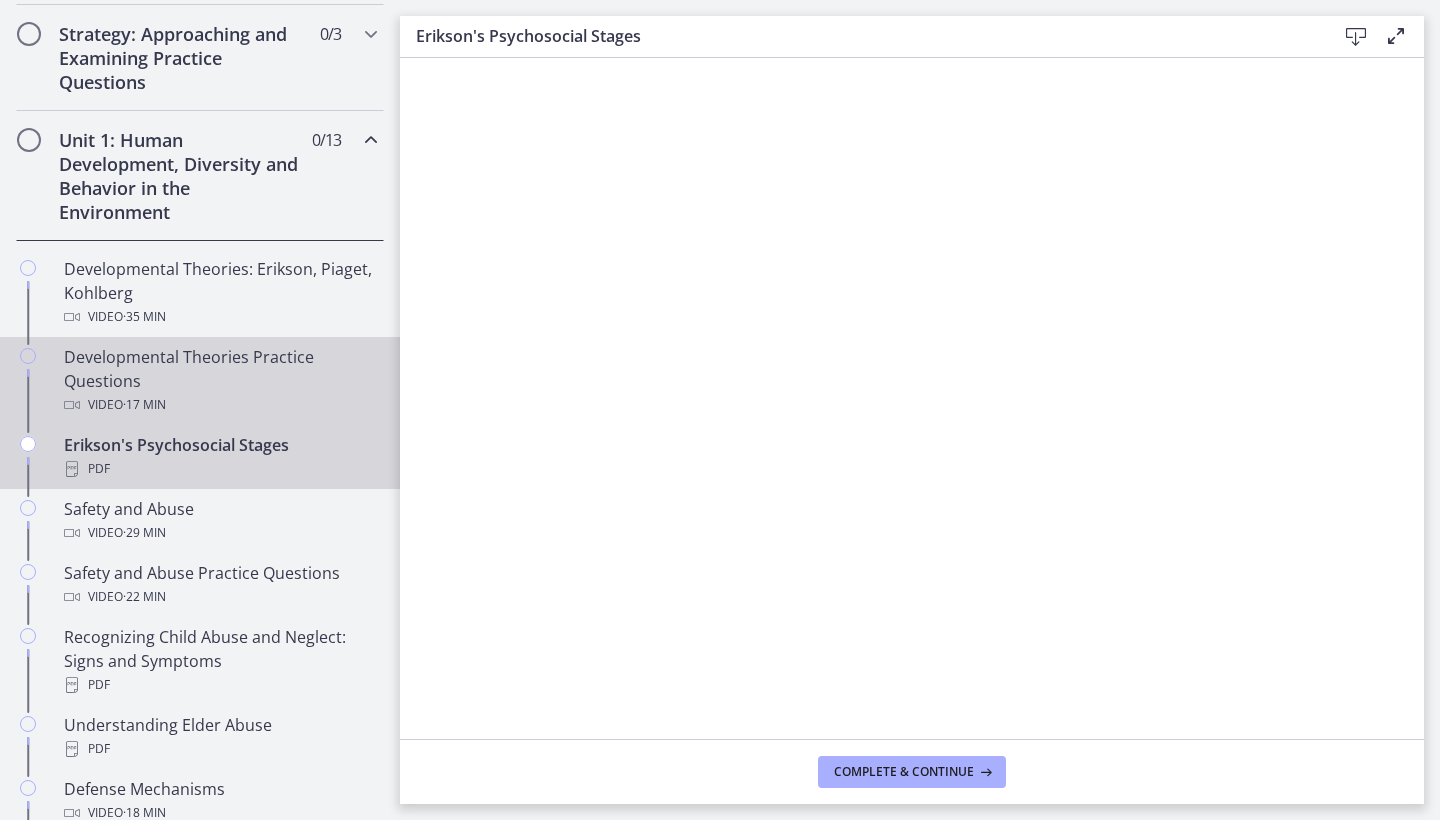 scroll, scrollTop: 0, scrollLeft: 0, axis: both 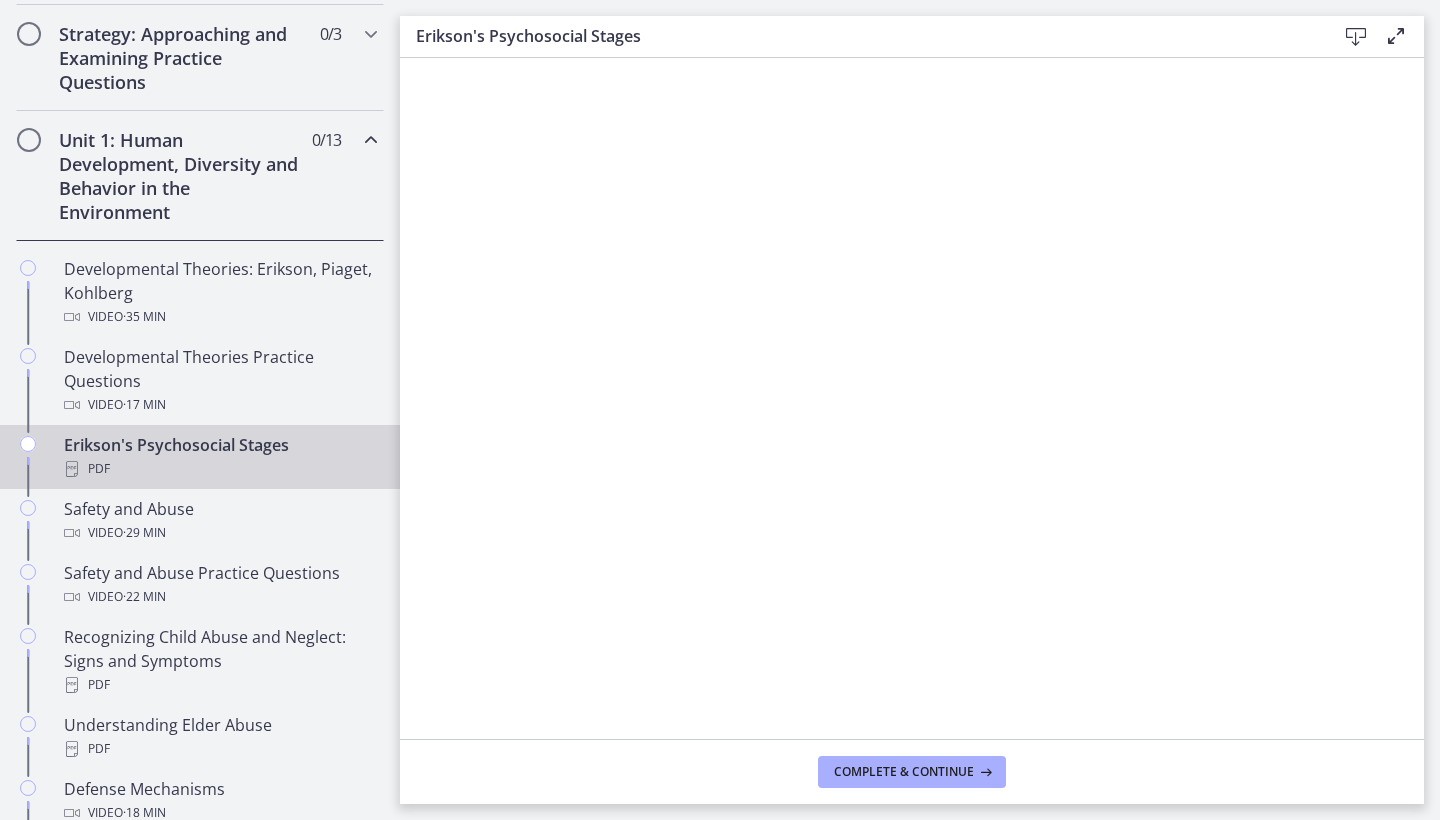 click at bounding box center (1396, 36) 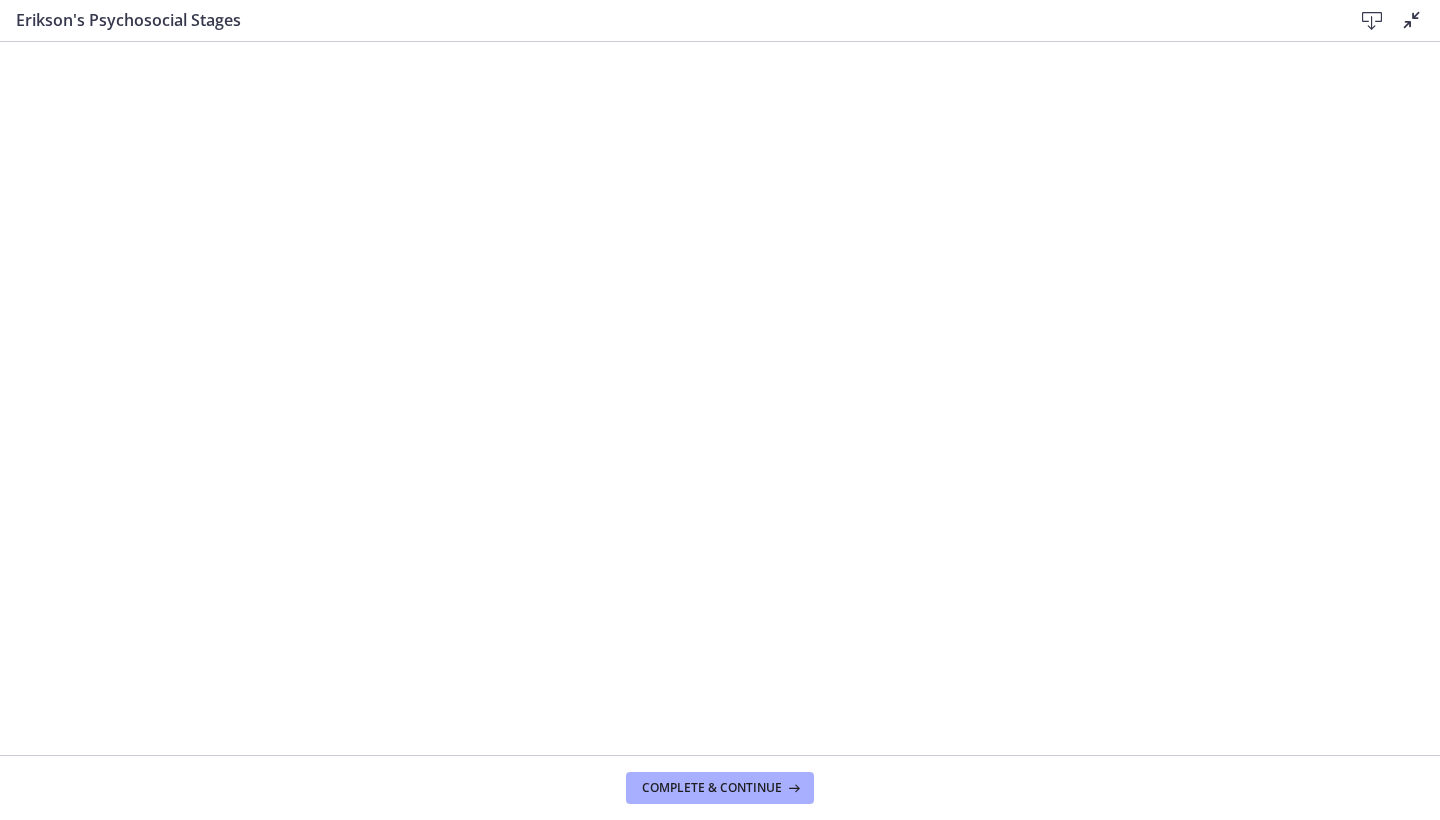 click at bounding box center (1372, 21) 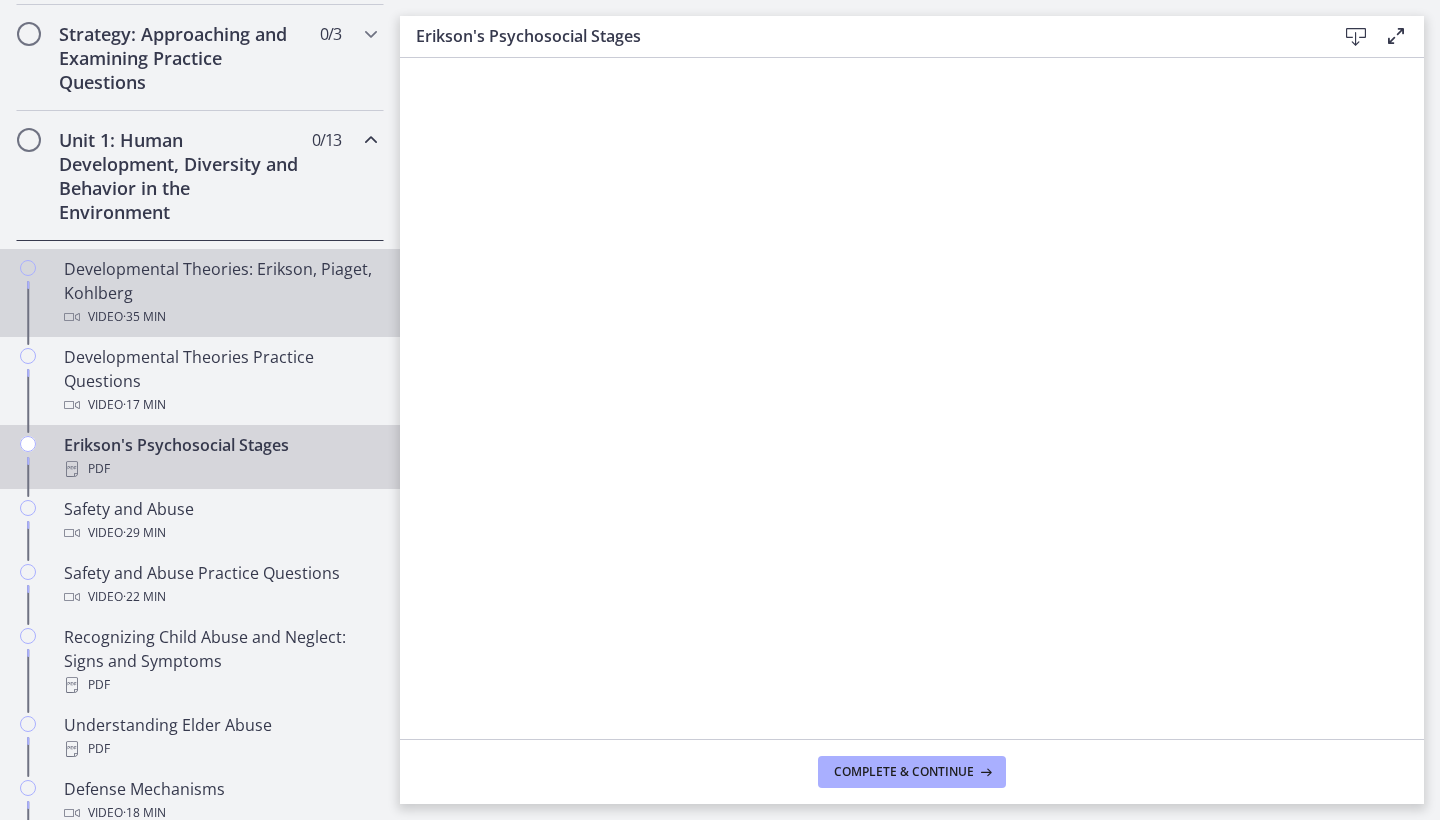 click on "Developmental Theories: Erikson, Piaget, Kohlberg
Video
·  35 min" at bounding box center [220, 293] 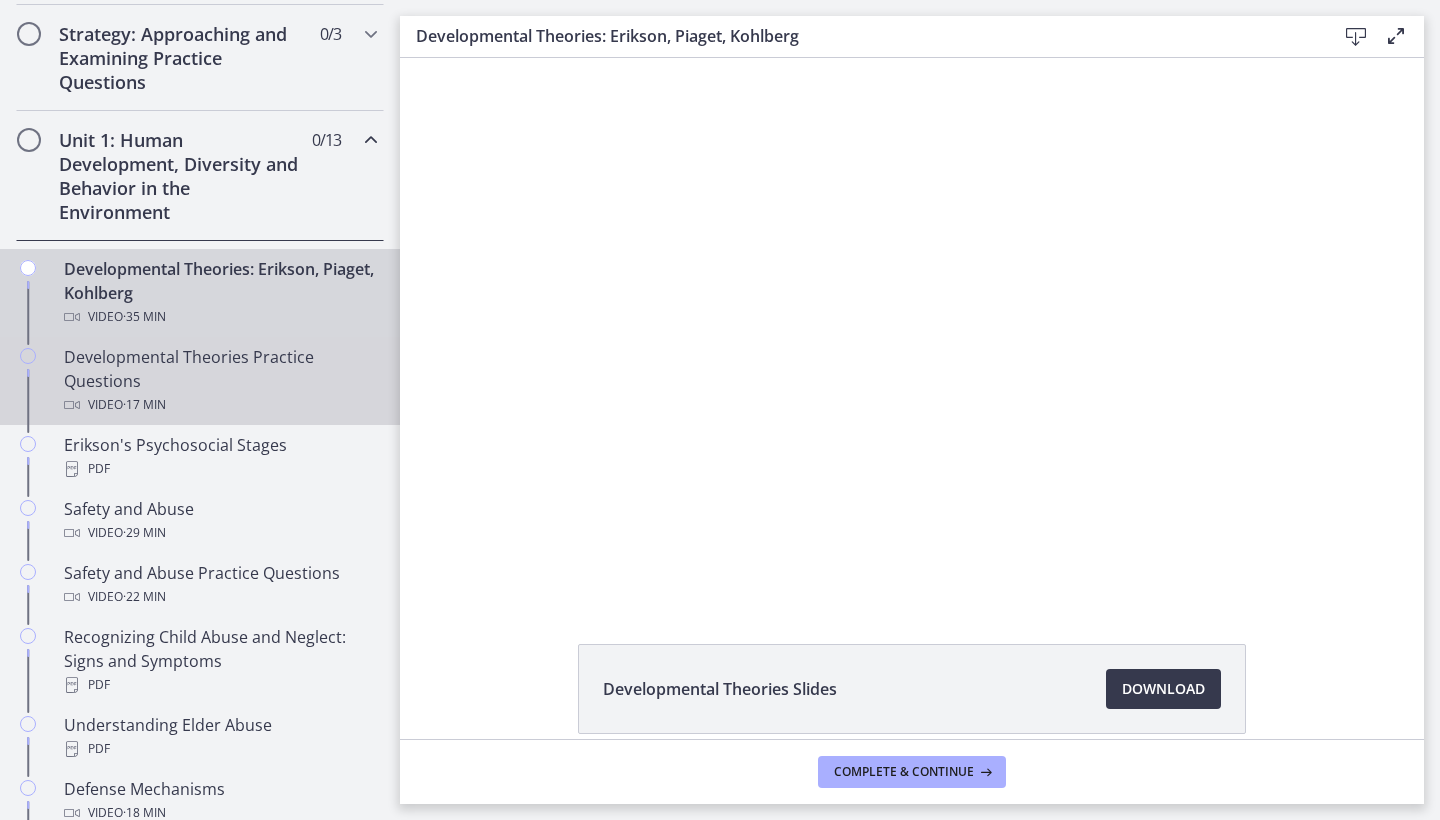 scroll, scrollTop: 0, scrollLeft: 0, axis: both 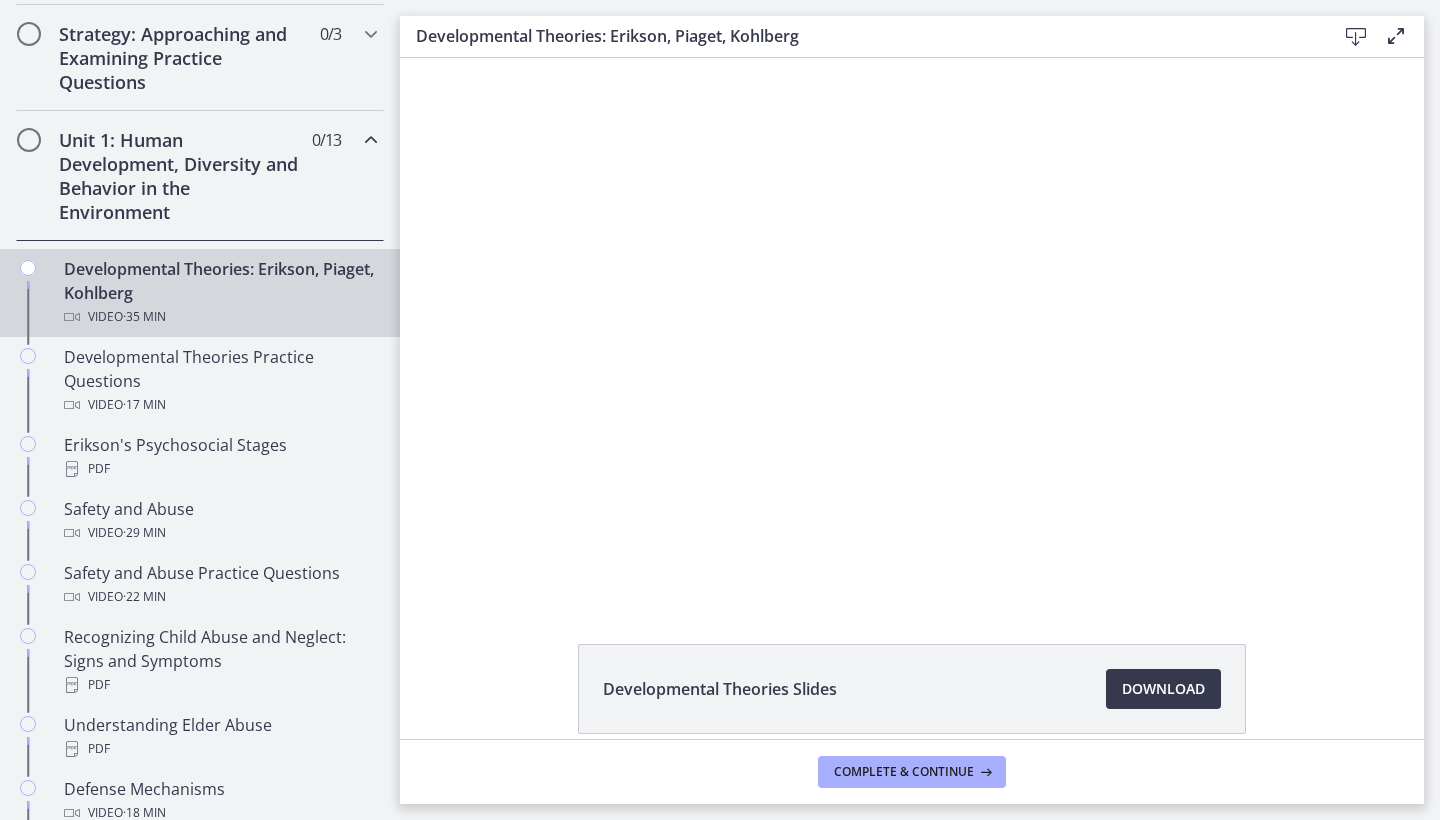 click on "Unit 1: Human Development, Diversity and Behavior in the Environment" at bounding box center (181, 176) 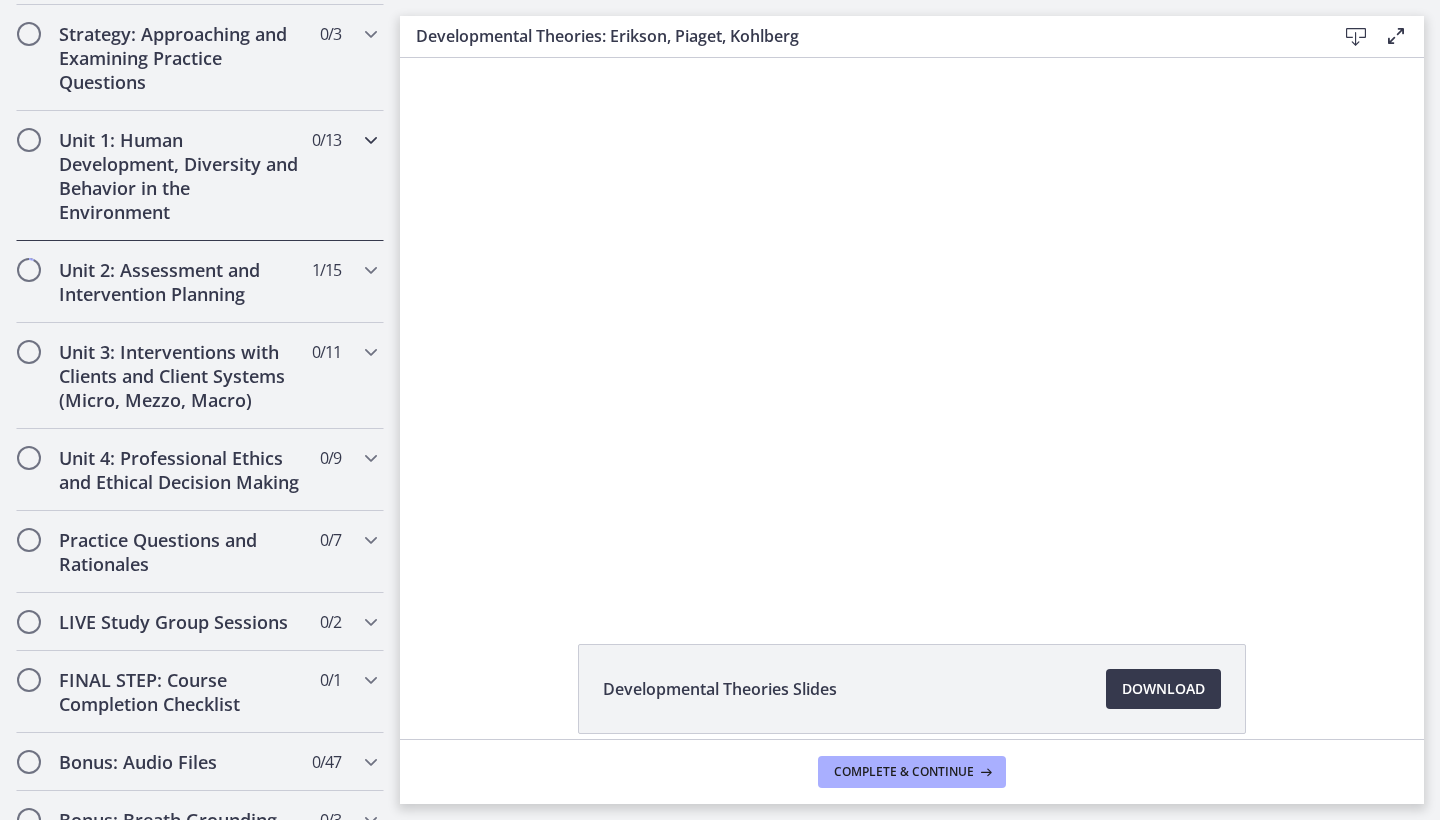 click on "Unit 1: Human Development, Diversity and Behavior in the Environment" at bounding box center [181, 176] 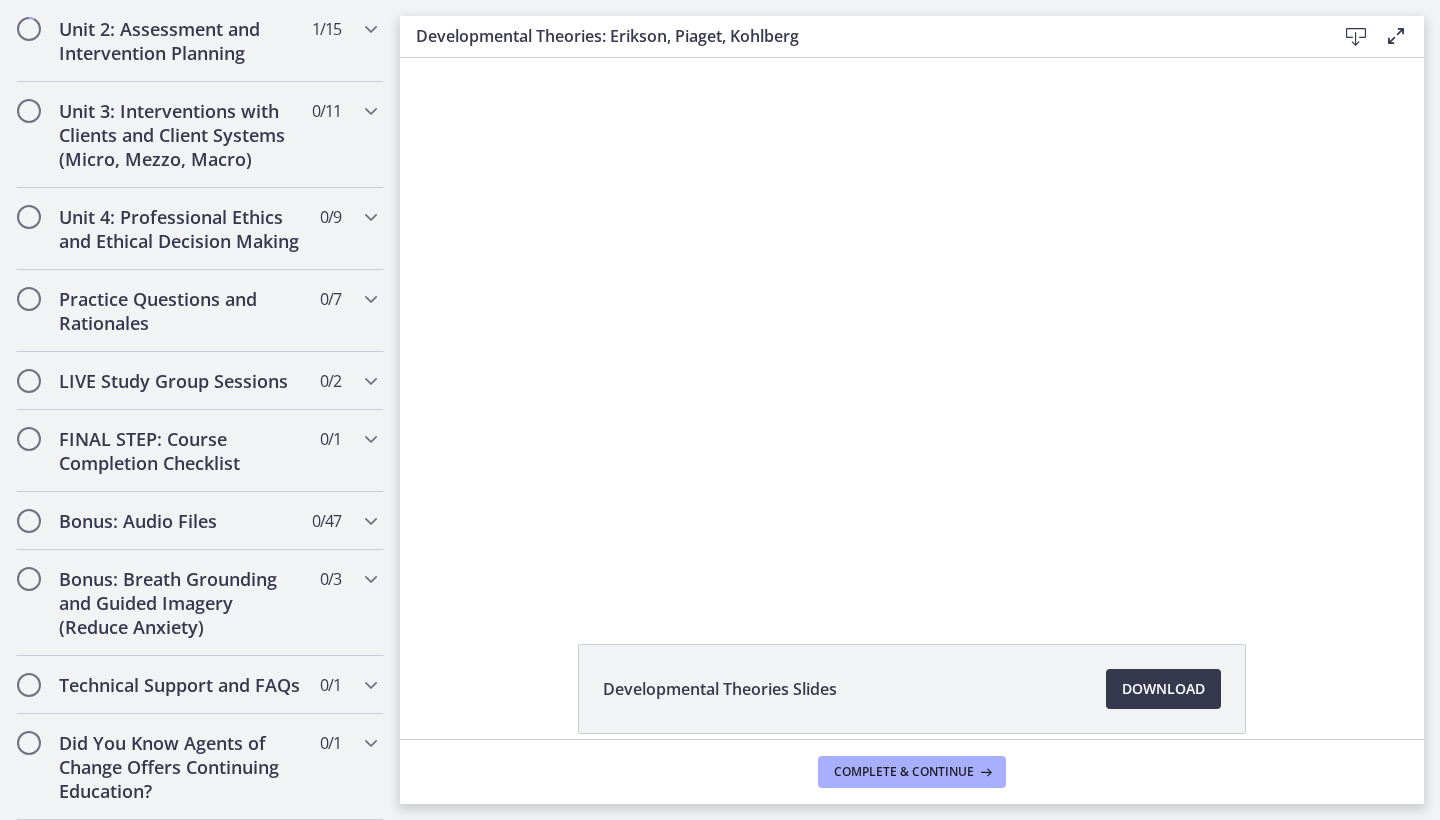 scroll, scrollTop: 1643, scrollLeft: 0, axis: vertical 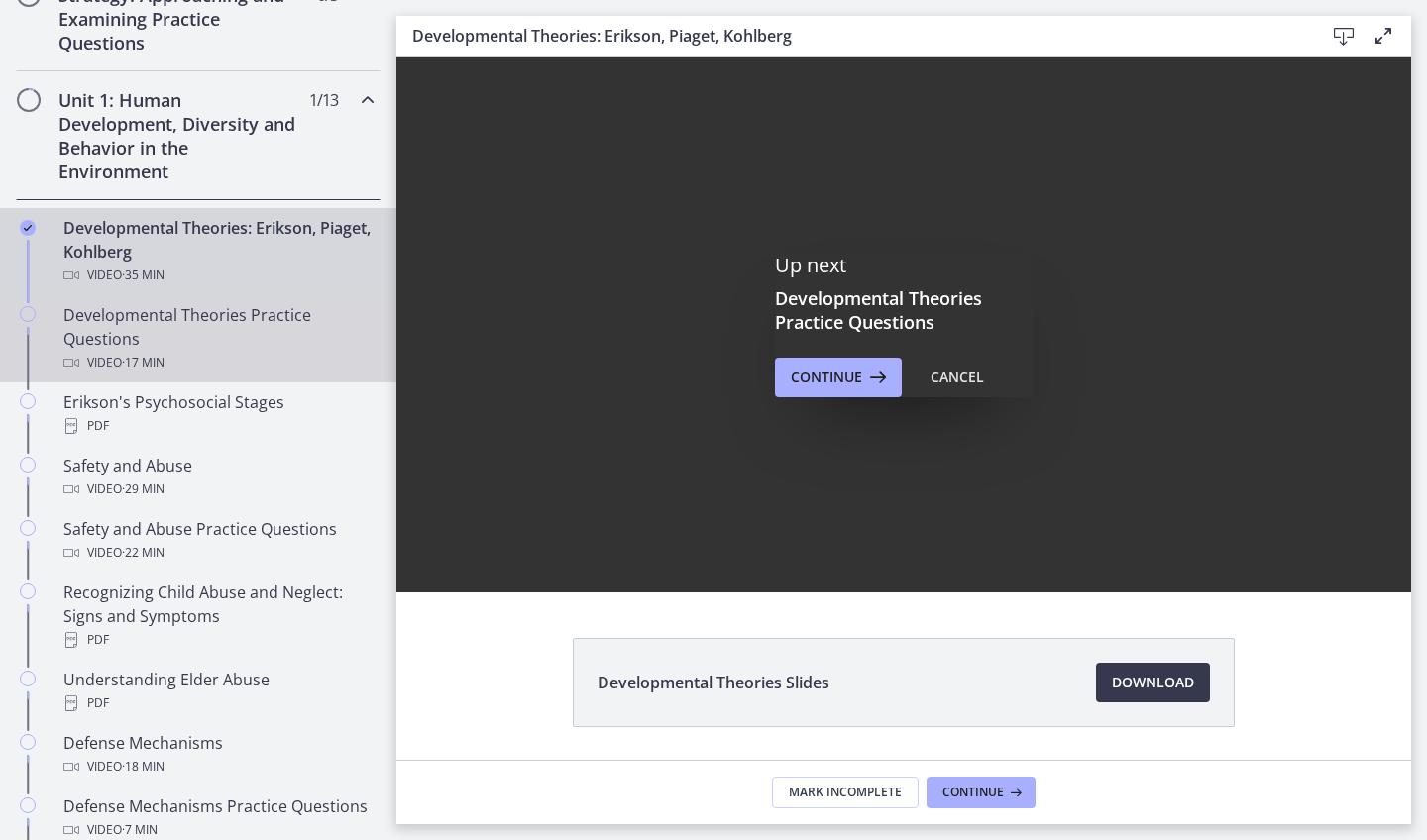 click on "Developmental Theories Practice Questions
Video
·  17 min" at bounding box center (218, 339) 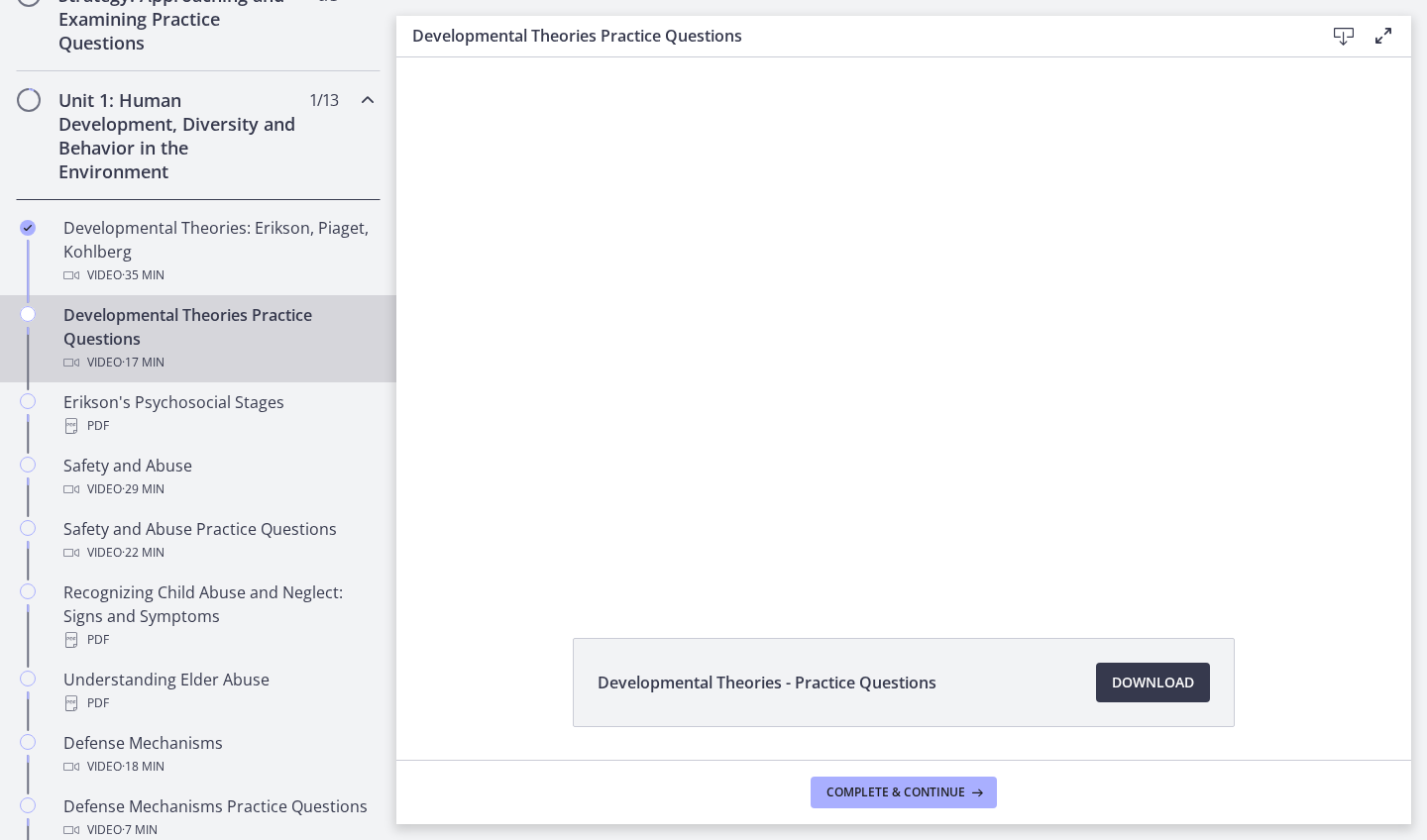 scroll, scrollTop: 0, scrollLeft: 0, axis: both 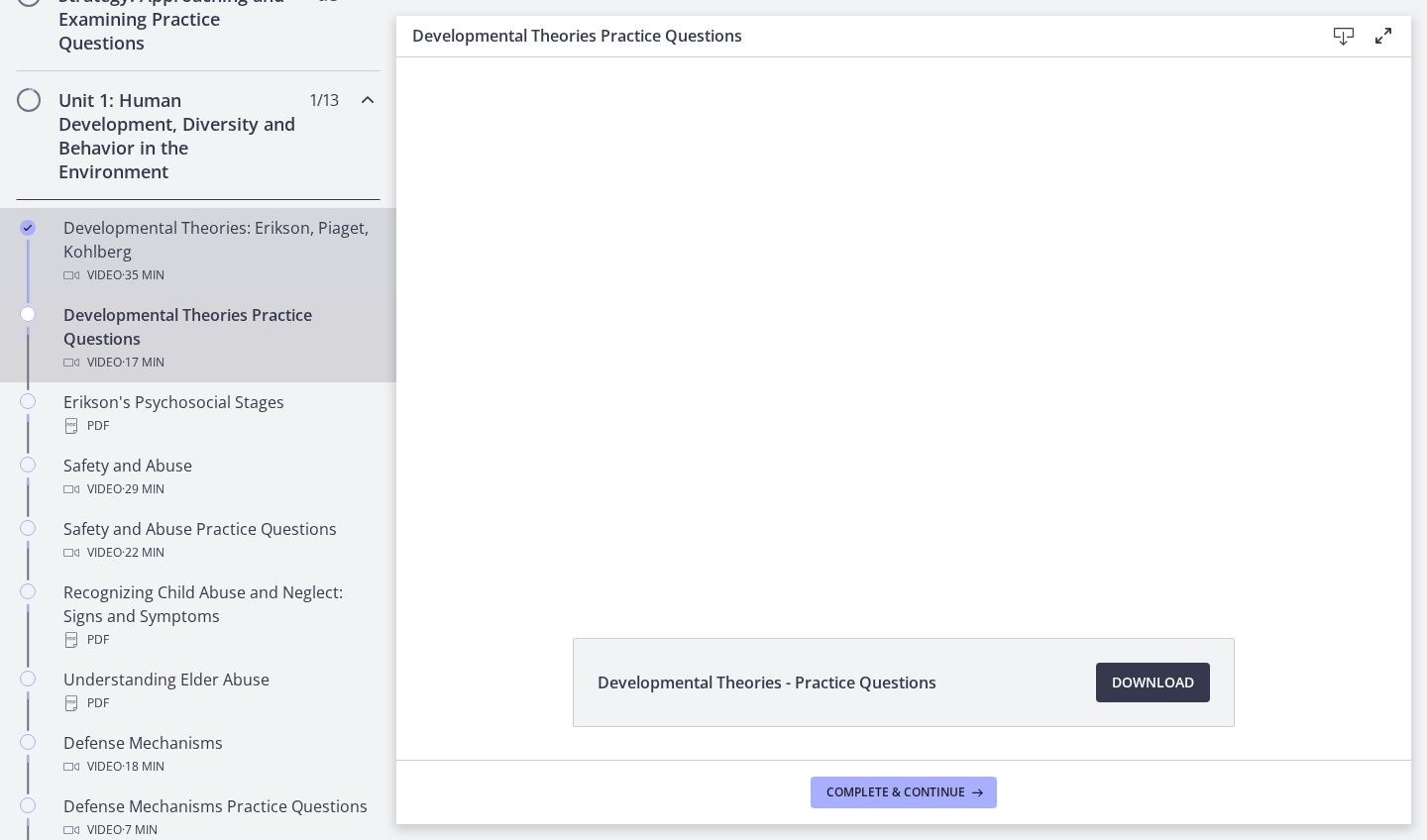 click on "Developmental Theories: Erikson, Piaget, Kohlberg
Video
·  35 min" at bounding box center (218, 252) 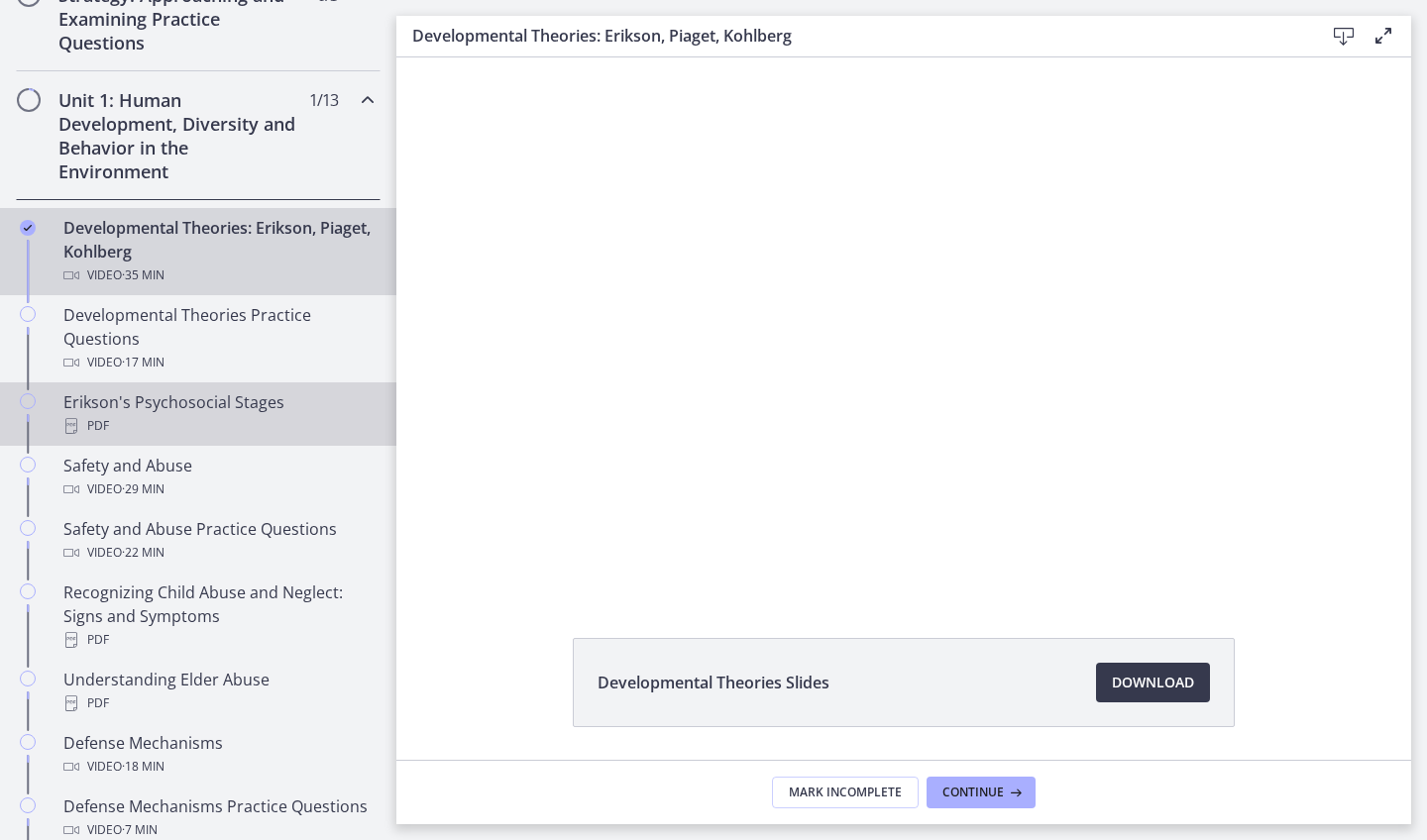 scroll, scrollTop: 0, scrollLeft: 0, axis: both 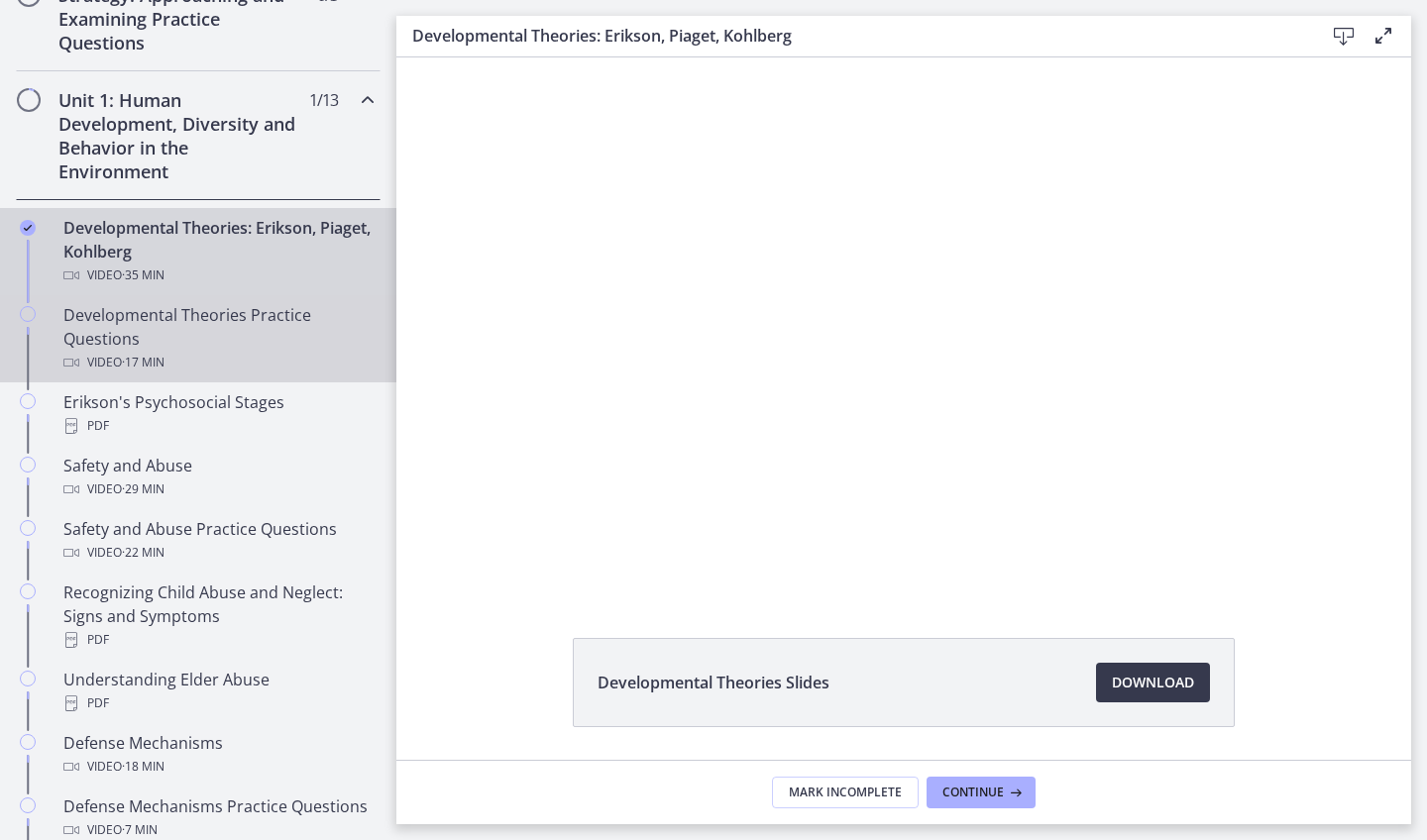 click on "Developmental Theories Practice Questions
Video
·  17 min" at bounding box center (218, 339) 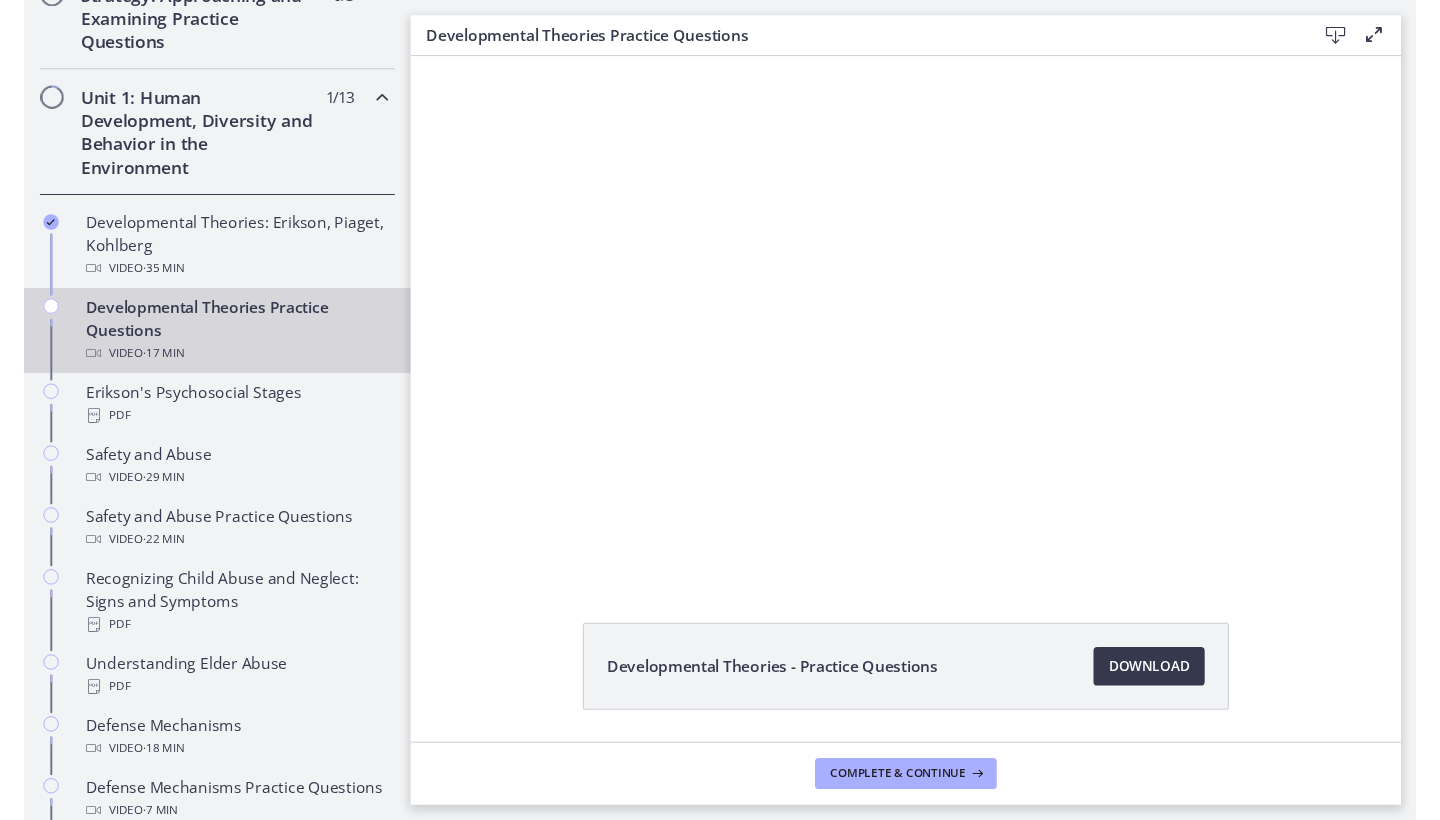 scroll, scrollTop: 0, scrollLeft: 0, axis: both 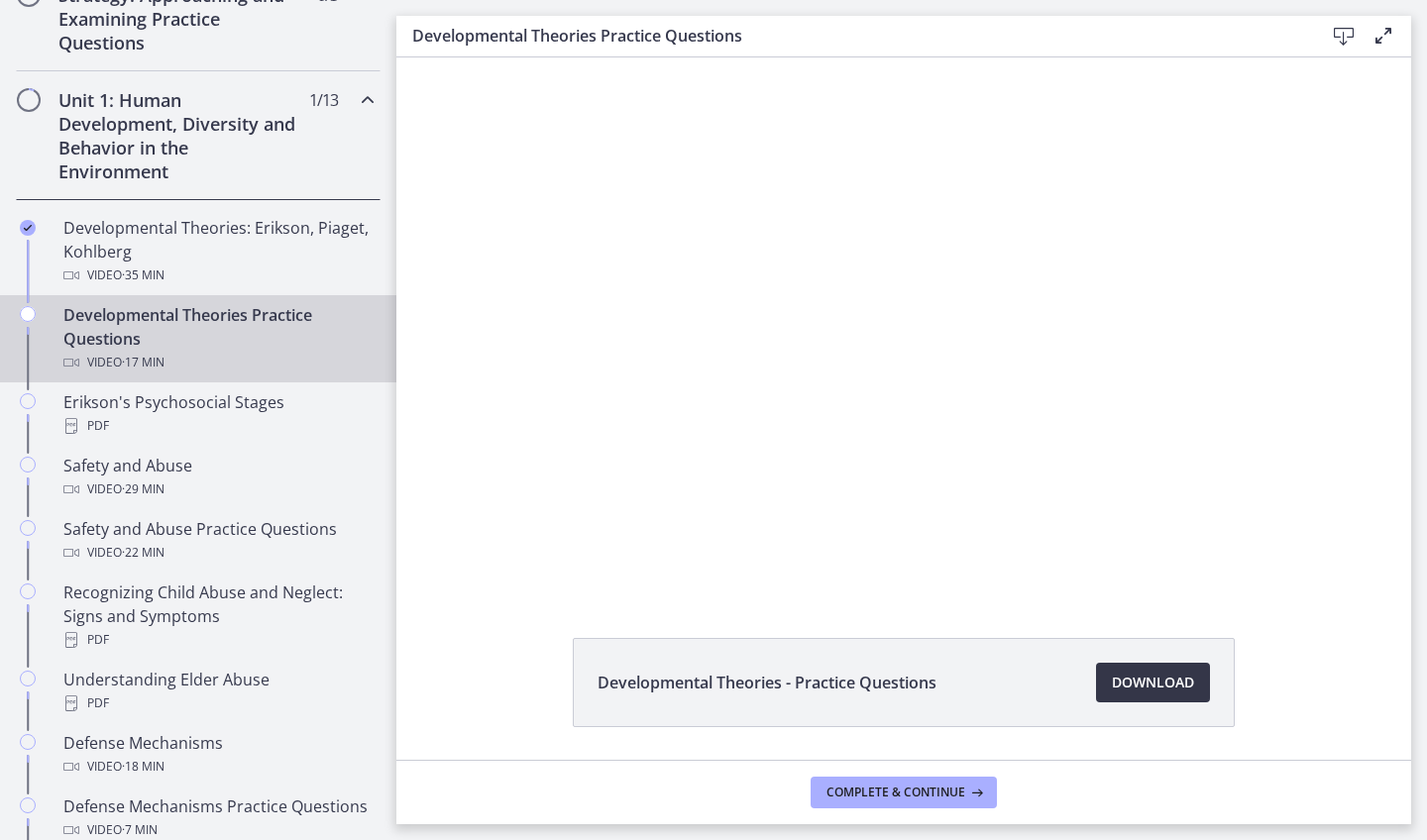 click on "Download
Opens in a new window" at bounding box center (1153, 682) 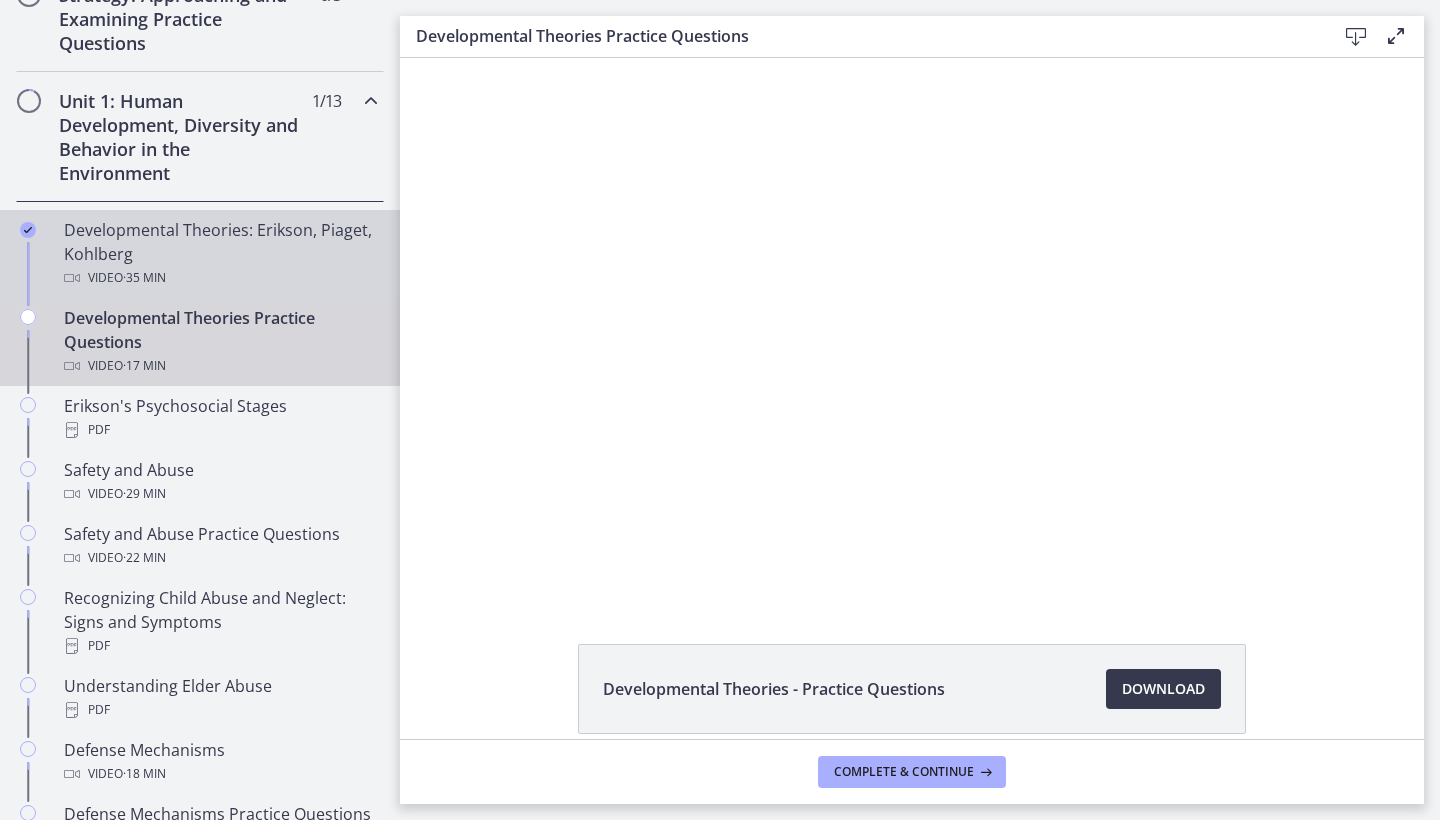 click on "·  35 min" at bounding box center (144, 278) 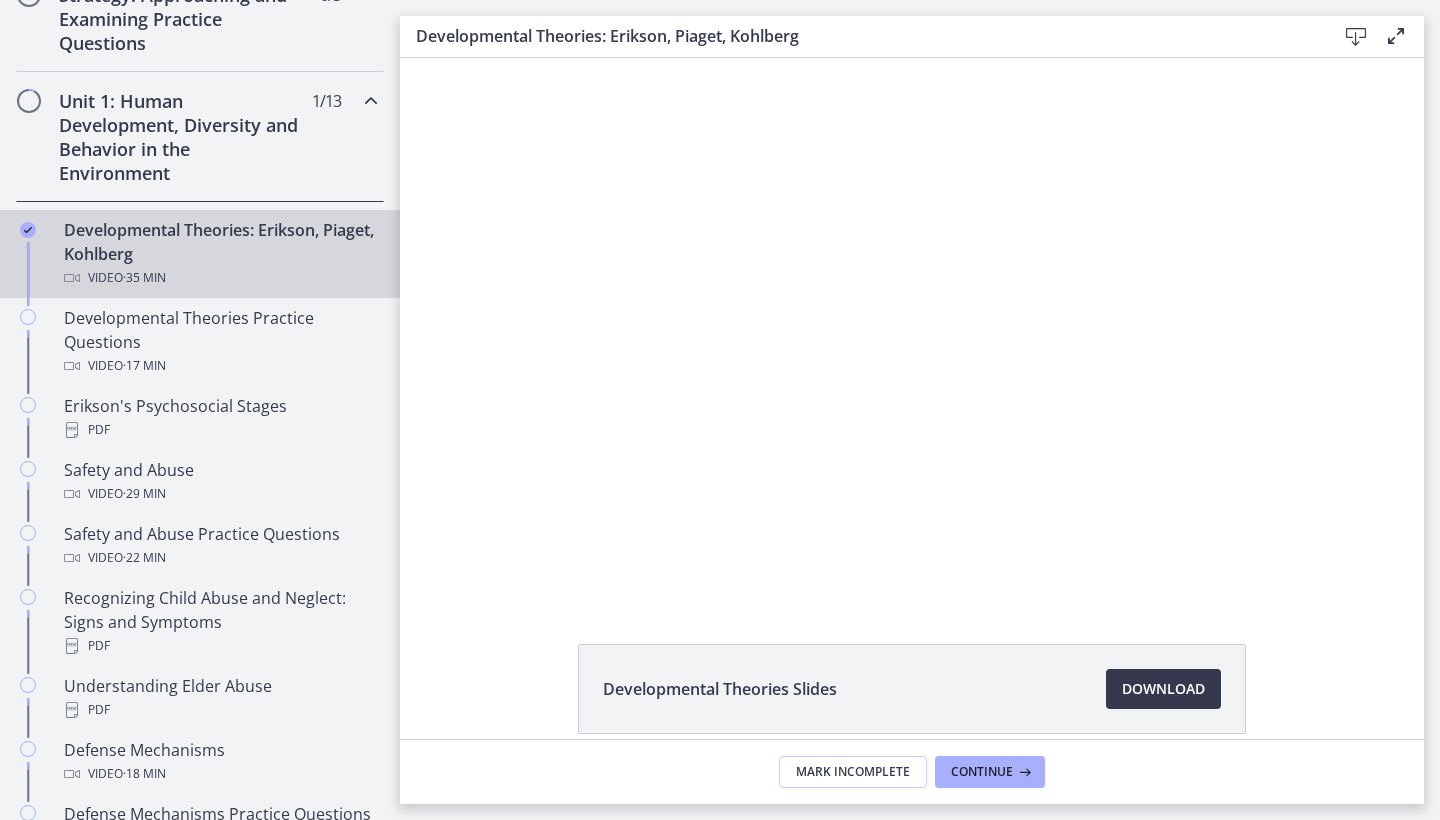 scroll, scrollTop: 0, scrollLeft: 0, axis: both 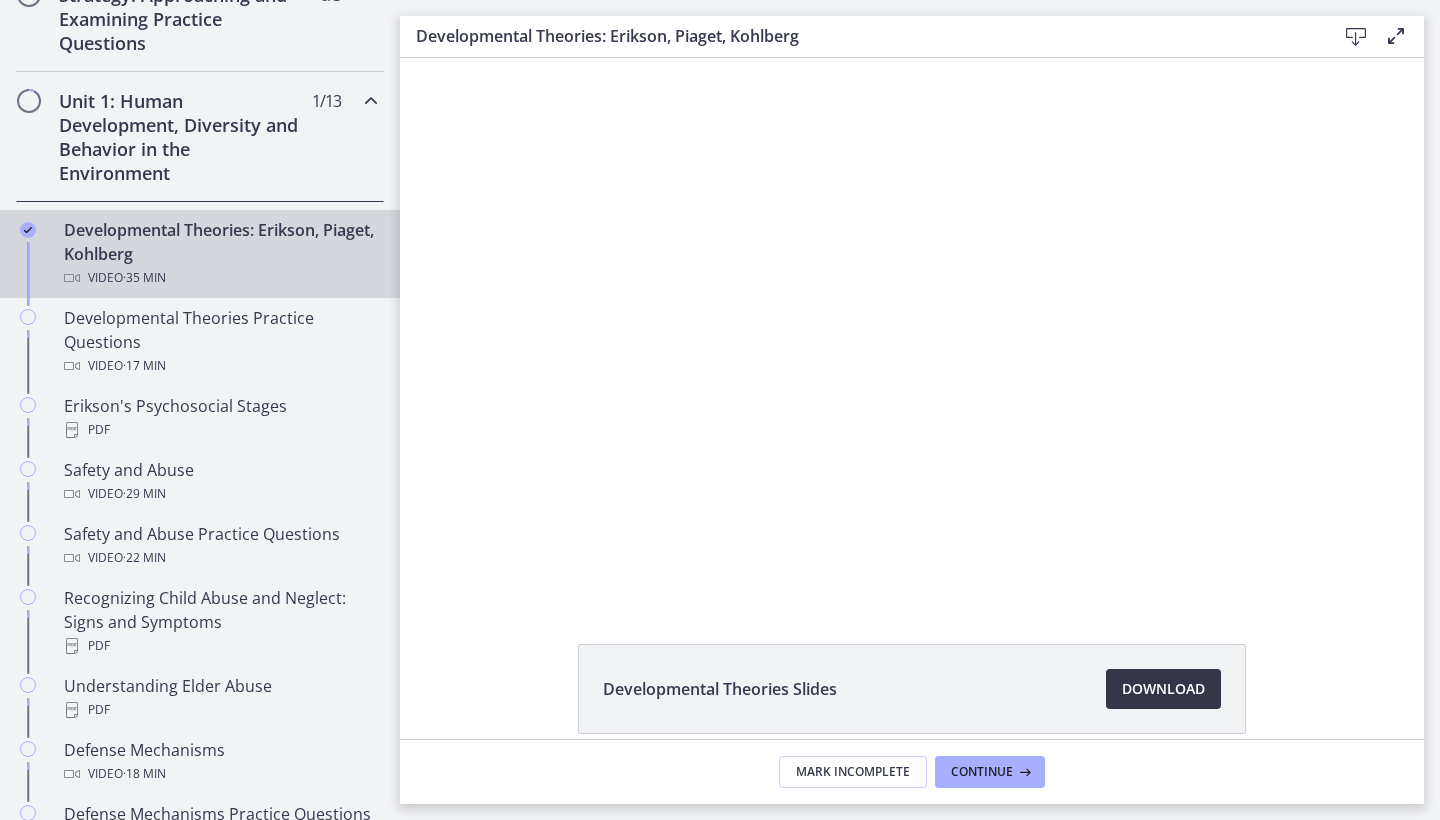 click on "Download
Opens in a new window" at bounding box center [1163, 689] 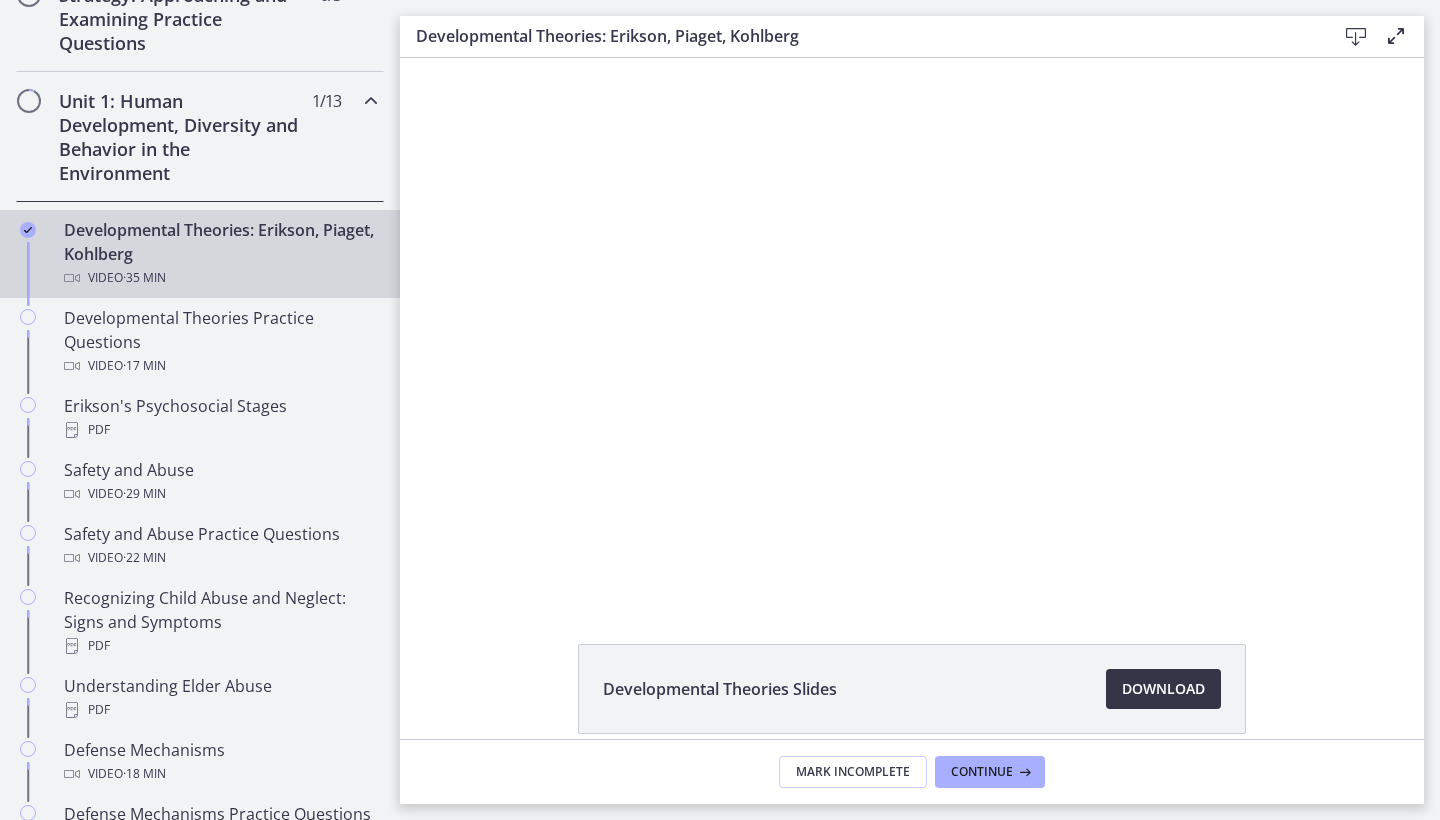 click on "Download
Opens in a new window" at bounding box center [1163, 689] 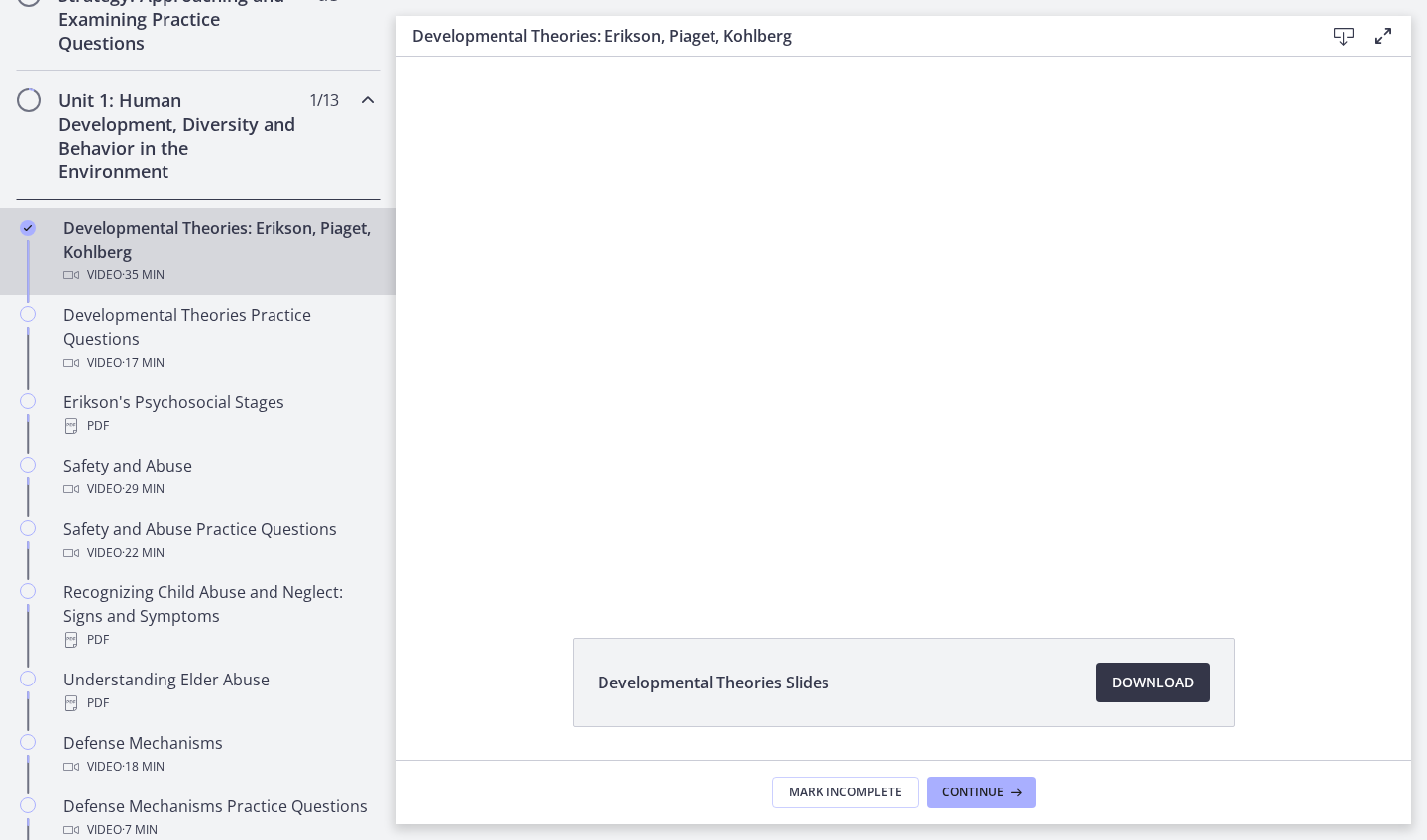 click on "Download
Opens in a new window" at bounding box center [1153, 682] 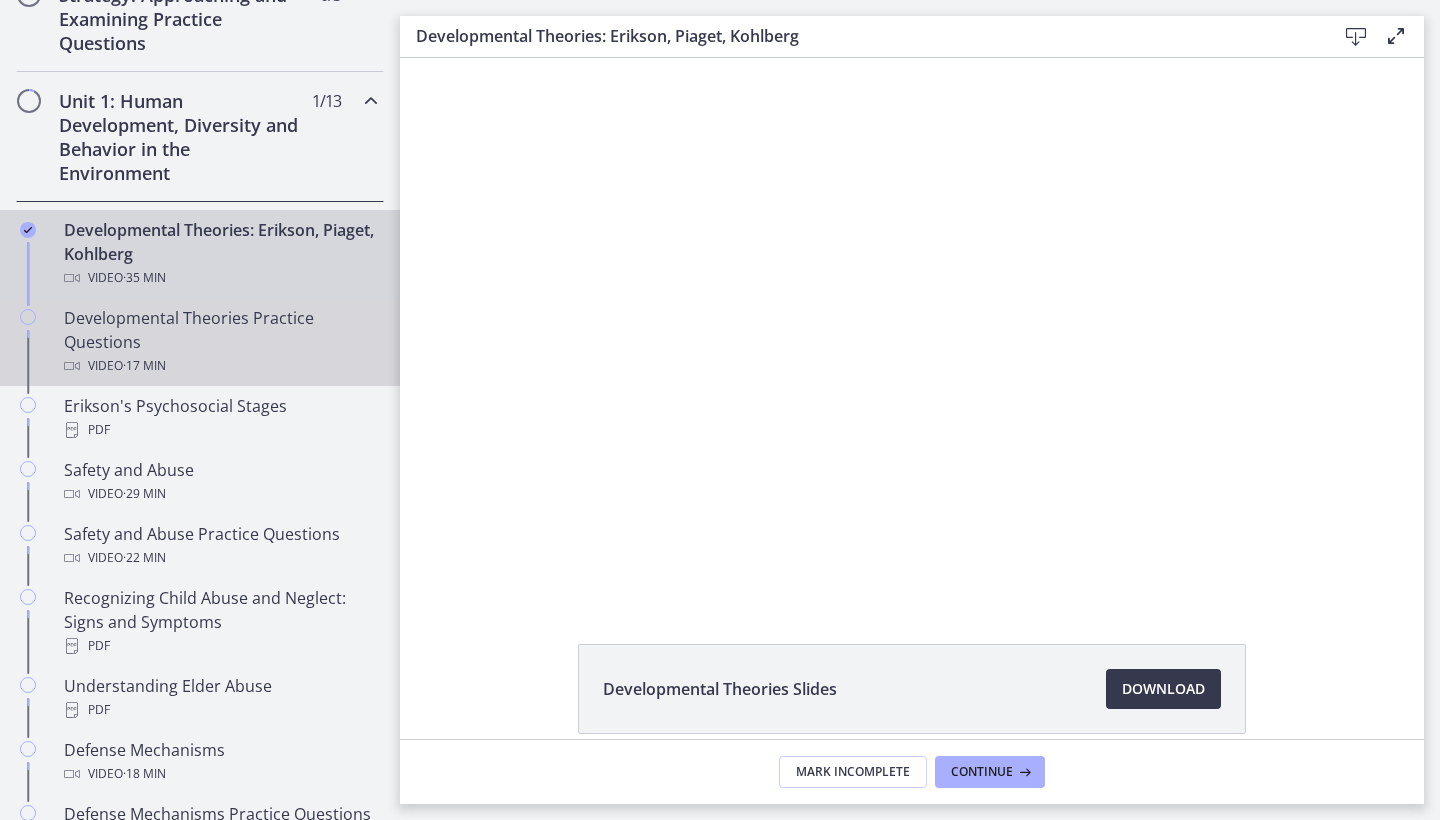 click on "Developmental Theories Practice Questions
Video
·  17 min" at bounding box center (220, 342) 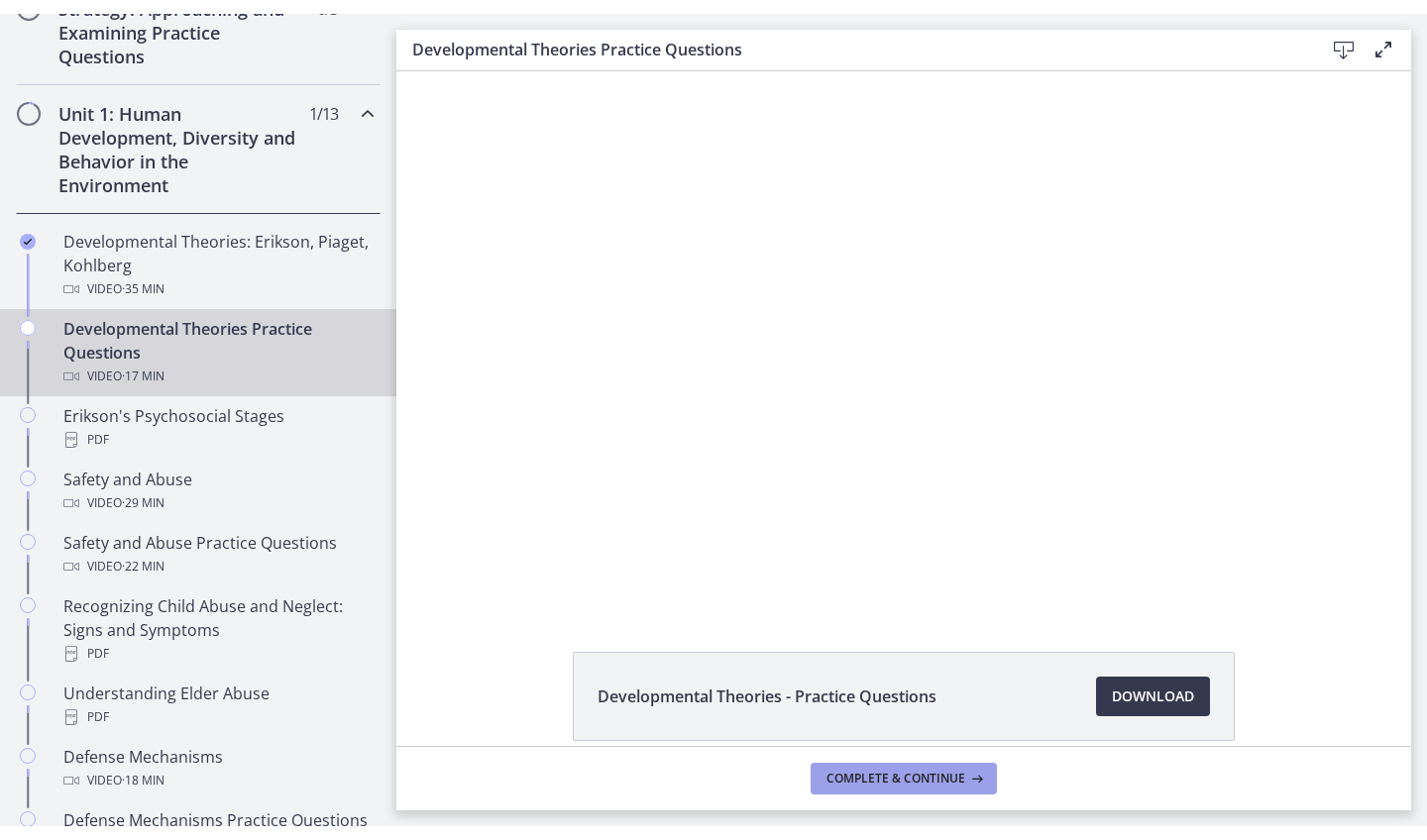 scroll, scrollTop: 0, scrollLeft: 0, axis: both 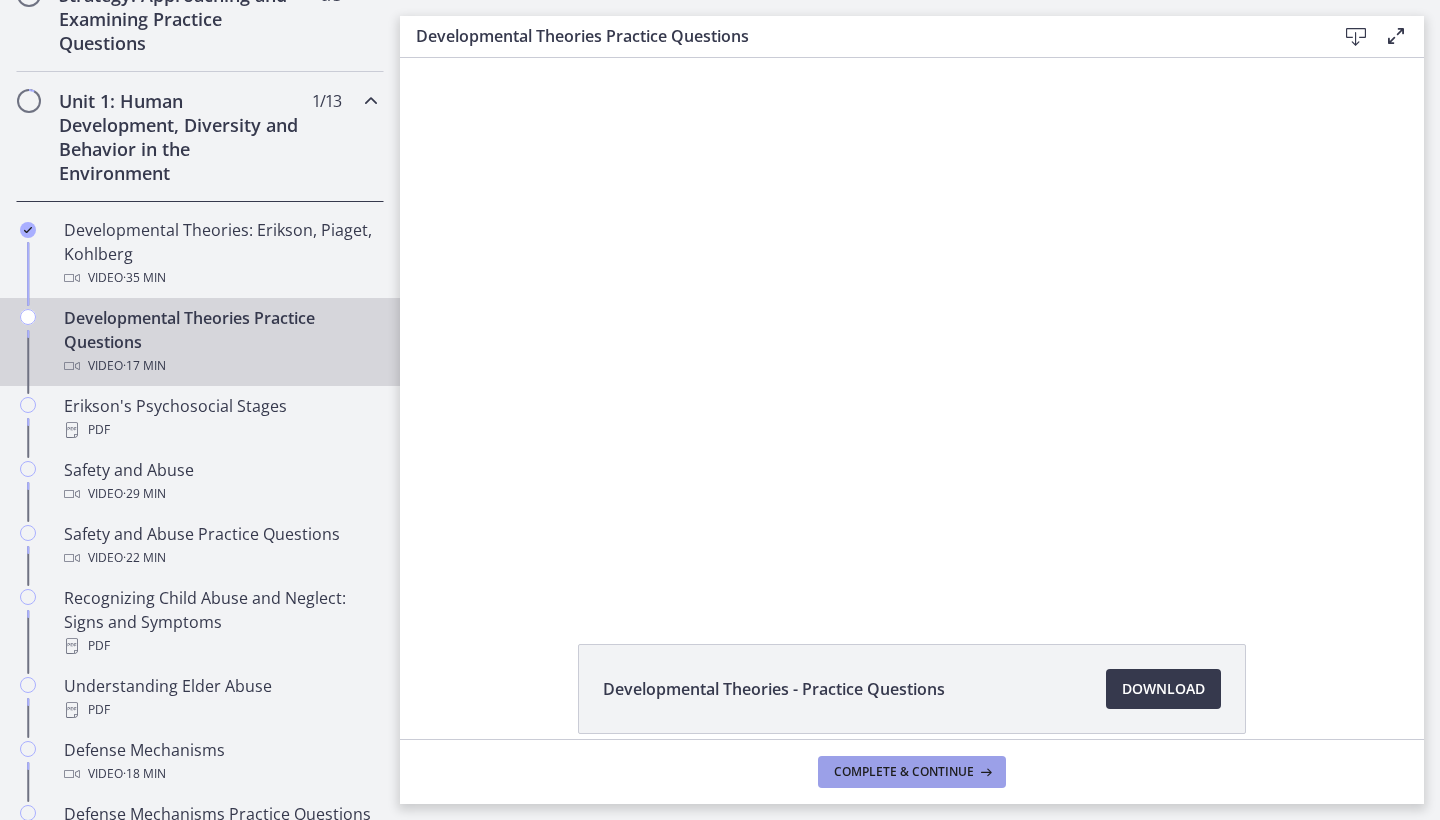 click on "Complete & continue" at bounding box center [904, 772] 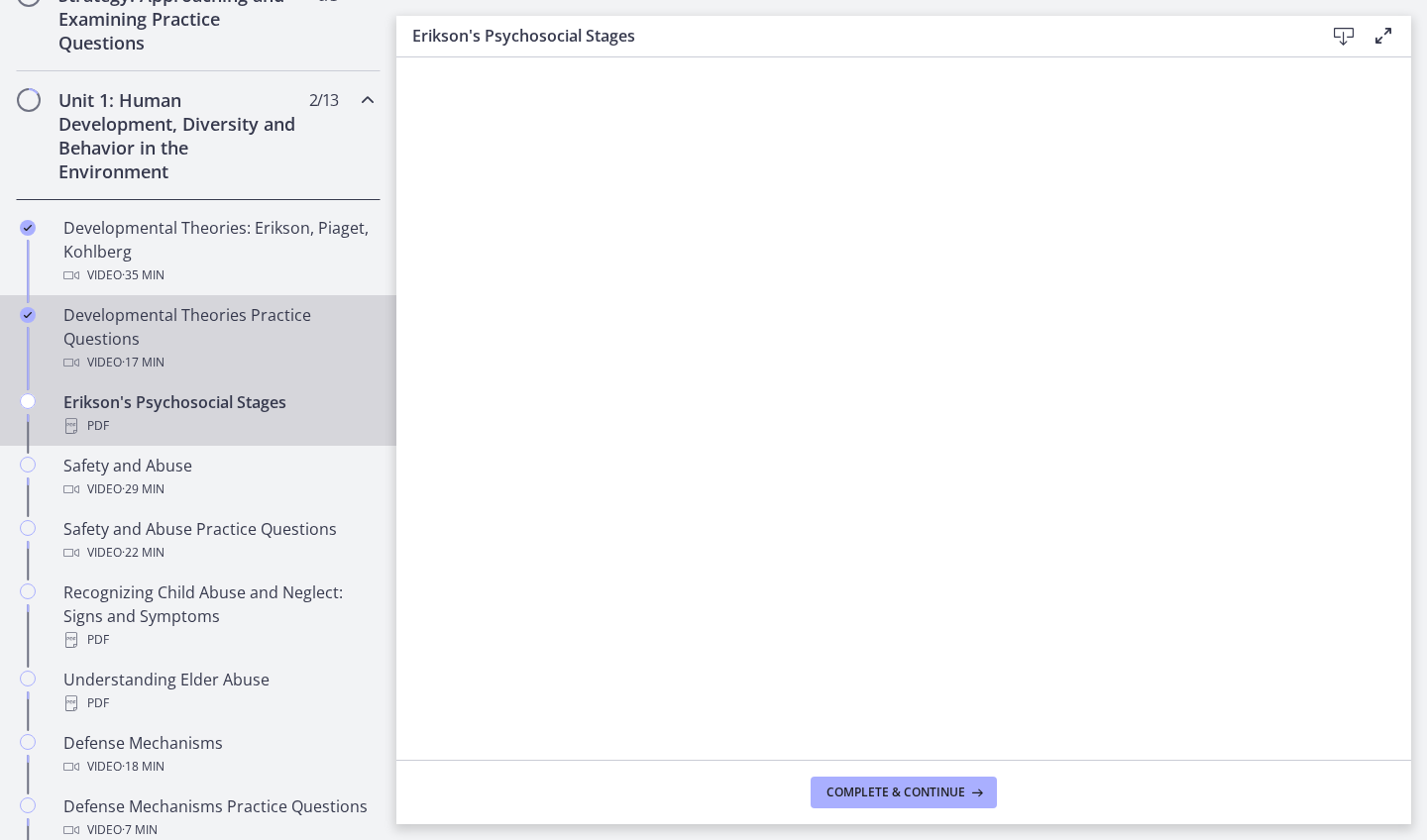 click on "Video
·  17 min" at bounding box center (218, 363) 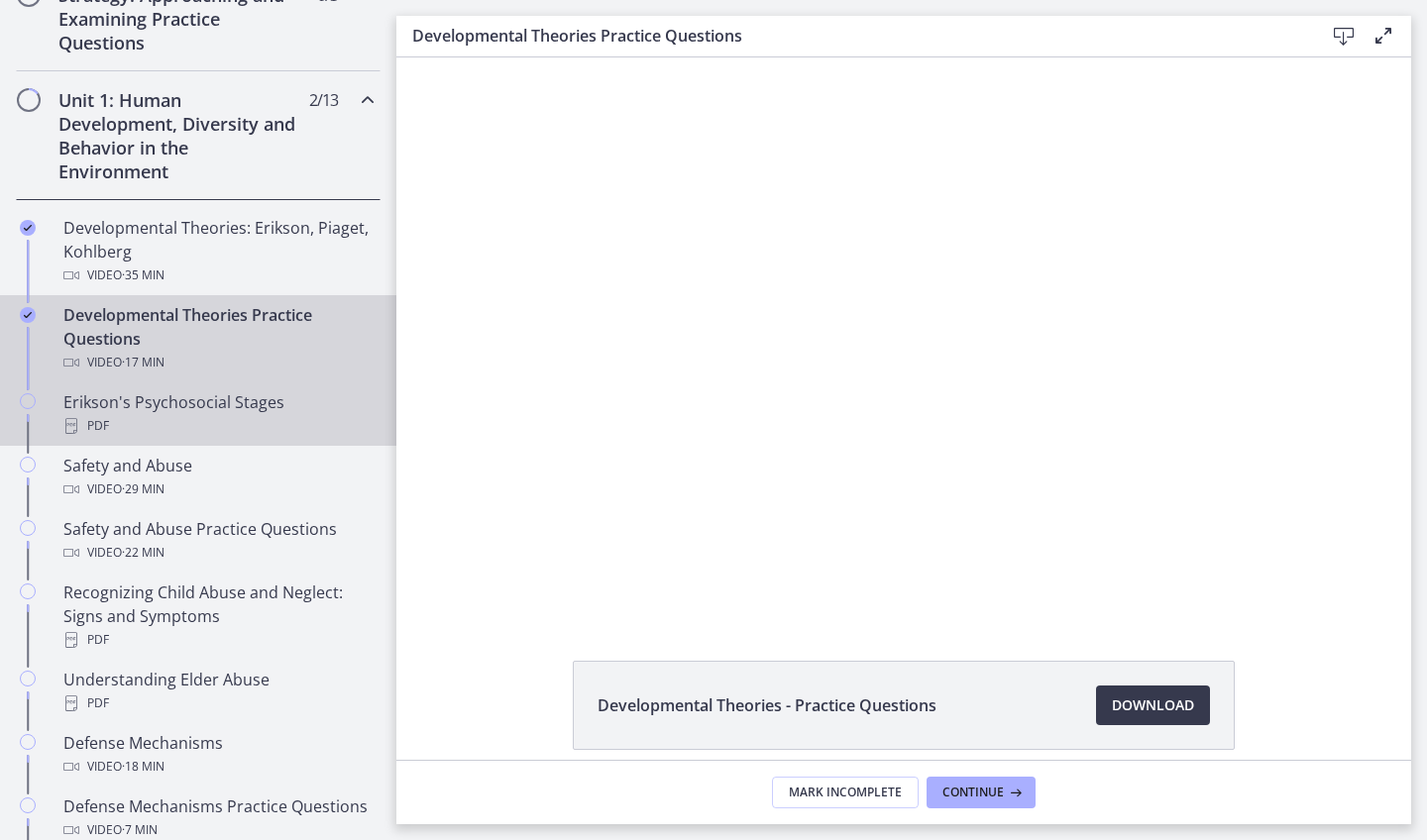 scroll, scrollTop: 0, scrollLeft: 0, axis: both 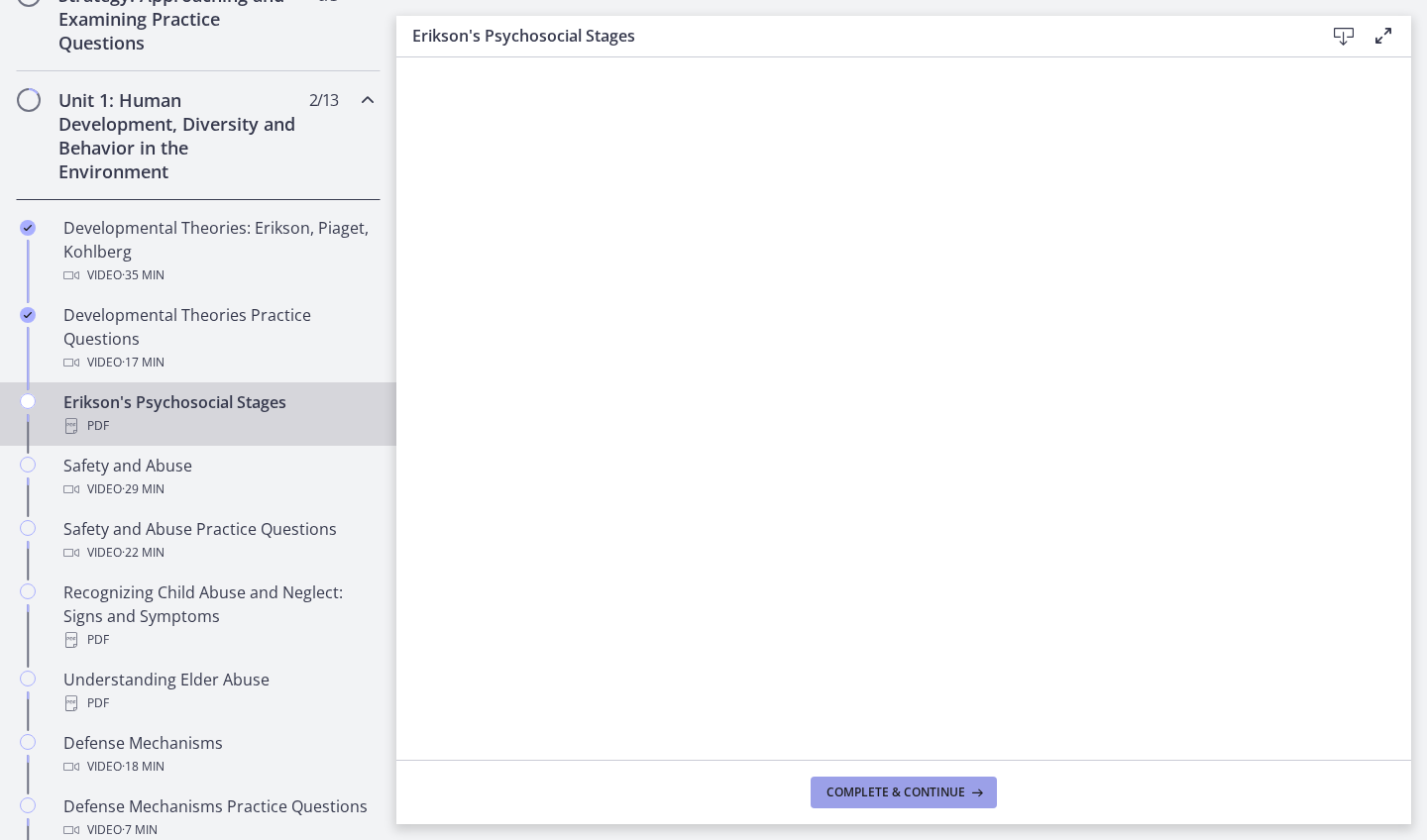 click on "Complete & continue" at bounding box center (904, 792) 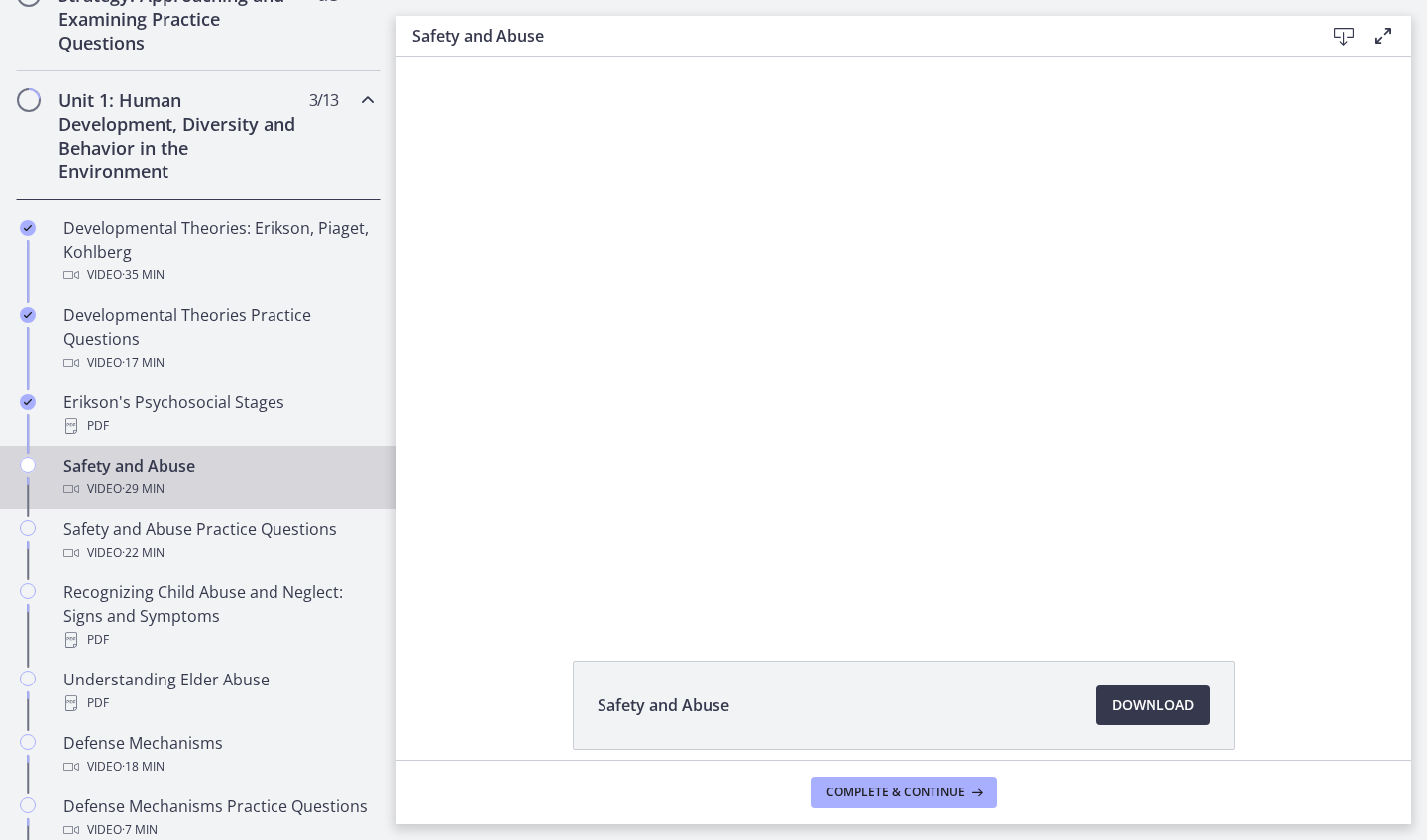 scroll, scrollTop: 0, scrollLeft: 0, axis: both 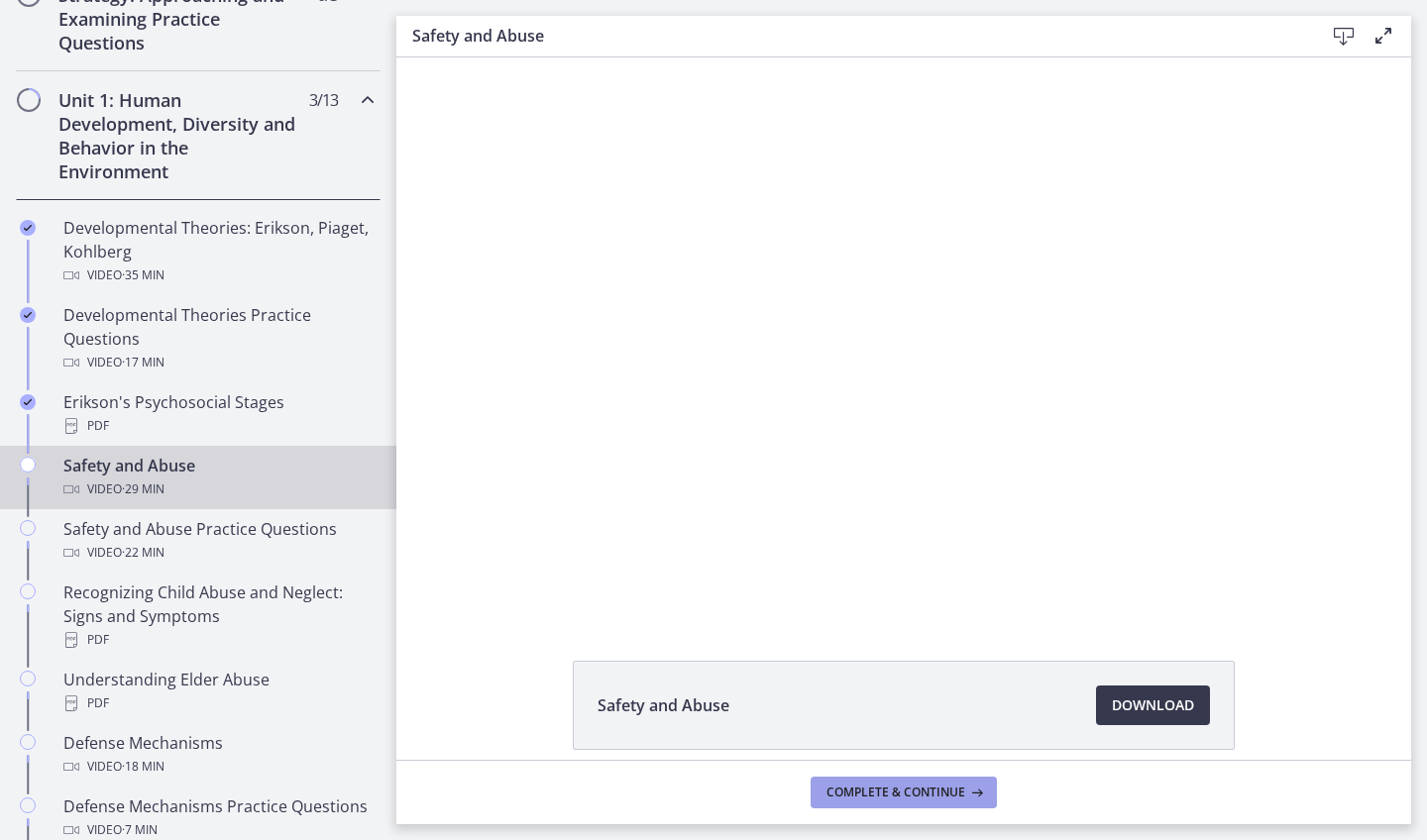 click on "Complete & continue" at bounding box center (896, 792) 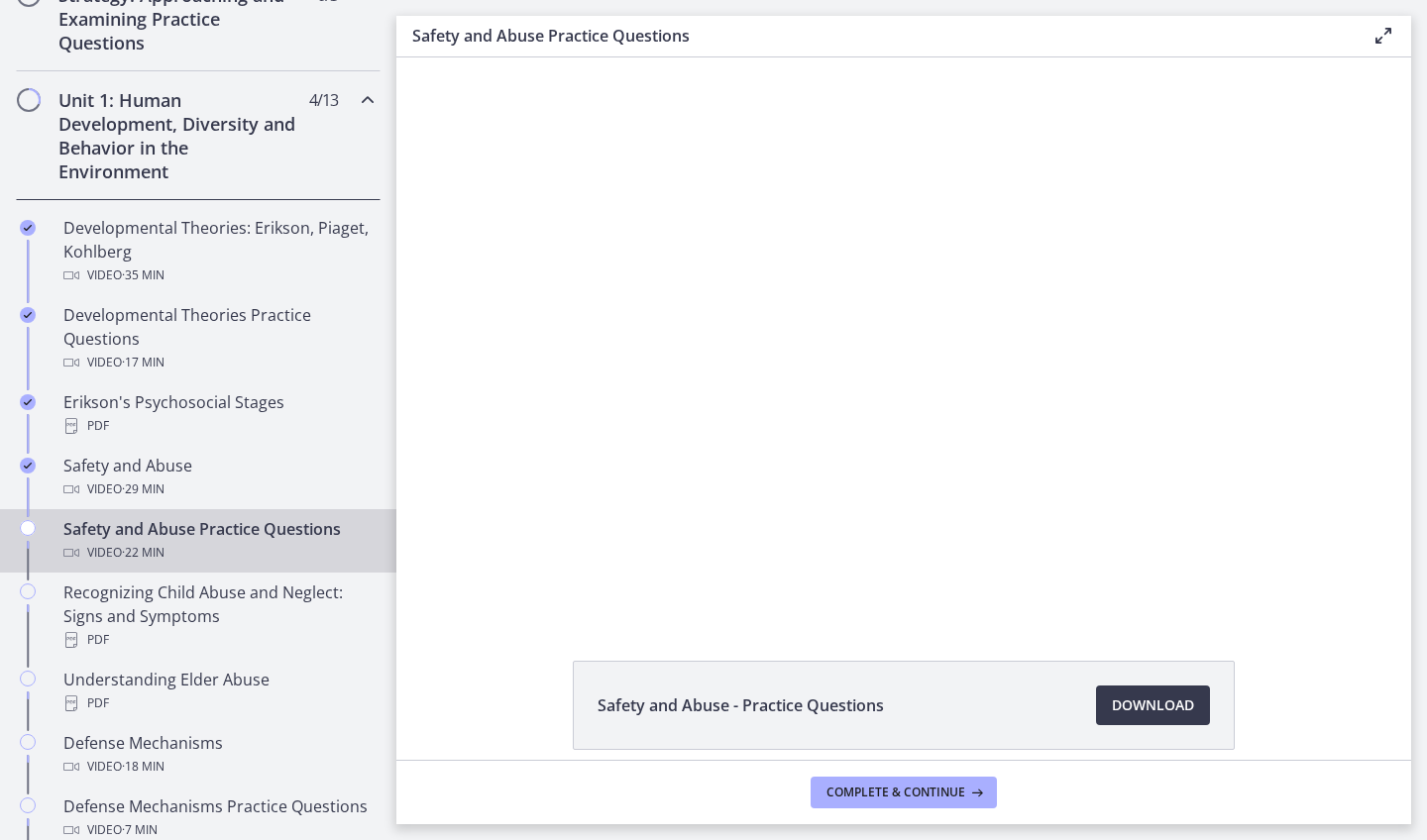 scroll, scrollTop: 0, scrollLeft: 0, axis: both 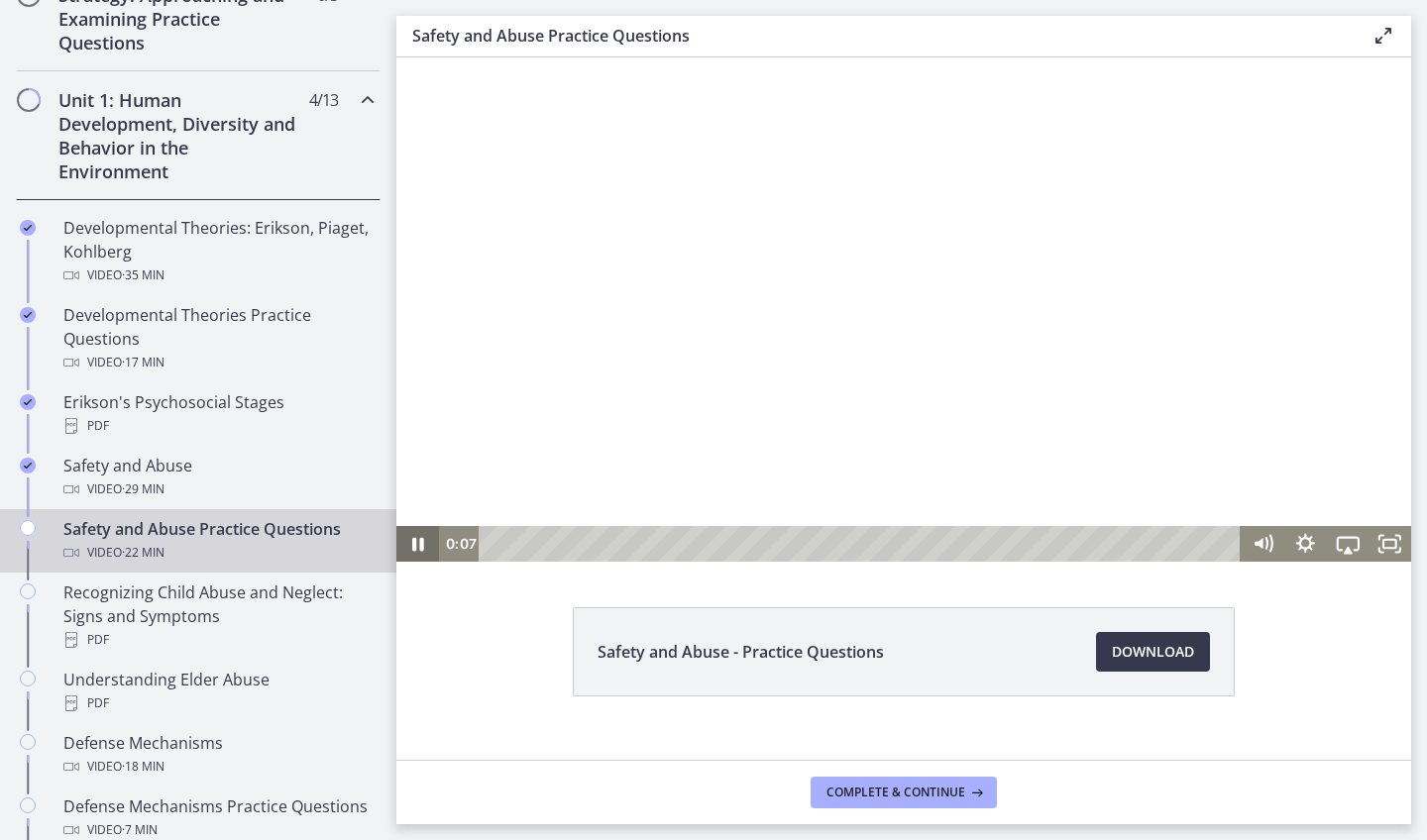 click 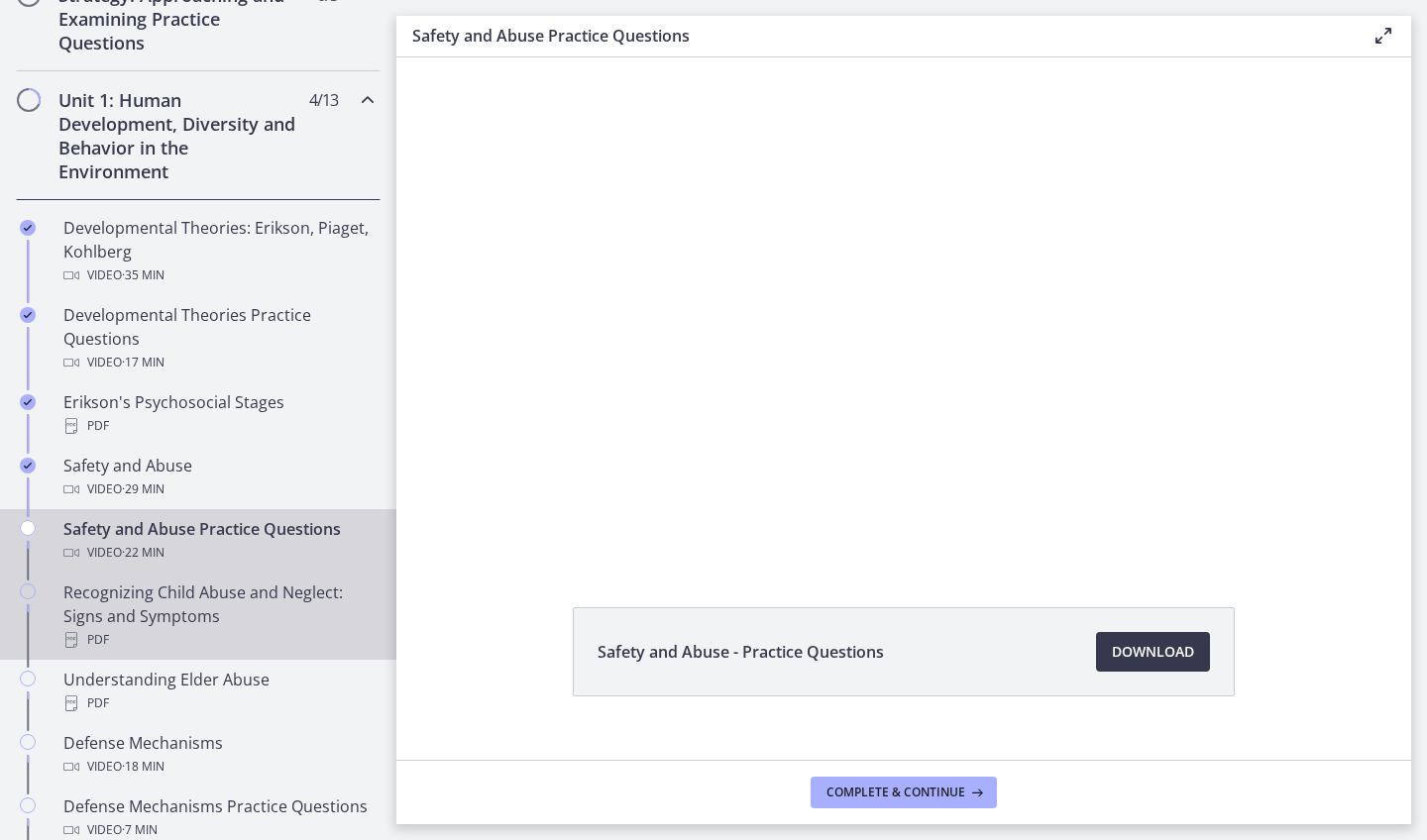 click on "Recognizing Child Abuse and Neglect: Signs and Symptoms
PDF" at bounding box center (218, 616) 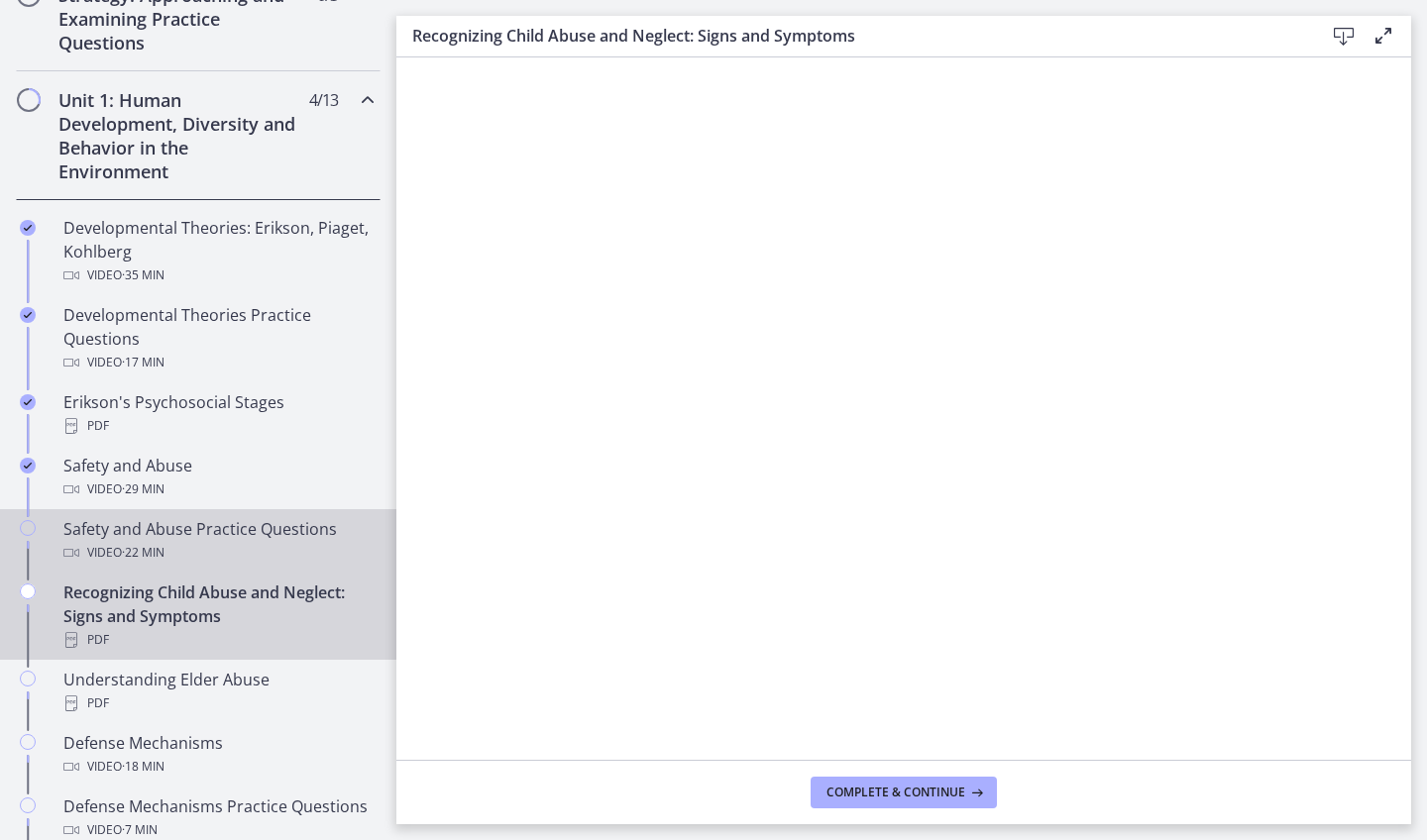 click on "Video
·  22 min" at bounding box center (218, 553) 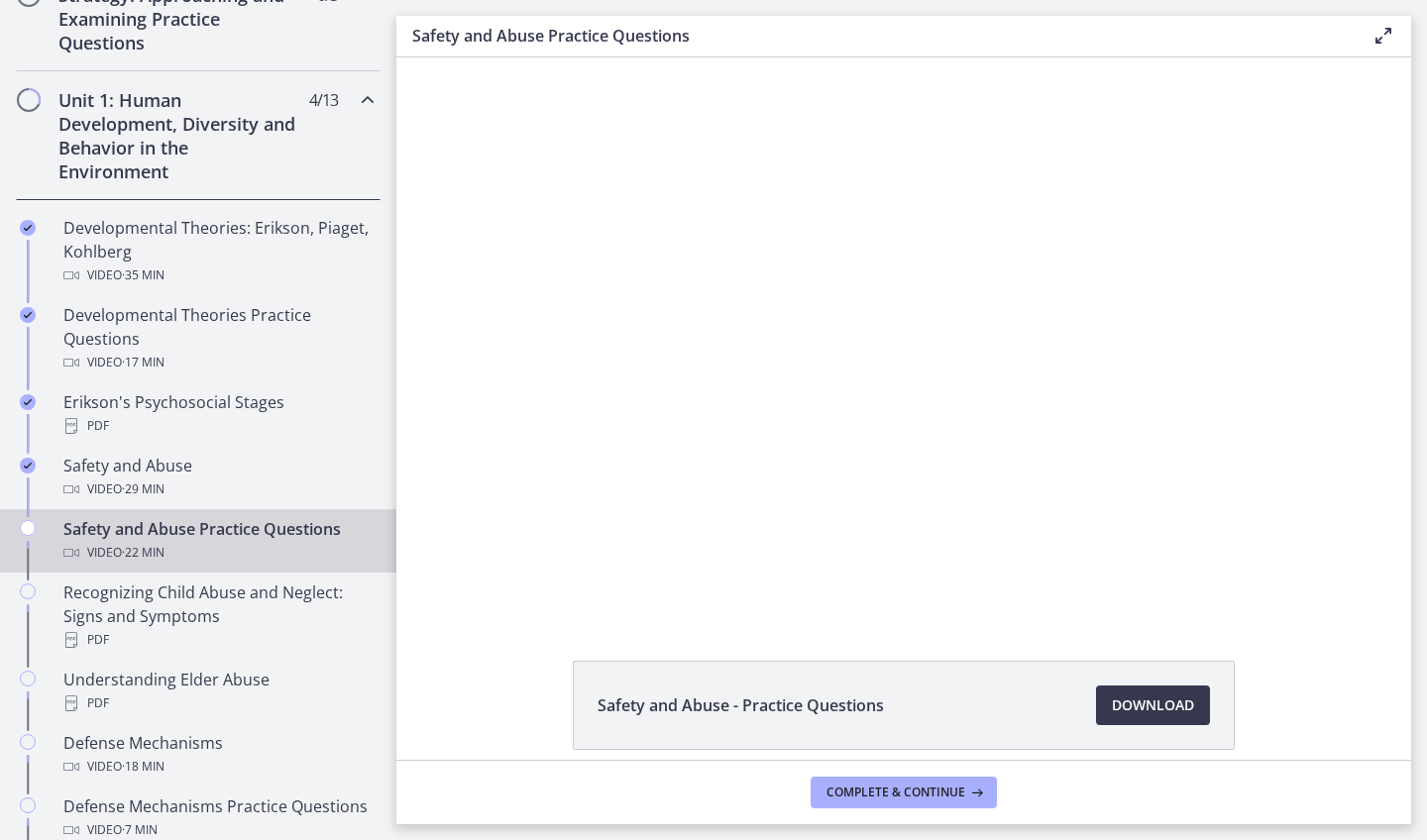 scroll, scrollTop: 0, scrollLeft: 0, axis: both 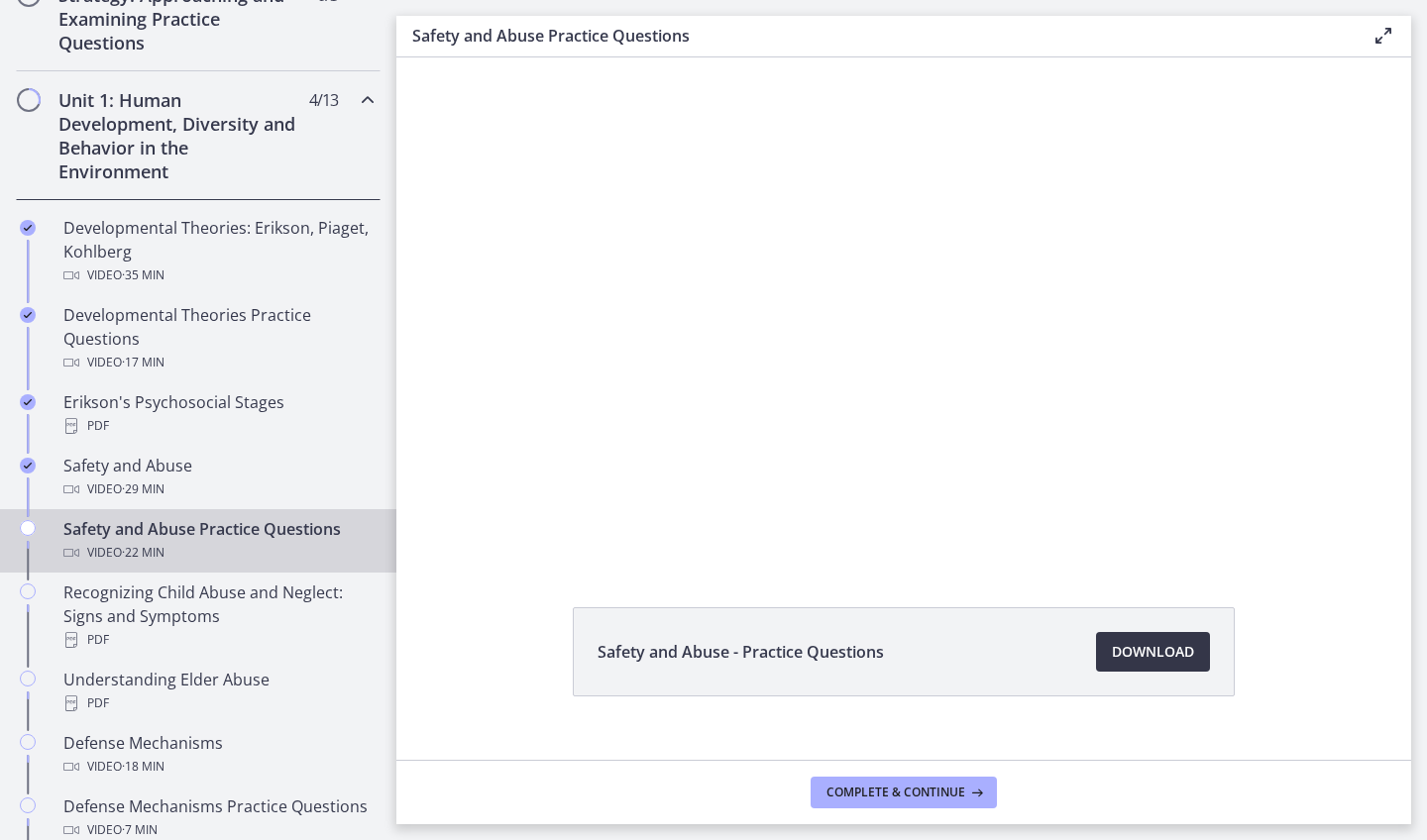 click on "Download
Opens in a new window" at bounding box center (1153, 652) 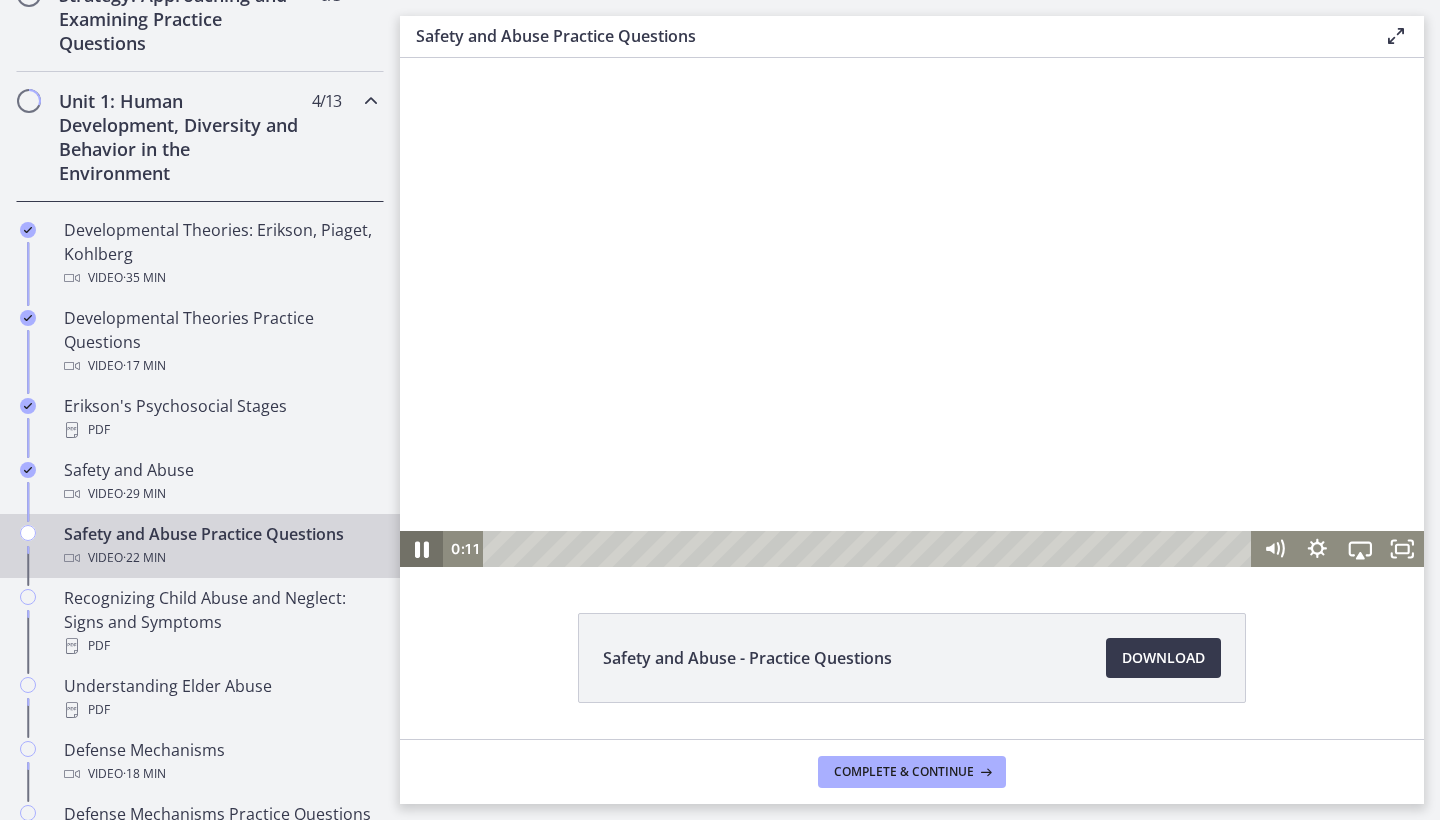 click 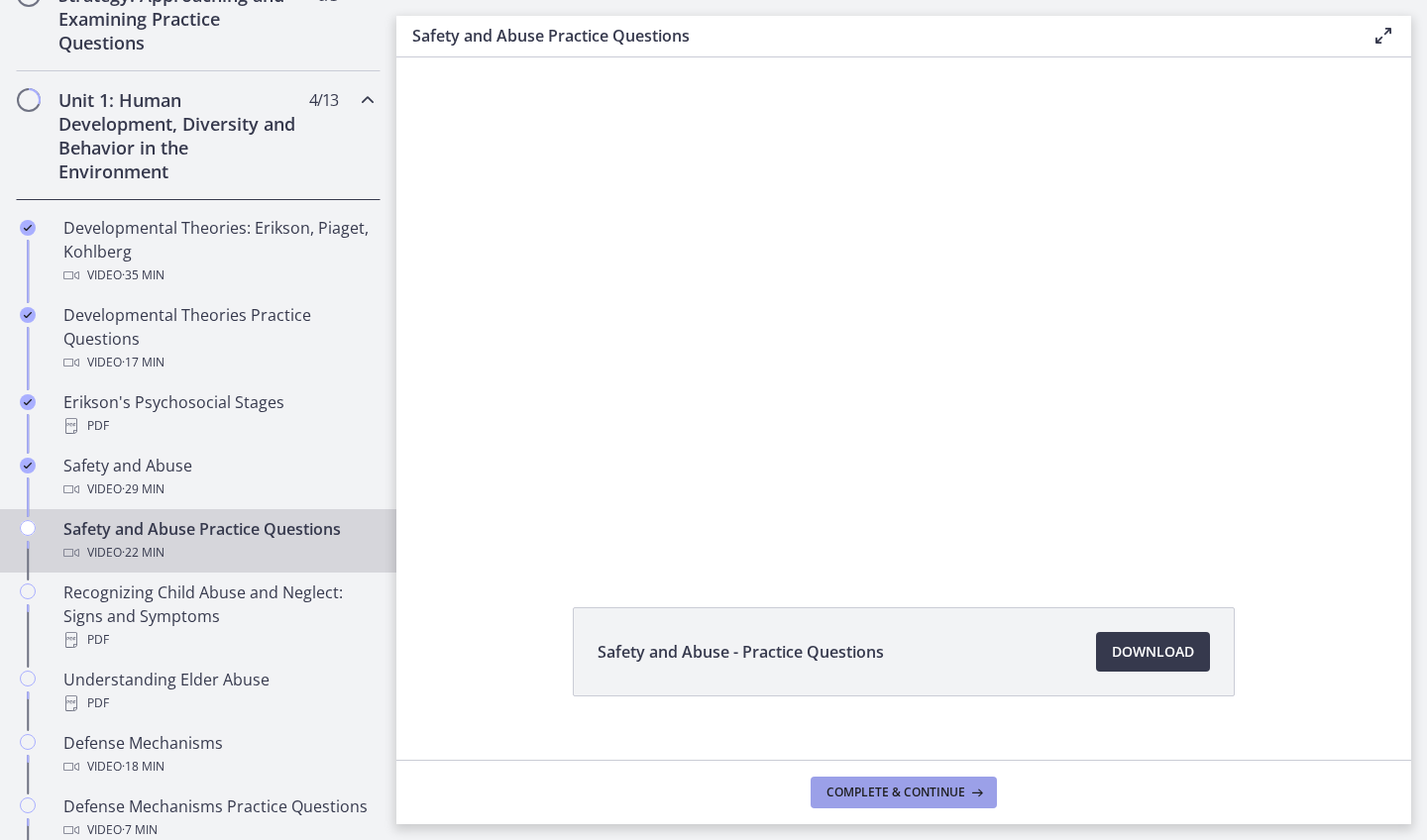 click on "Complete & continue" at bounding box center [904, 792] 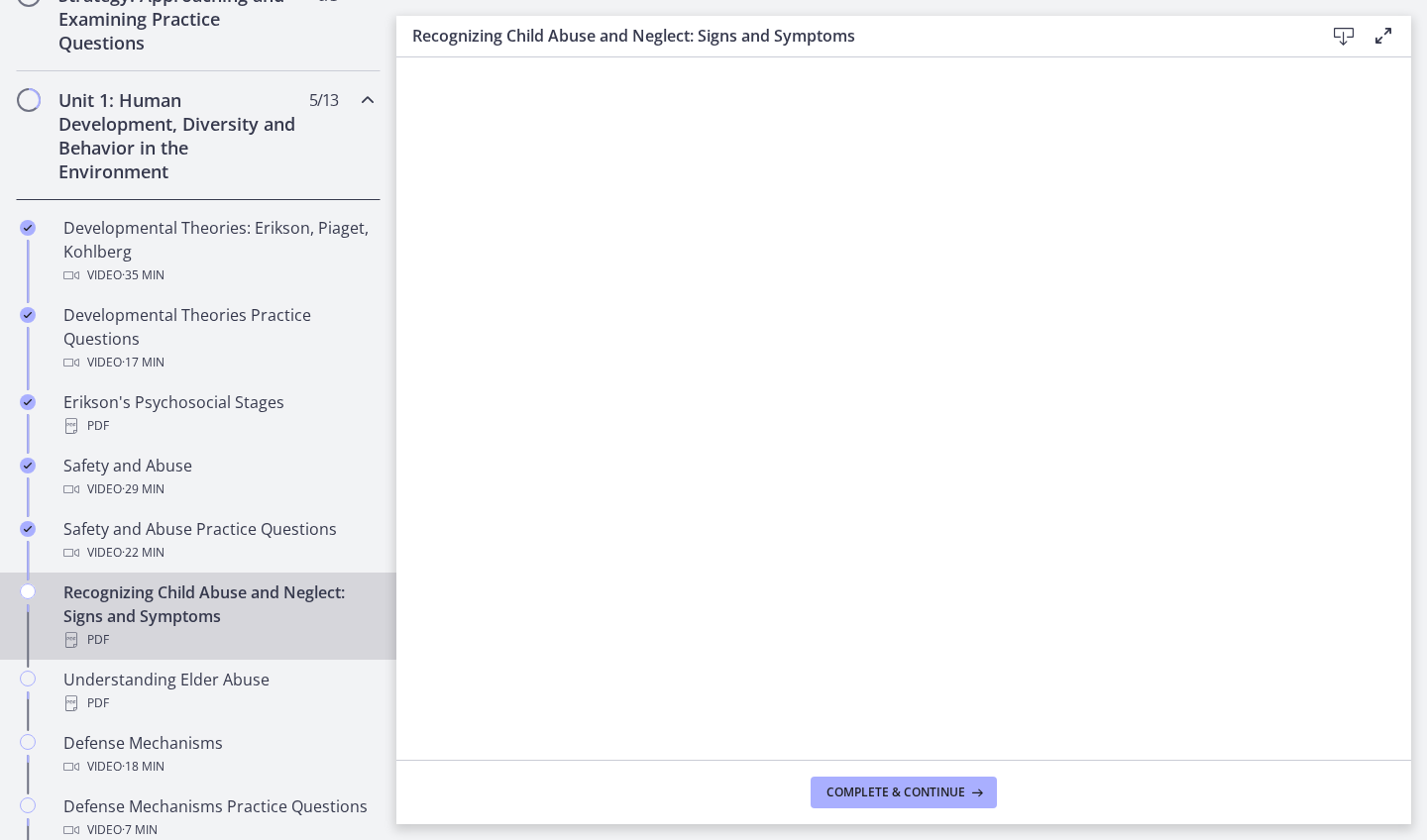 scroll, scrollTop: 0, scrollLeft: 0, axis: both 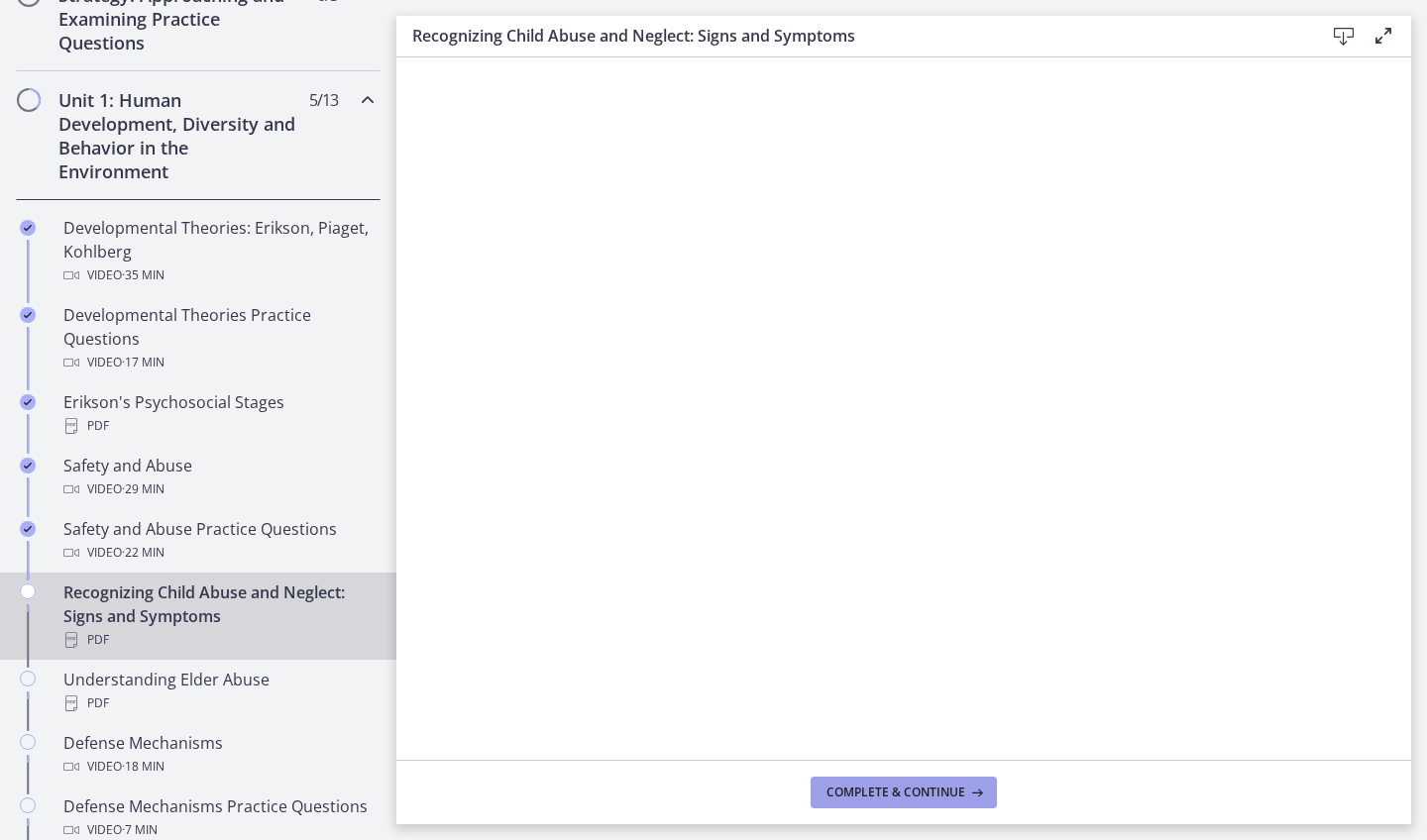 click on "Complete & continue" at bounding box center (904, 792) 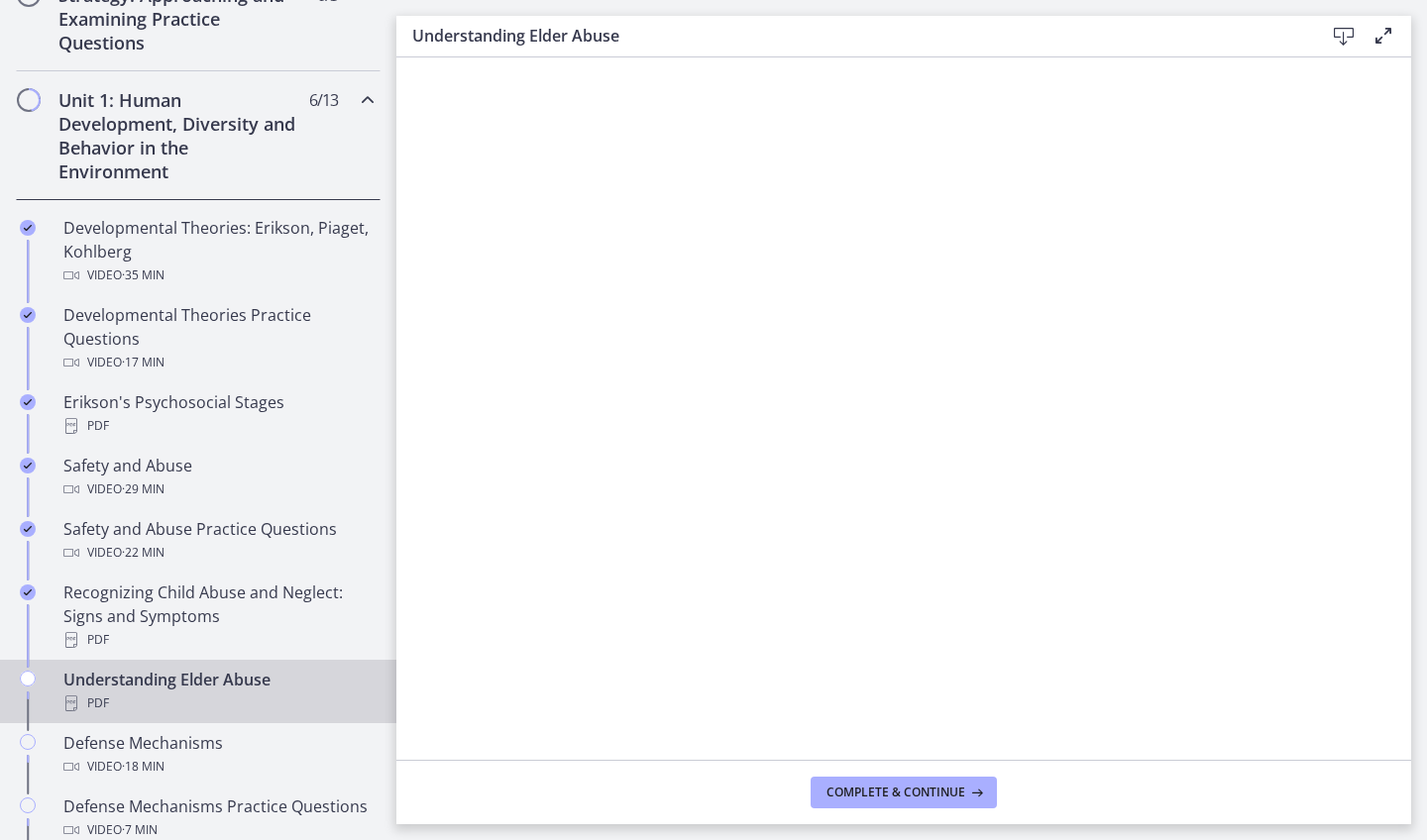 scroll, scrollTop: 0, scrollLeft: 0, axis: both 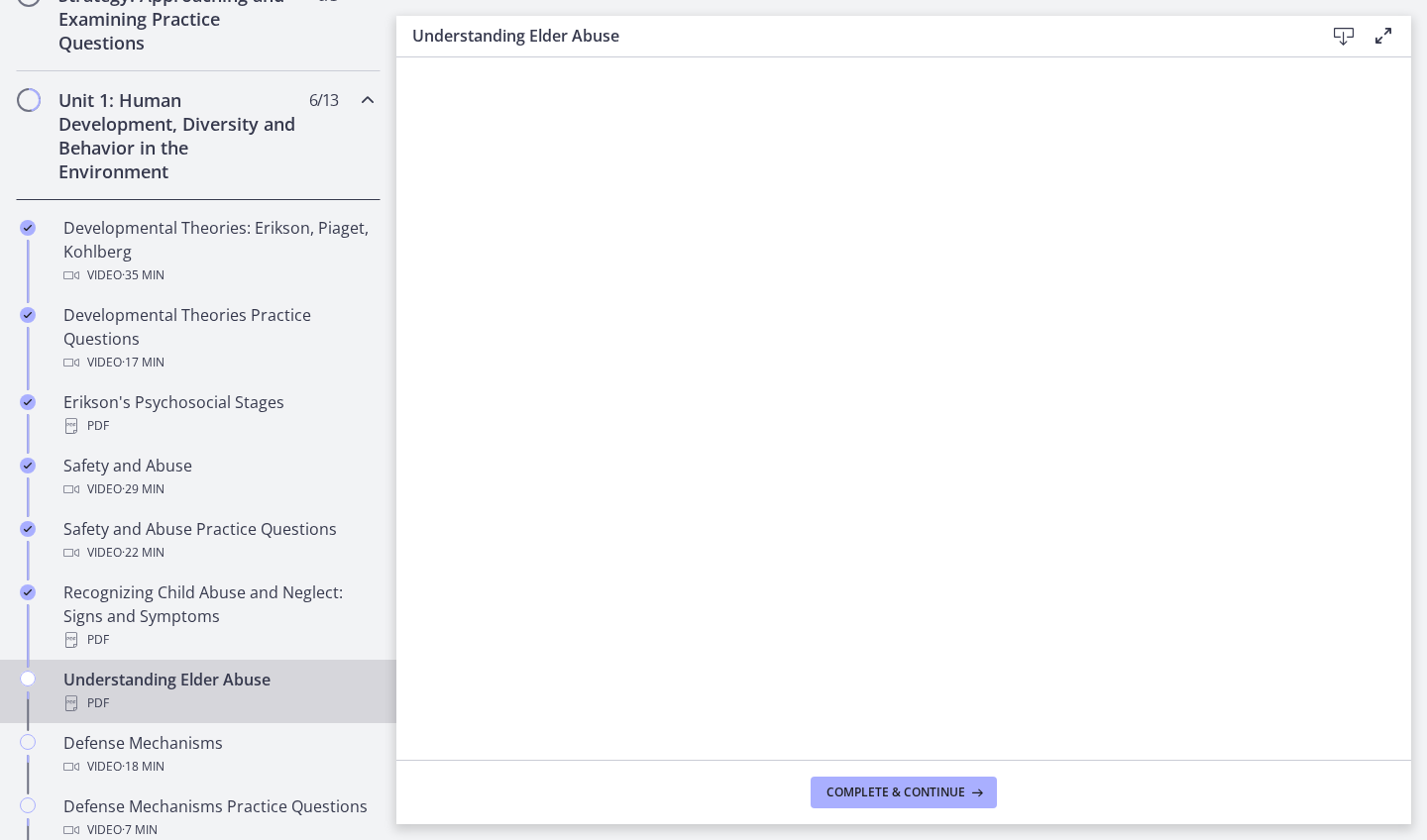 click on "Complete & continue" at bounding box center [904, 791] 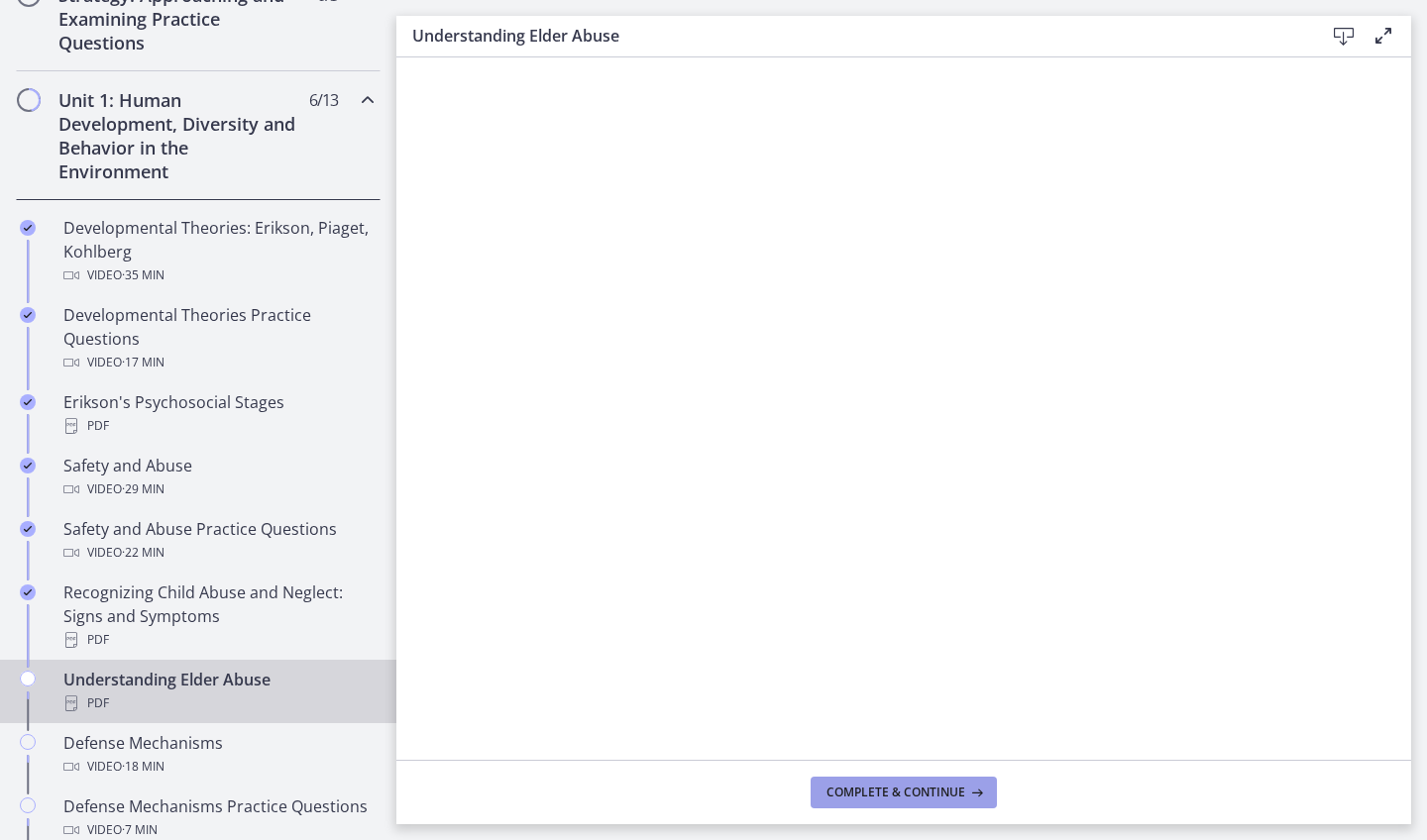 click on "Complete & continue" at bounding box center (896, 792) 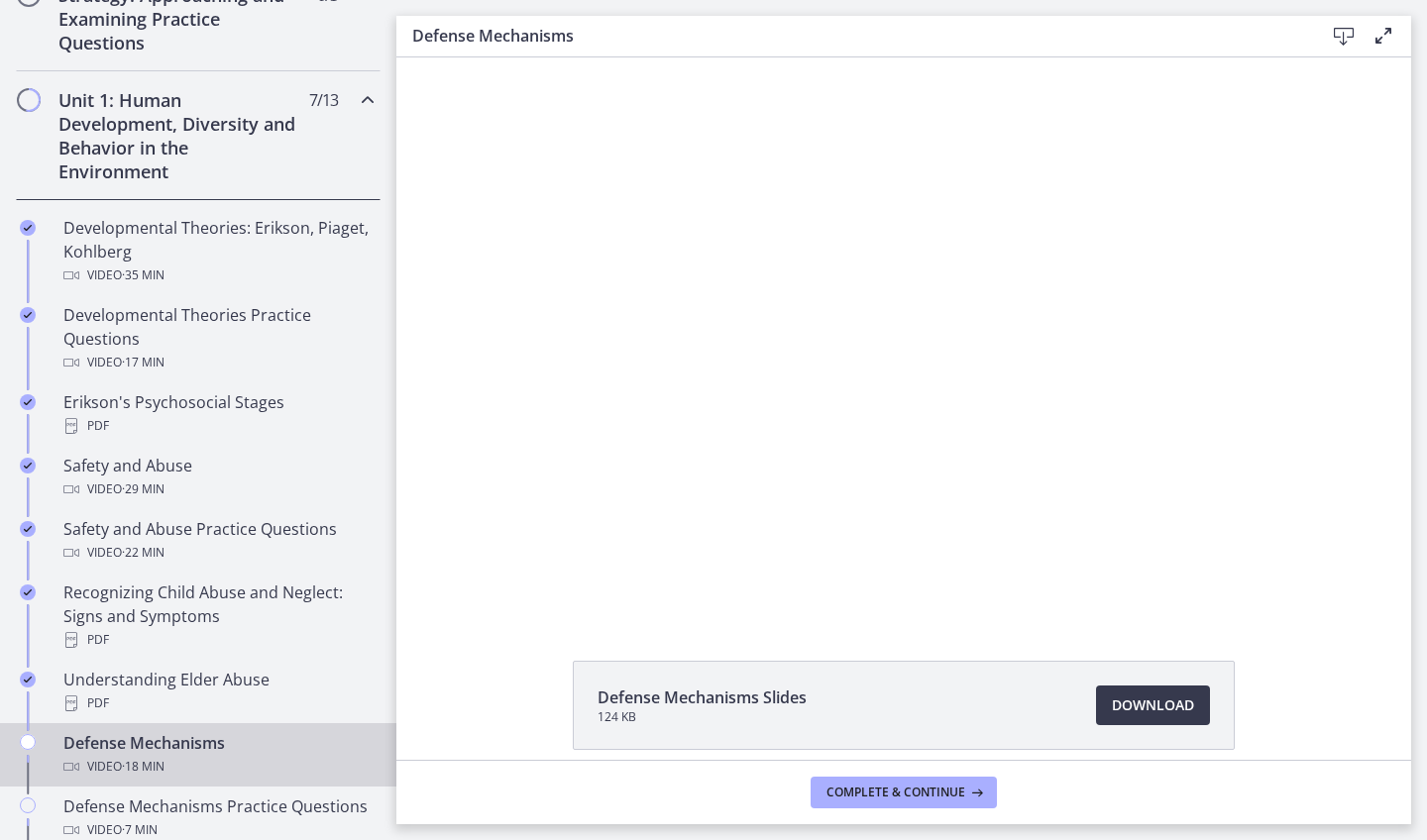 scroll, scrollTop: 0, scrollLeft: 0, axis: both 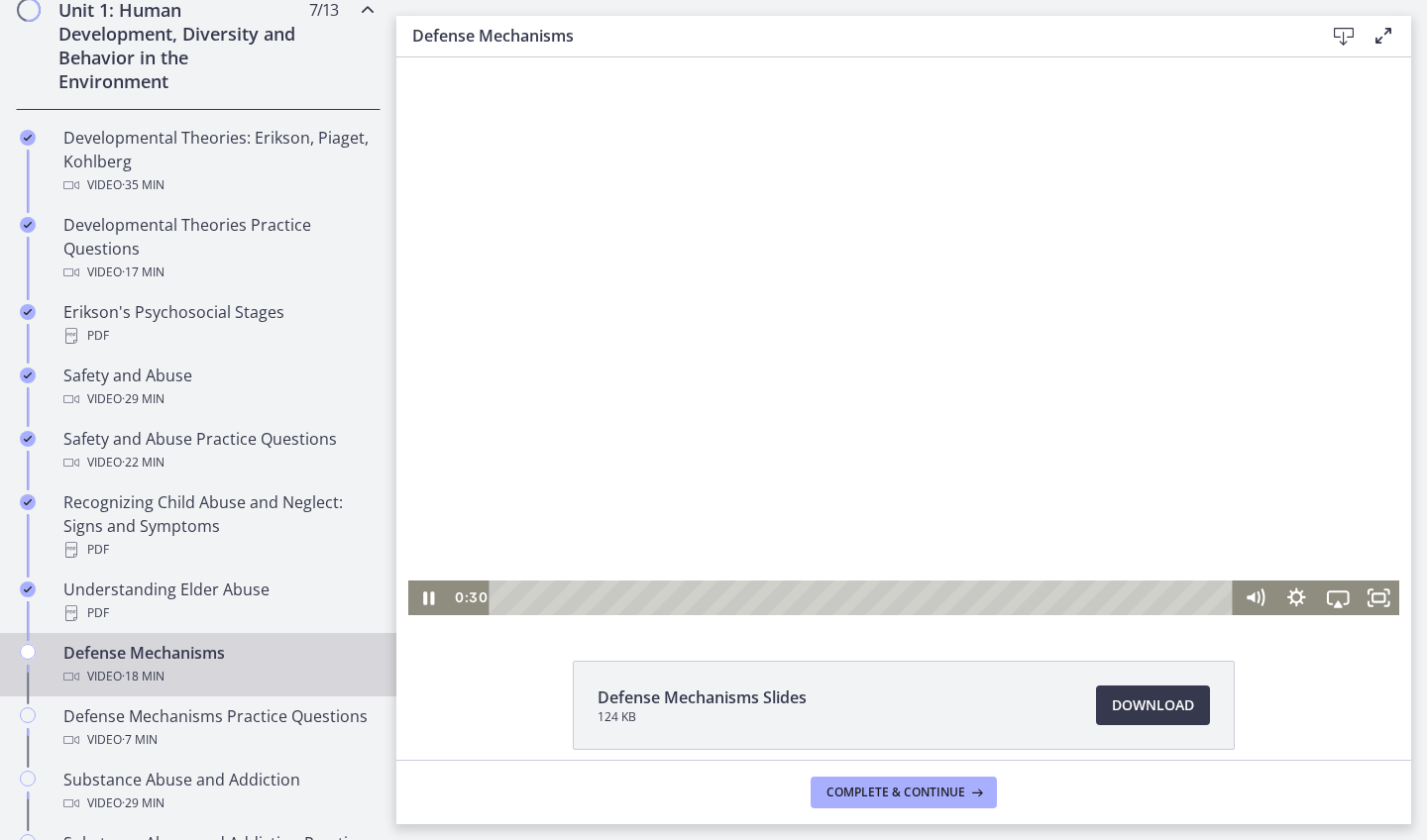 click at bounding box center [904, 336] 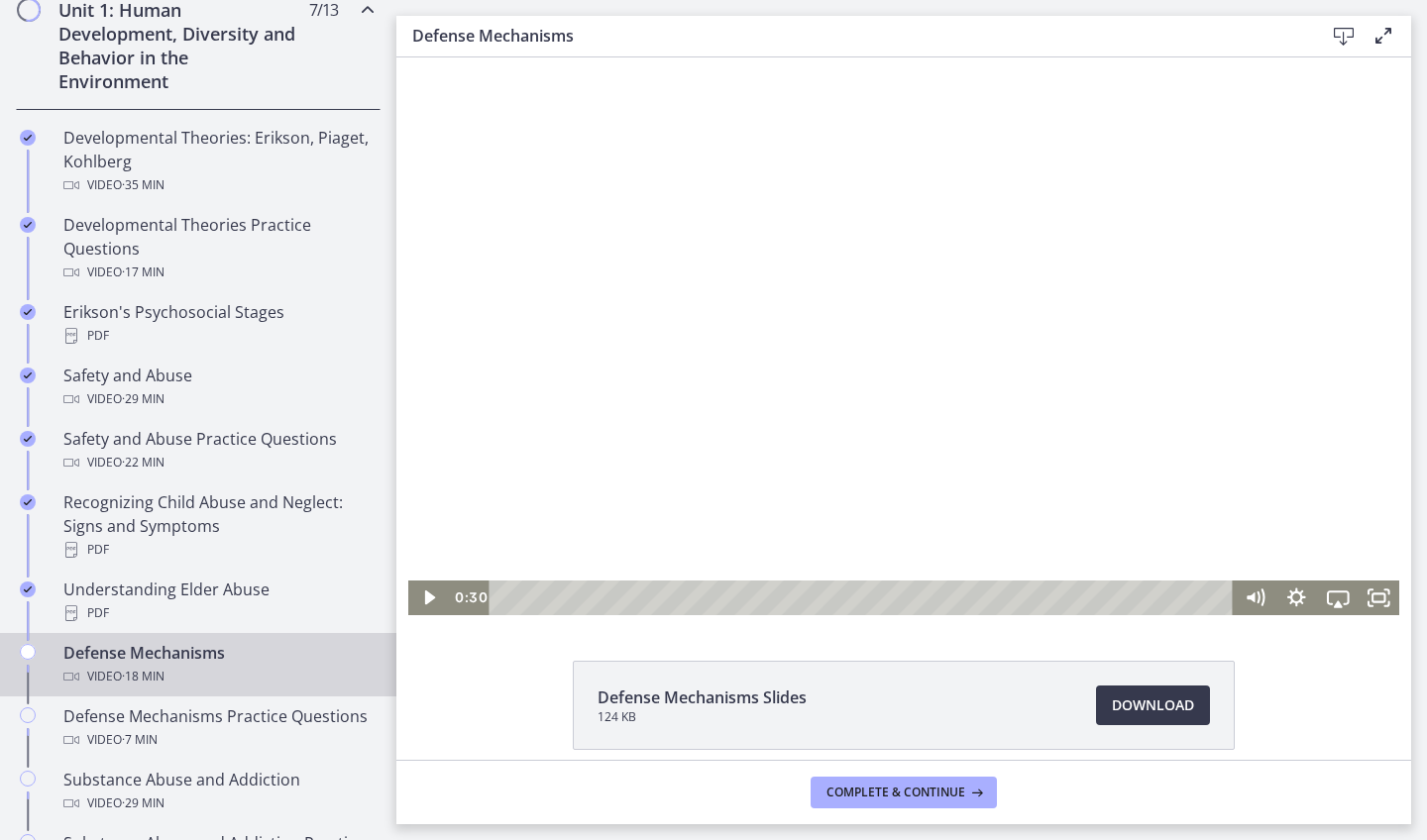 click at bounding box center (904, 336) 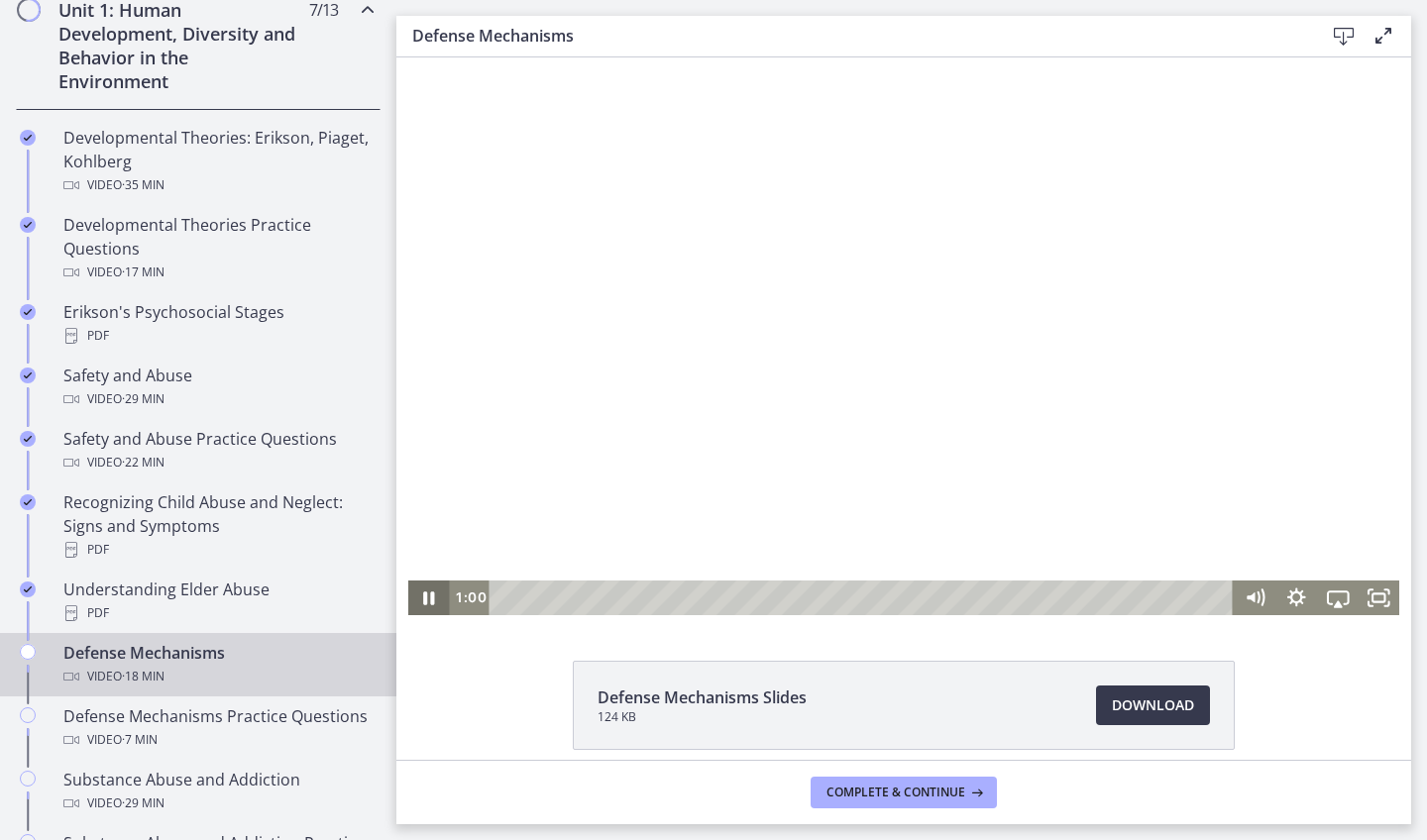 click 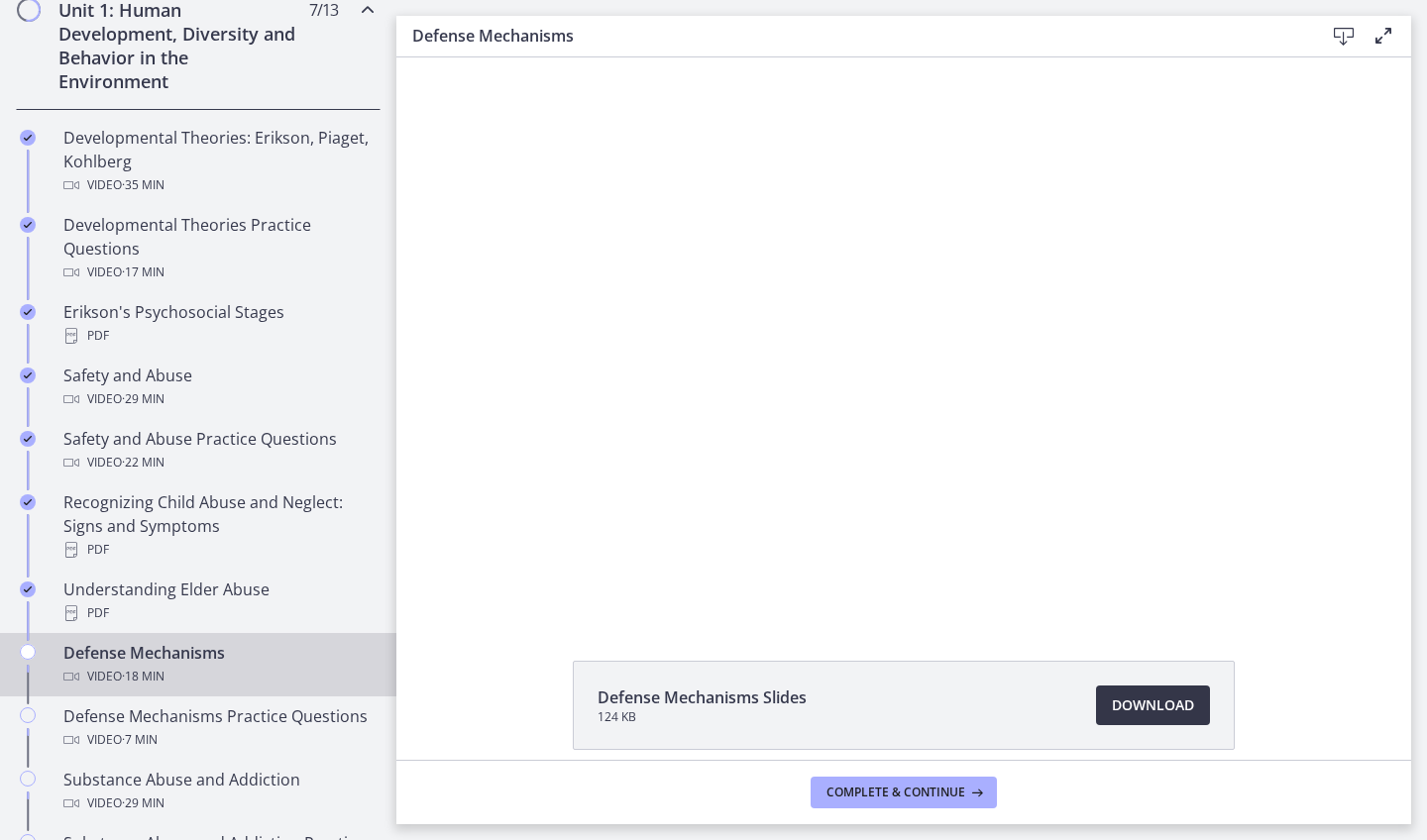 click on "Download
Opens in a new window" at bounding box center [1153, 705] 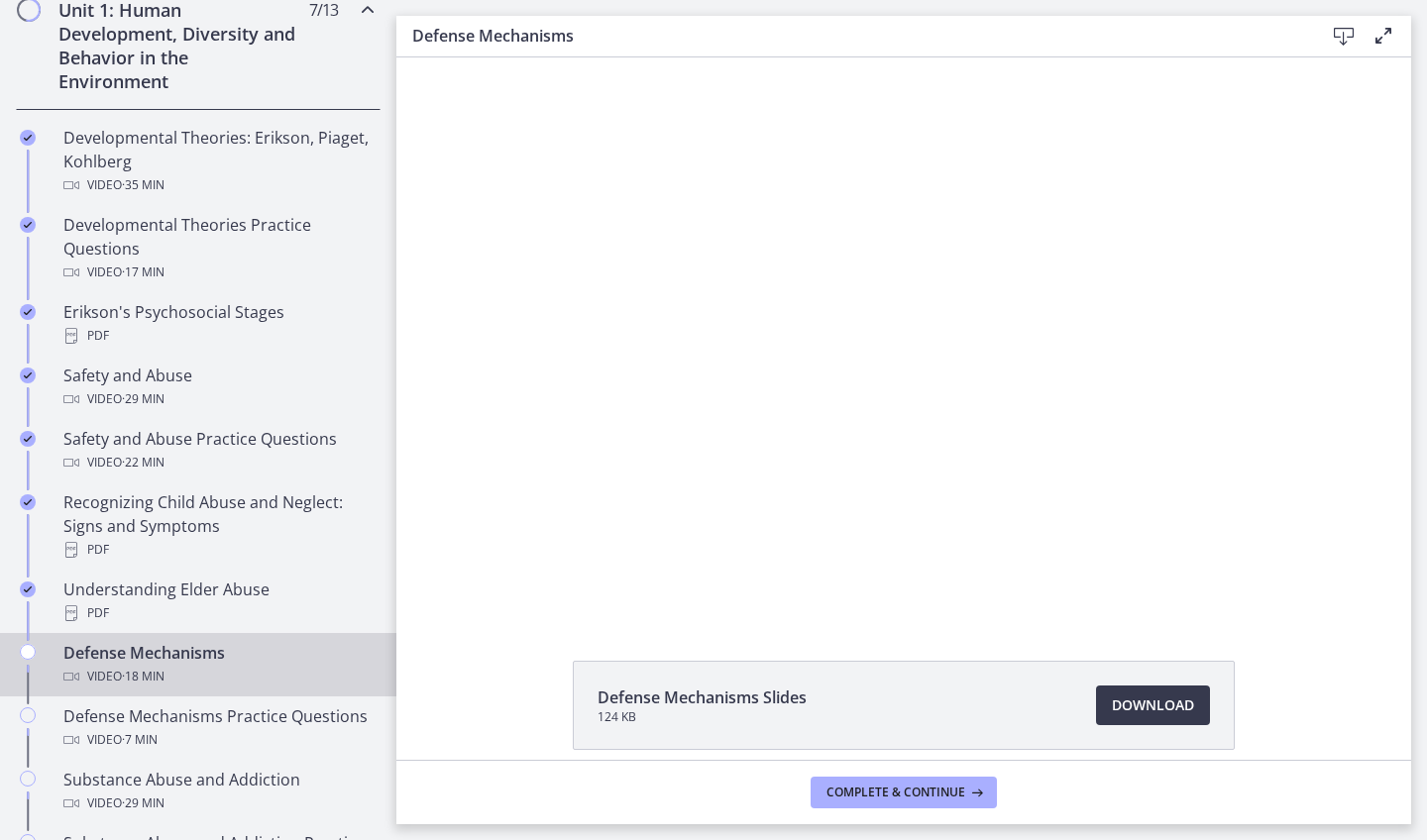 click on "Complete & continue" at bounding box center (904, 791) 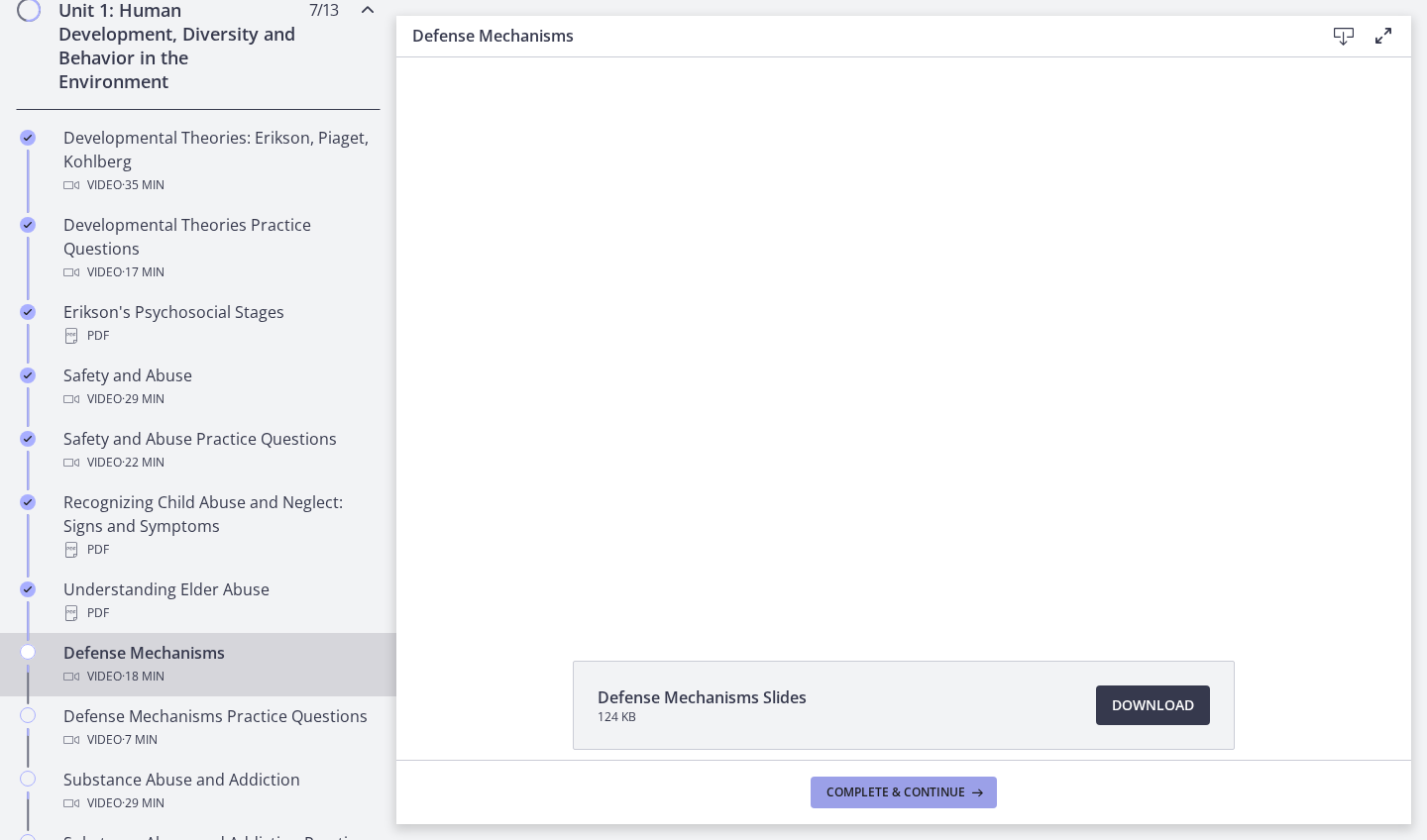 click on "Complete & continue" at bounding box center (896, 792) 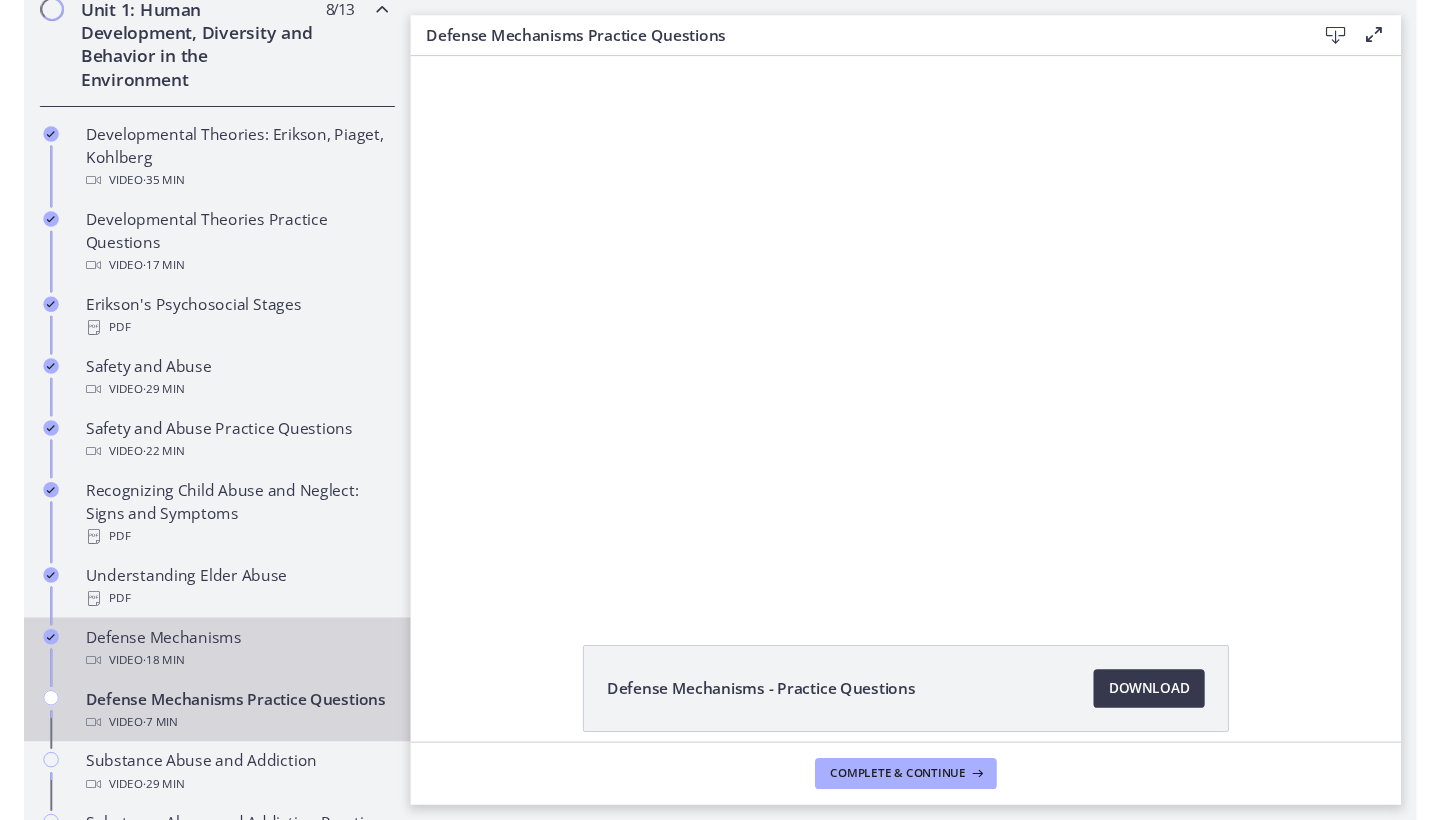 scroll, scrollTop: 0, scrollLeft: 0, axis: both 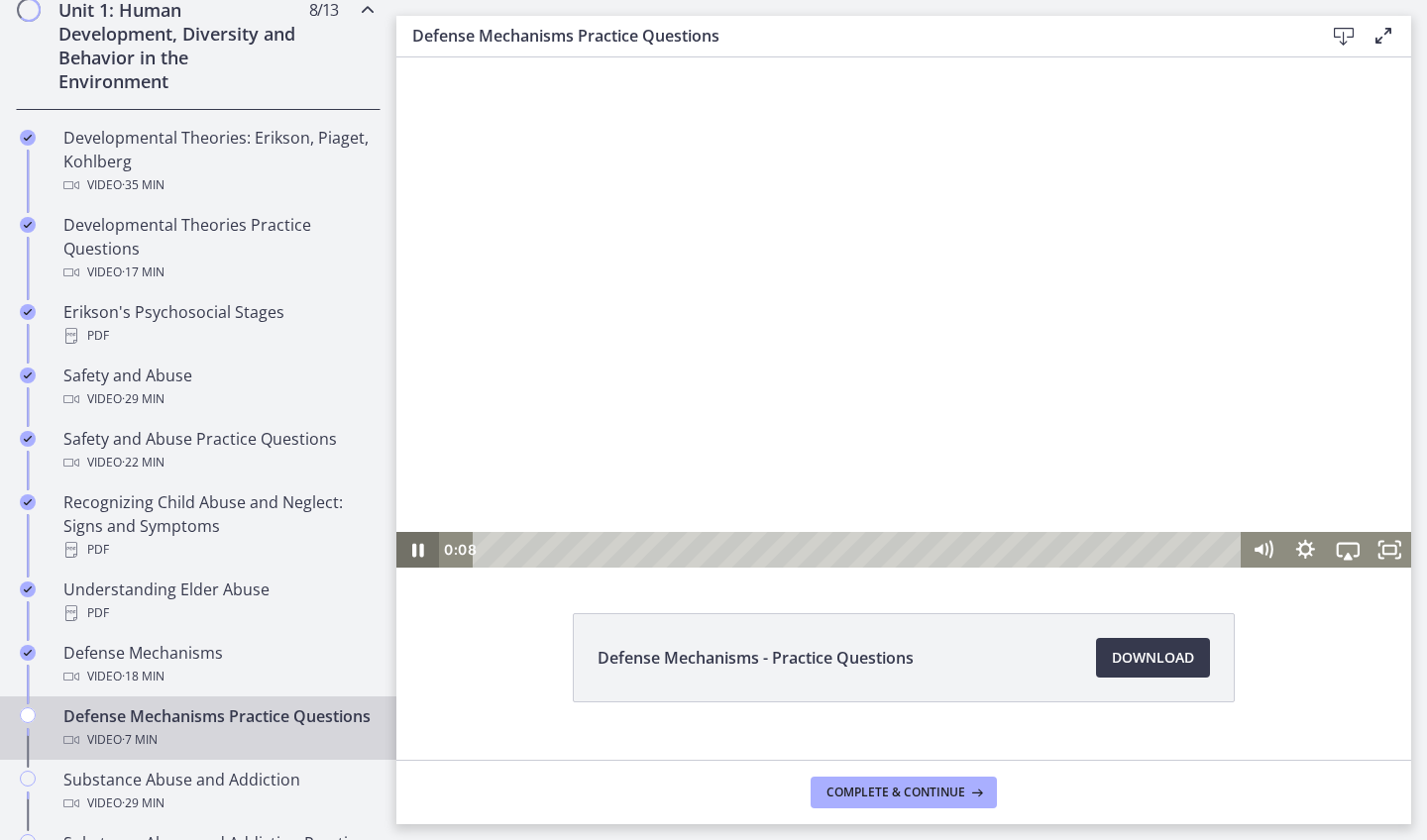 click 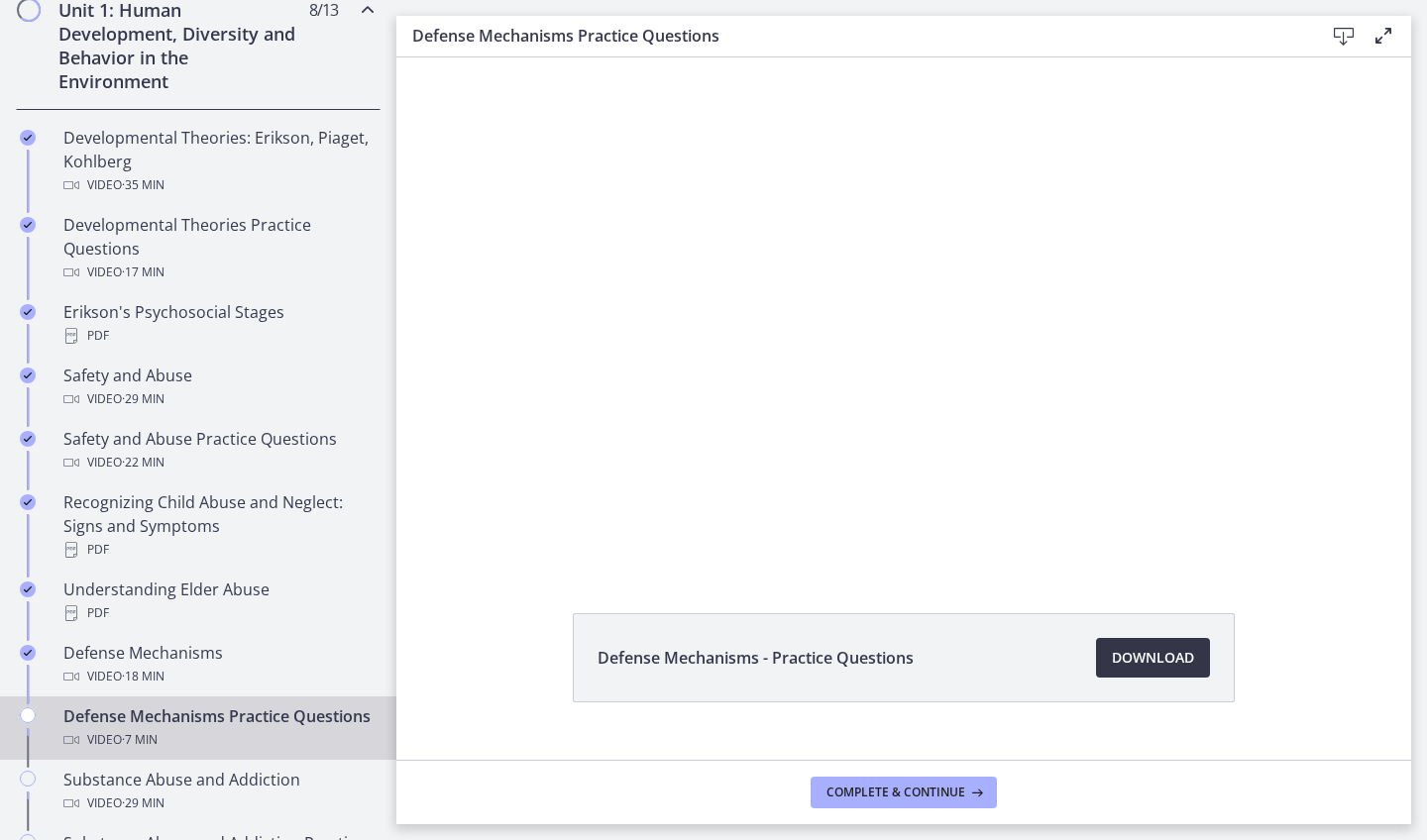 click on "Download
Opens in a new window" at bounding box center (1153, 658) 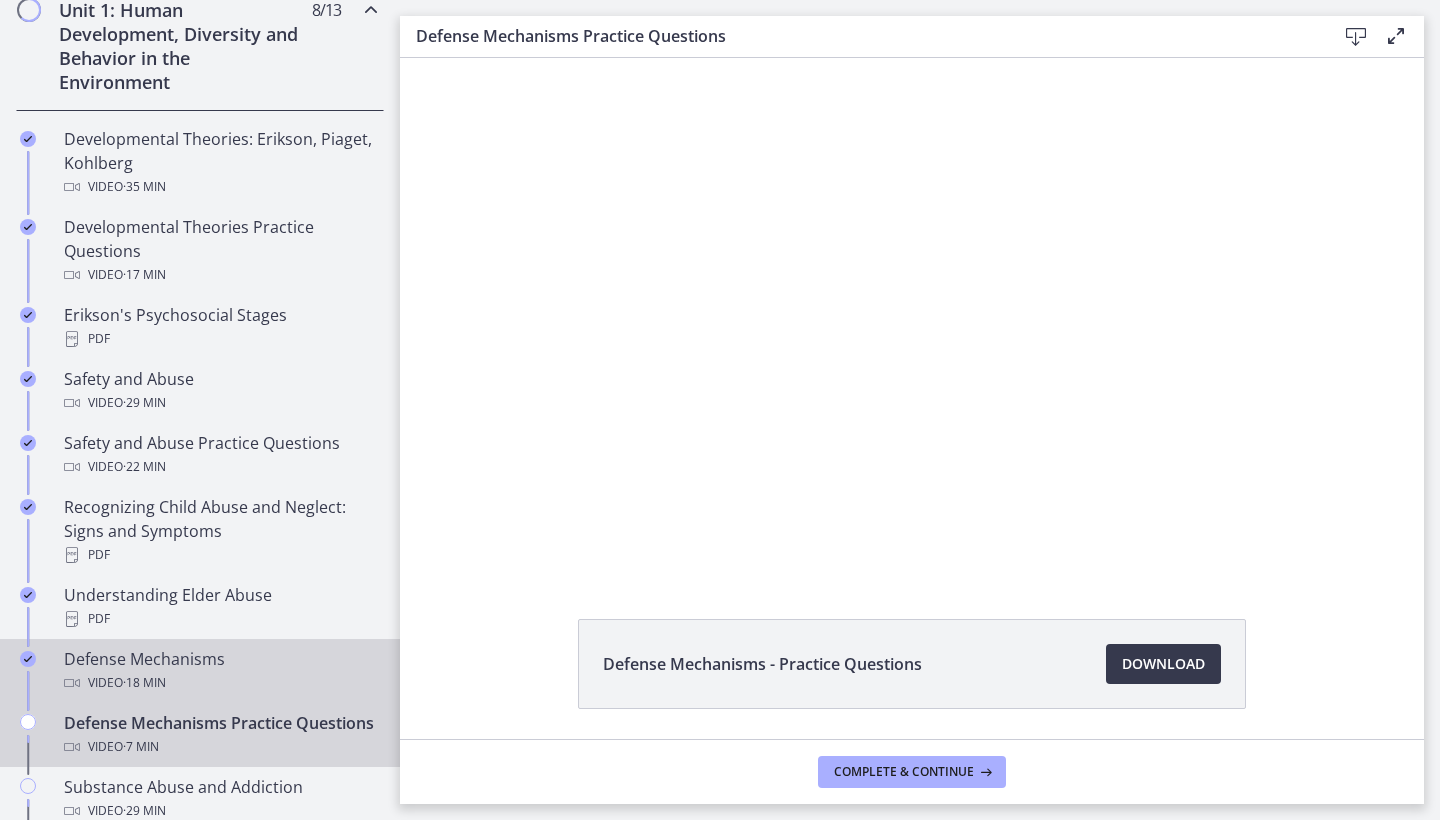click on "Video
·  18 min" at bounding box center [220, 683] 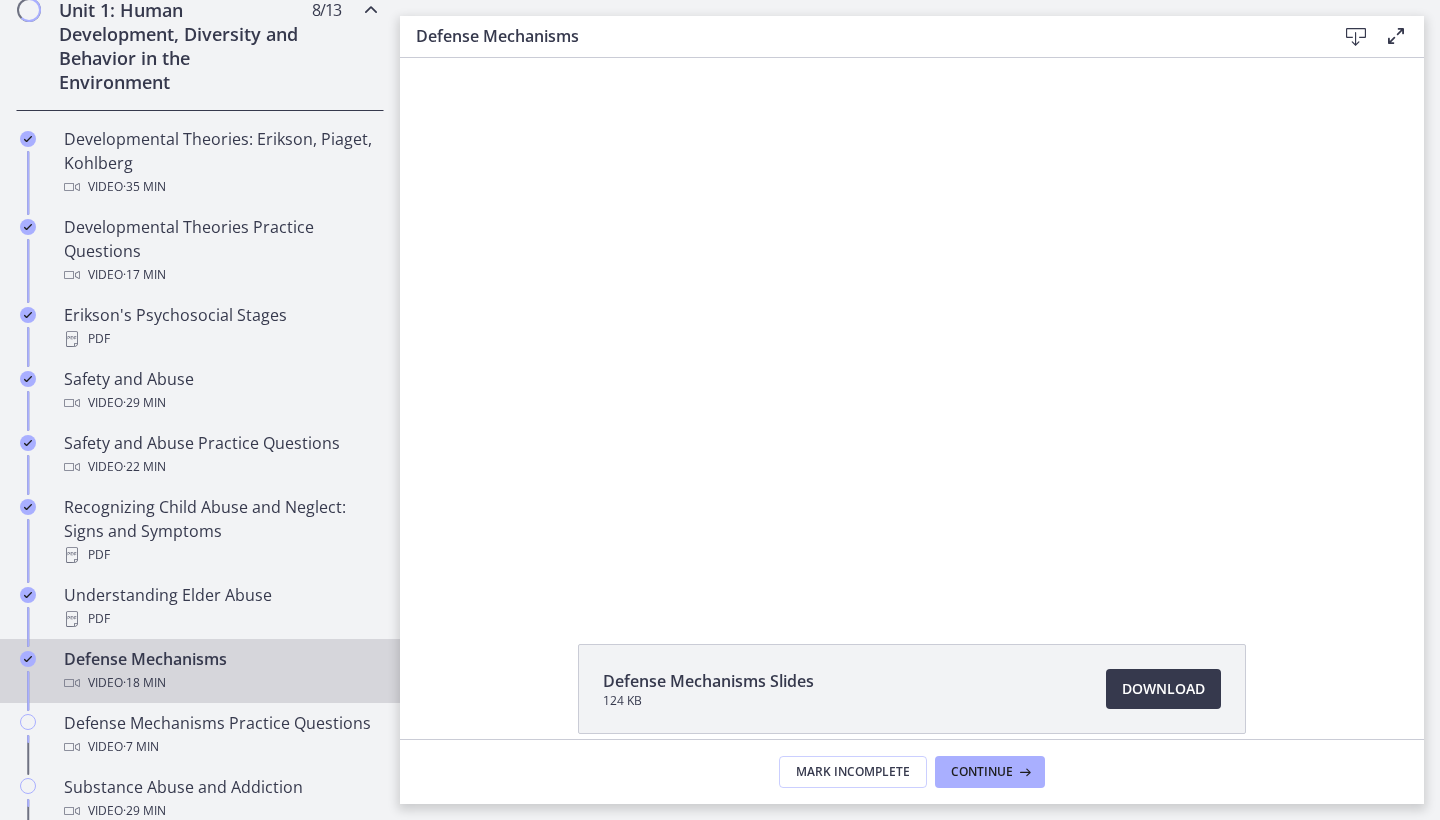 scroll, scrollTop: 0, scrollLeft: 0, axis: both 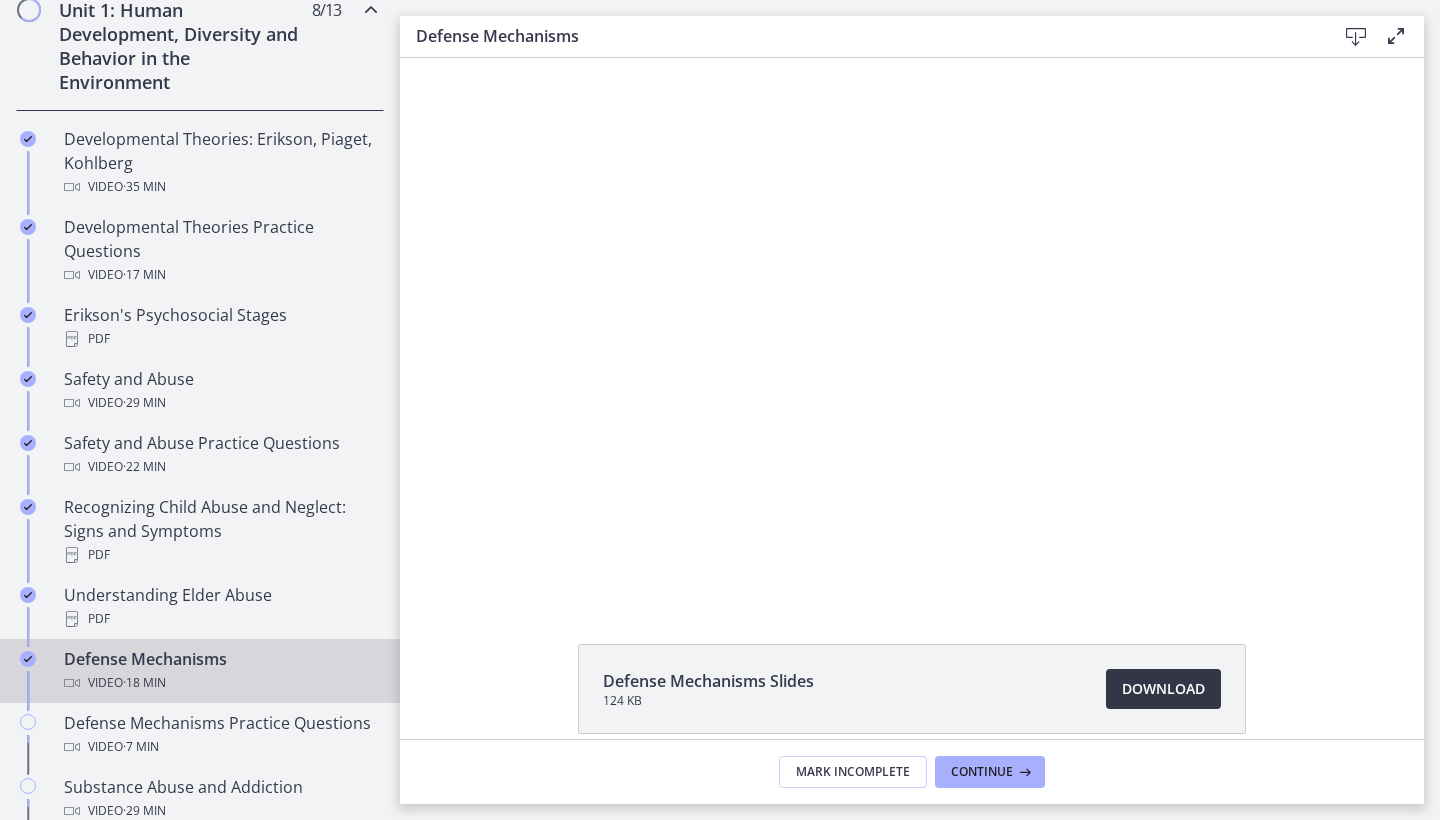 click on "Download
Opens in a new window" at bounding box center (1163, 689) 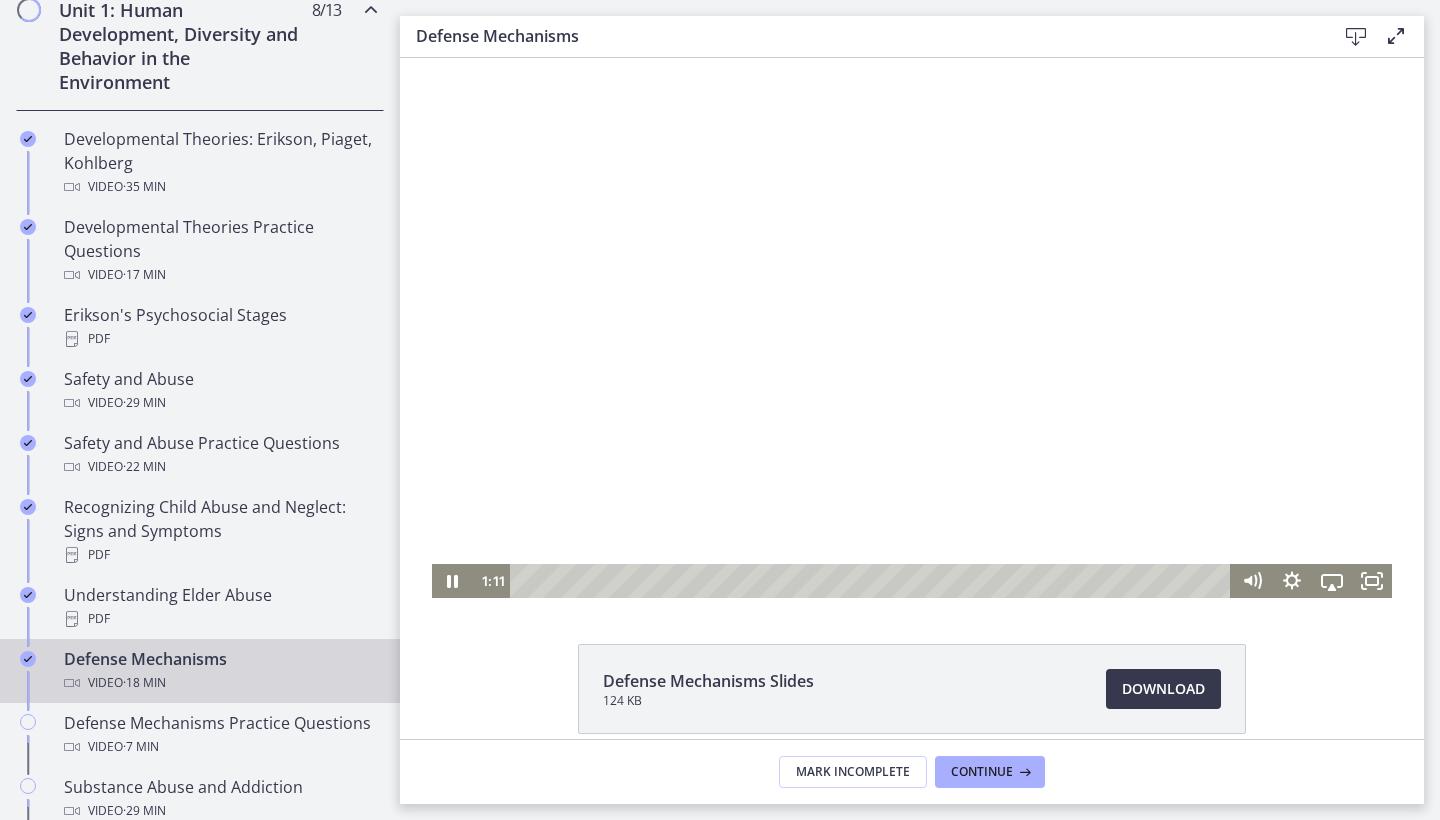 click at bounding box center [912, 328] 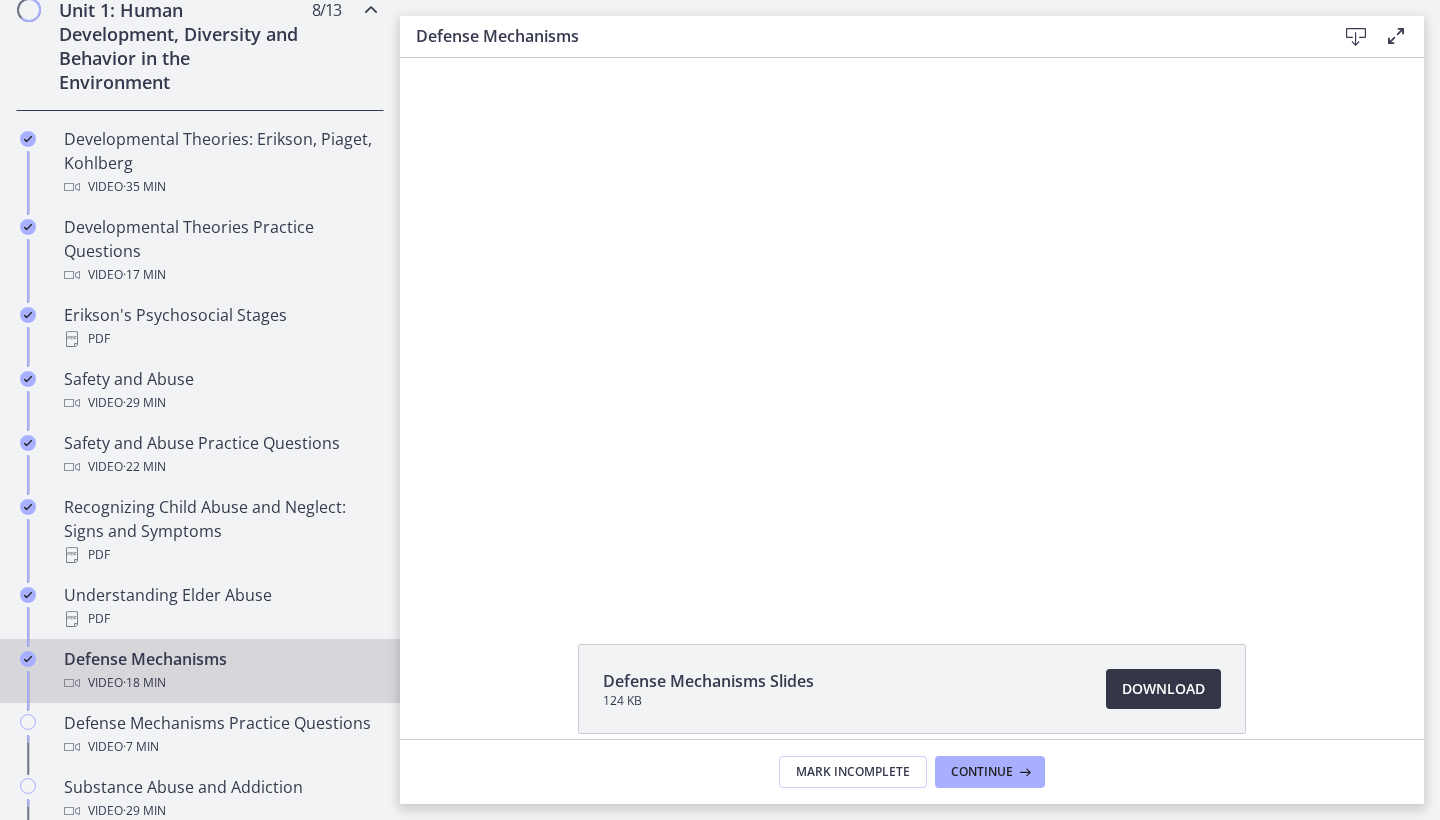 click on "Download
Opens in a new window" at bounding box center [1163, 689] 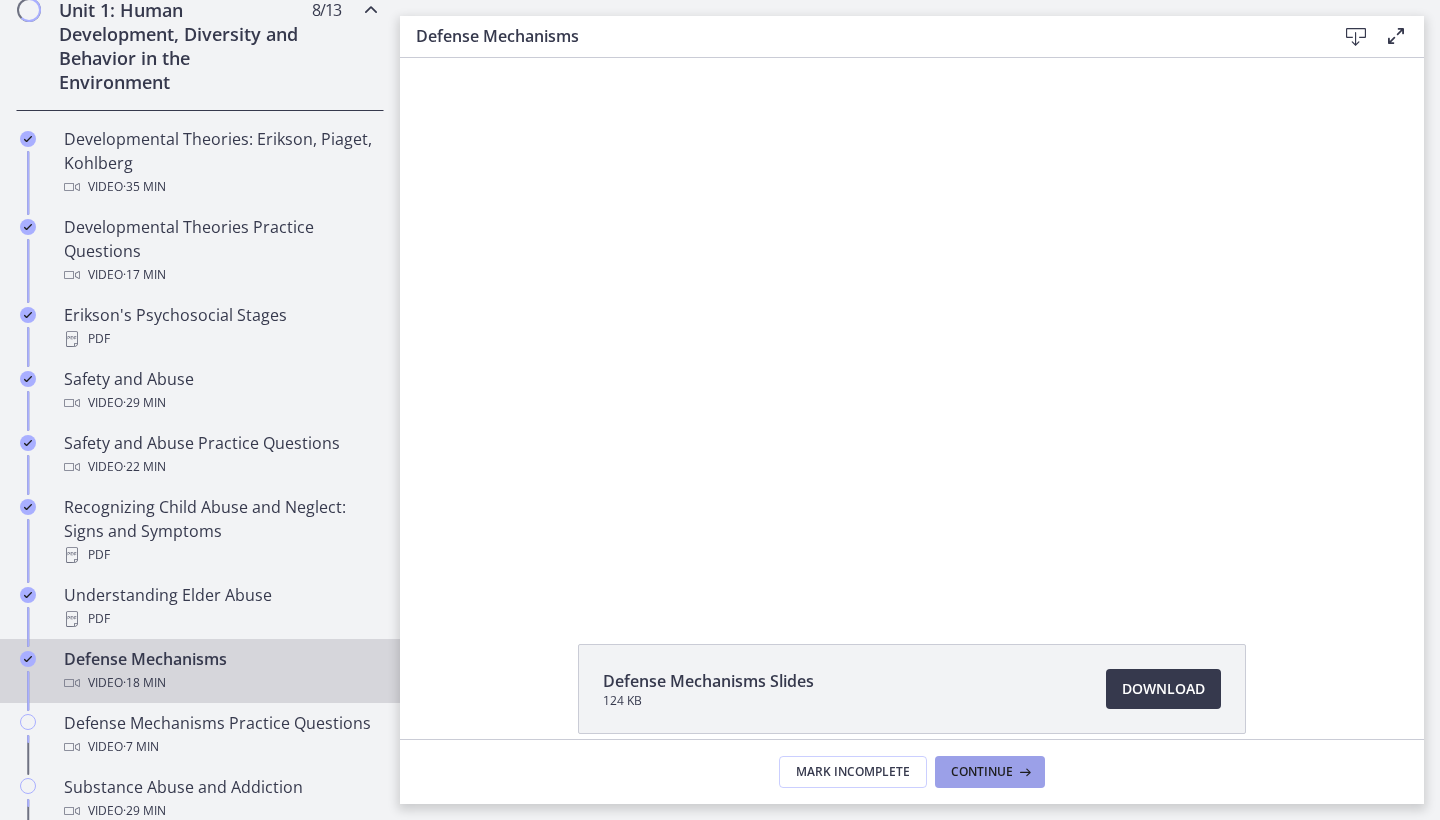 click on "Continue" at bounding box center [982, 772] 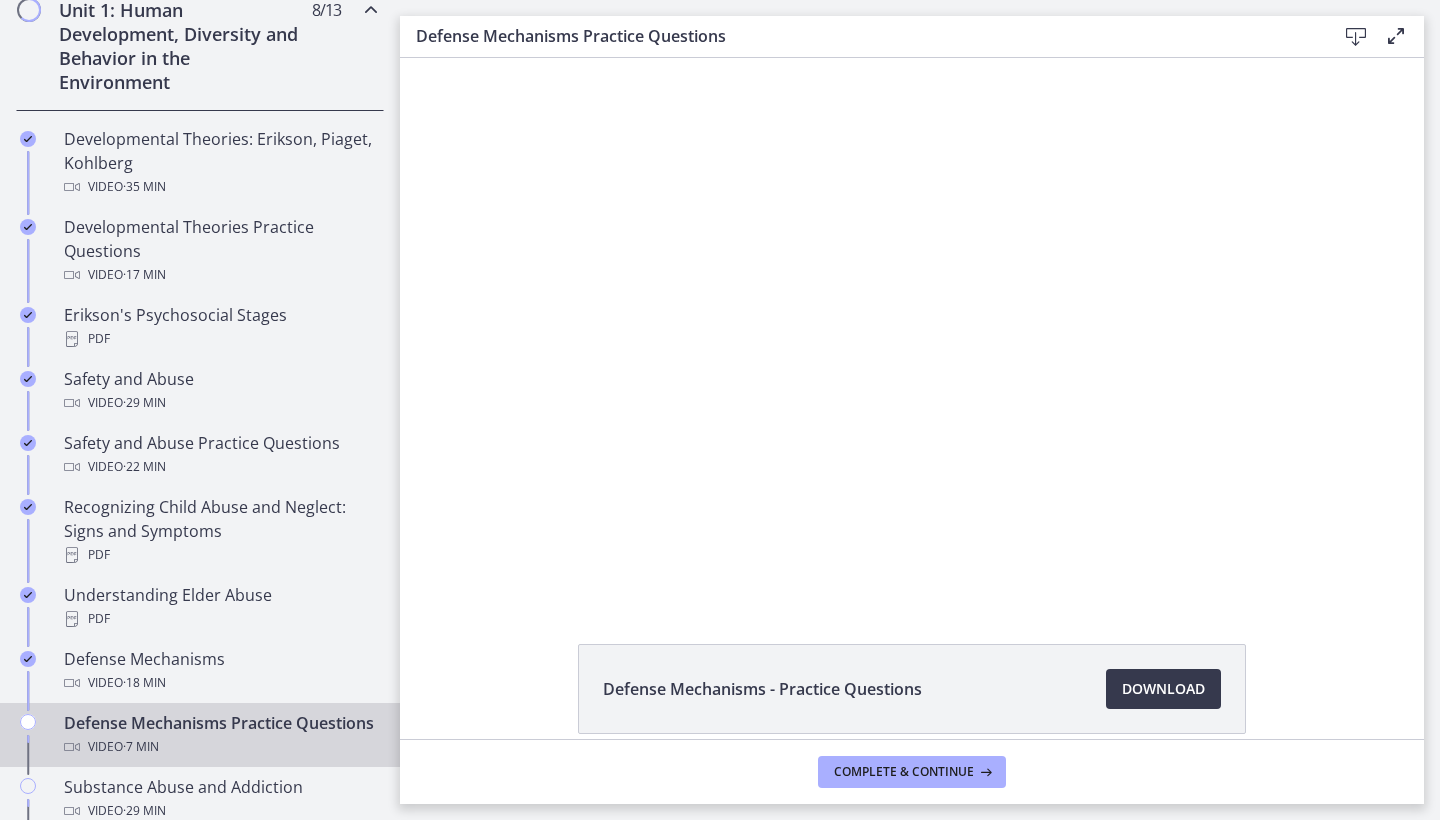 scroll, scrollTop: 0, scrollLeft: 0, axis: both 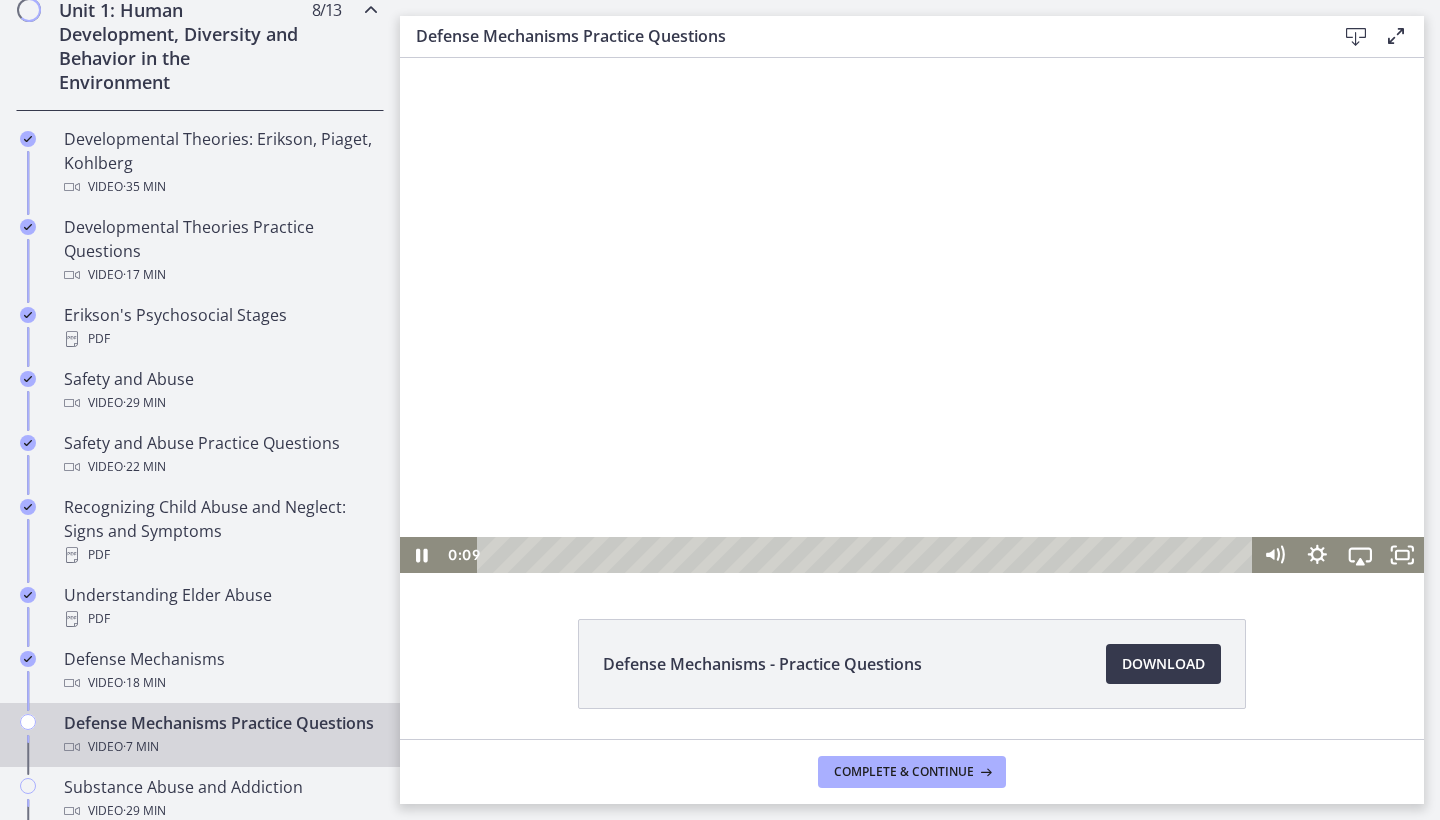 click at bounding box center [912, 315] 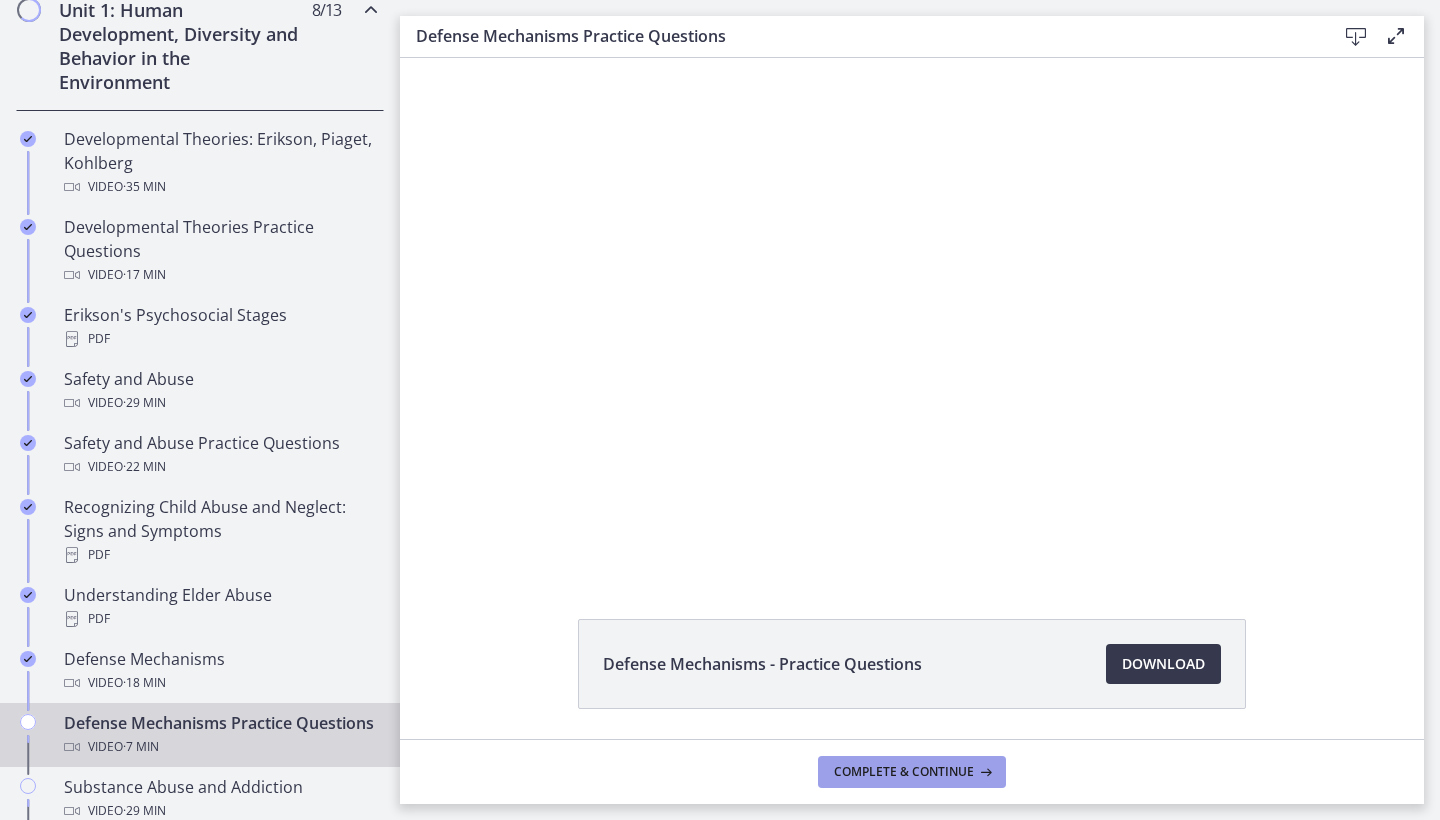 click on "Complete & continue" at bounding box center [904, 772] 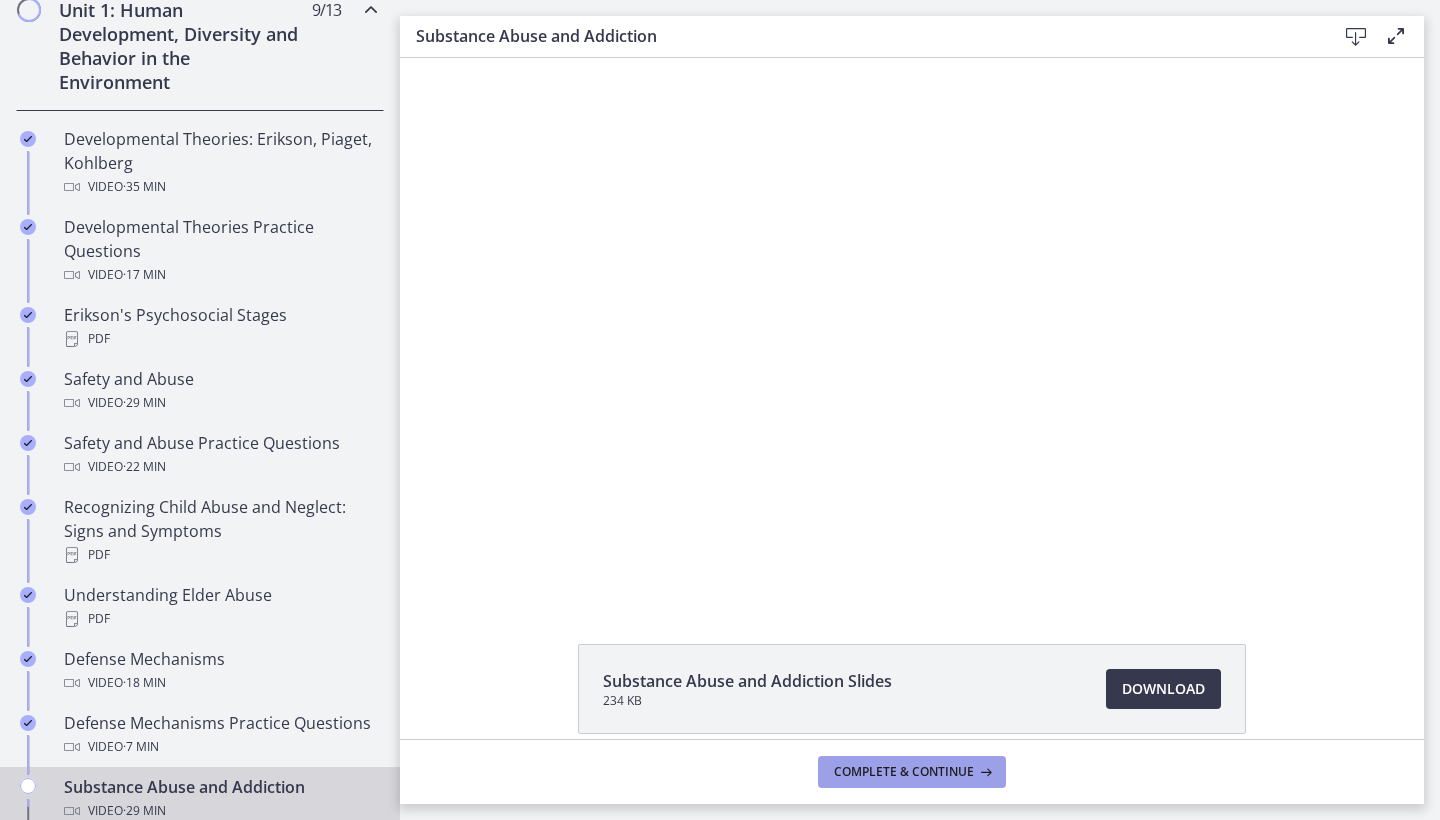 scroll, scrollTop: 0, scrollLeft: 0, axis: both 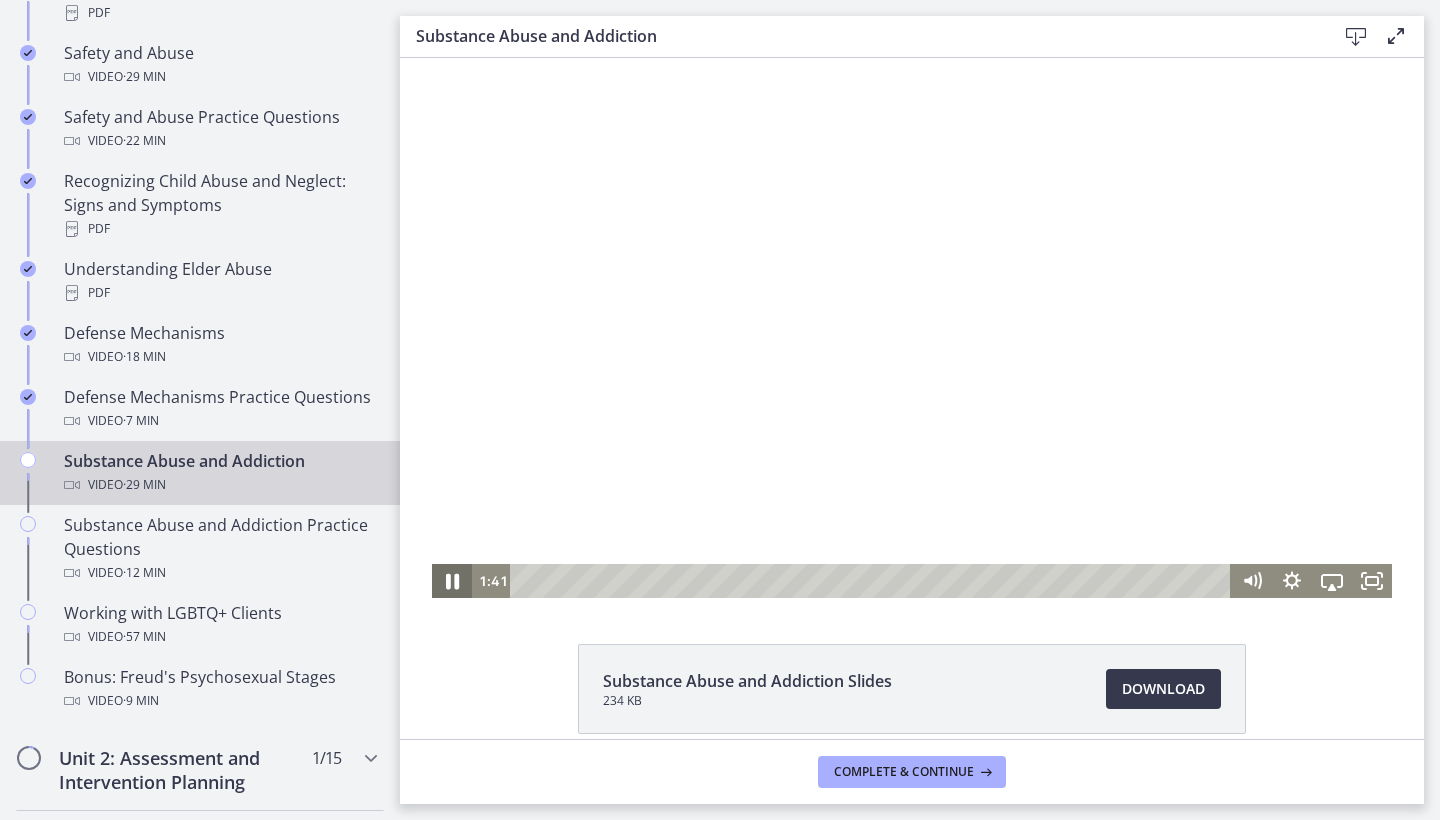 click 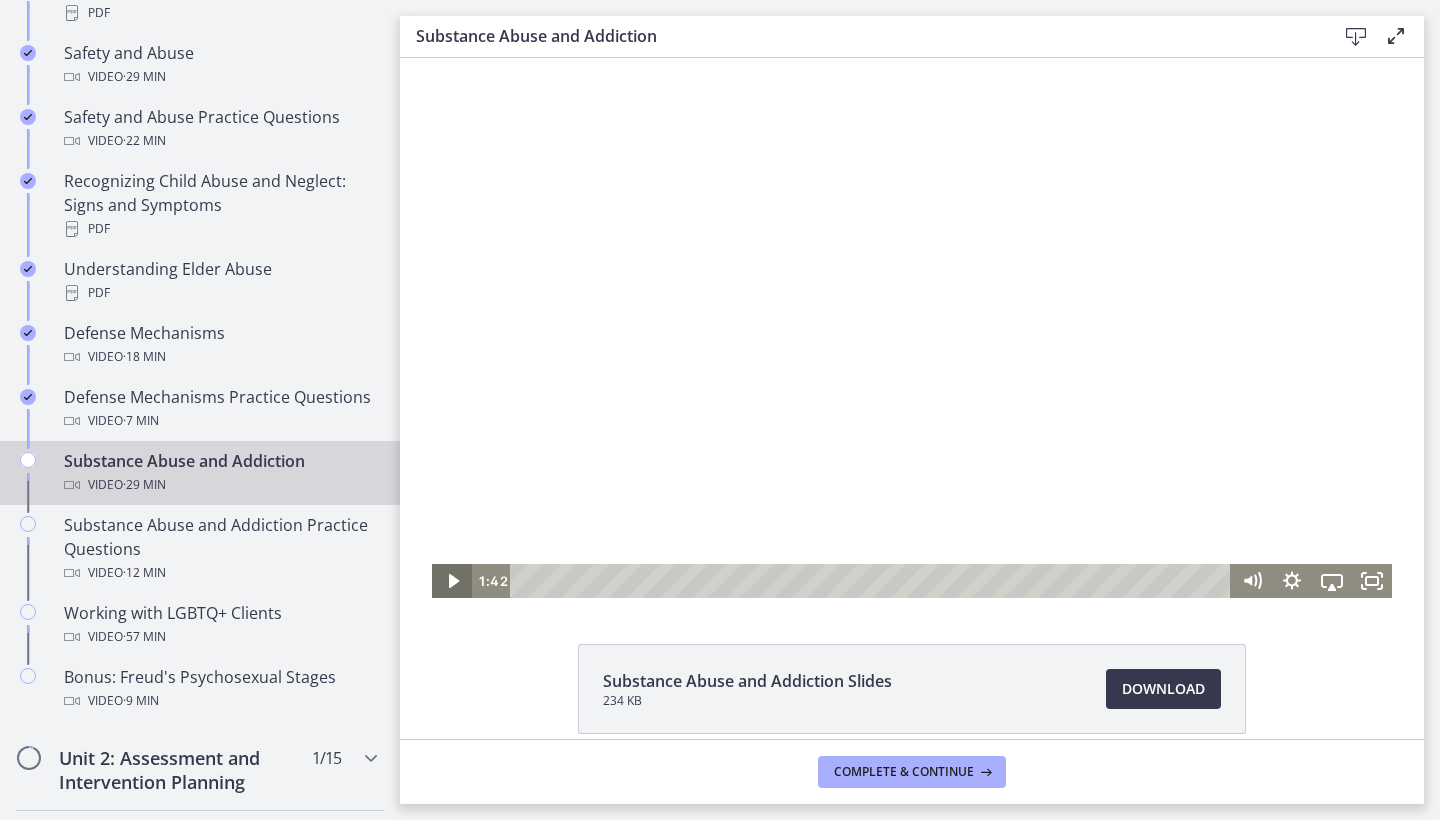 click 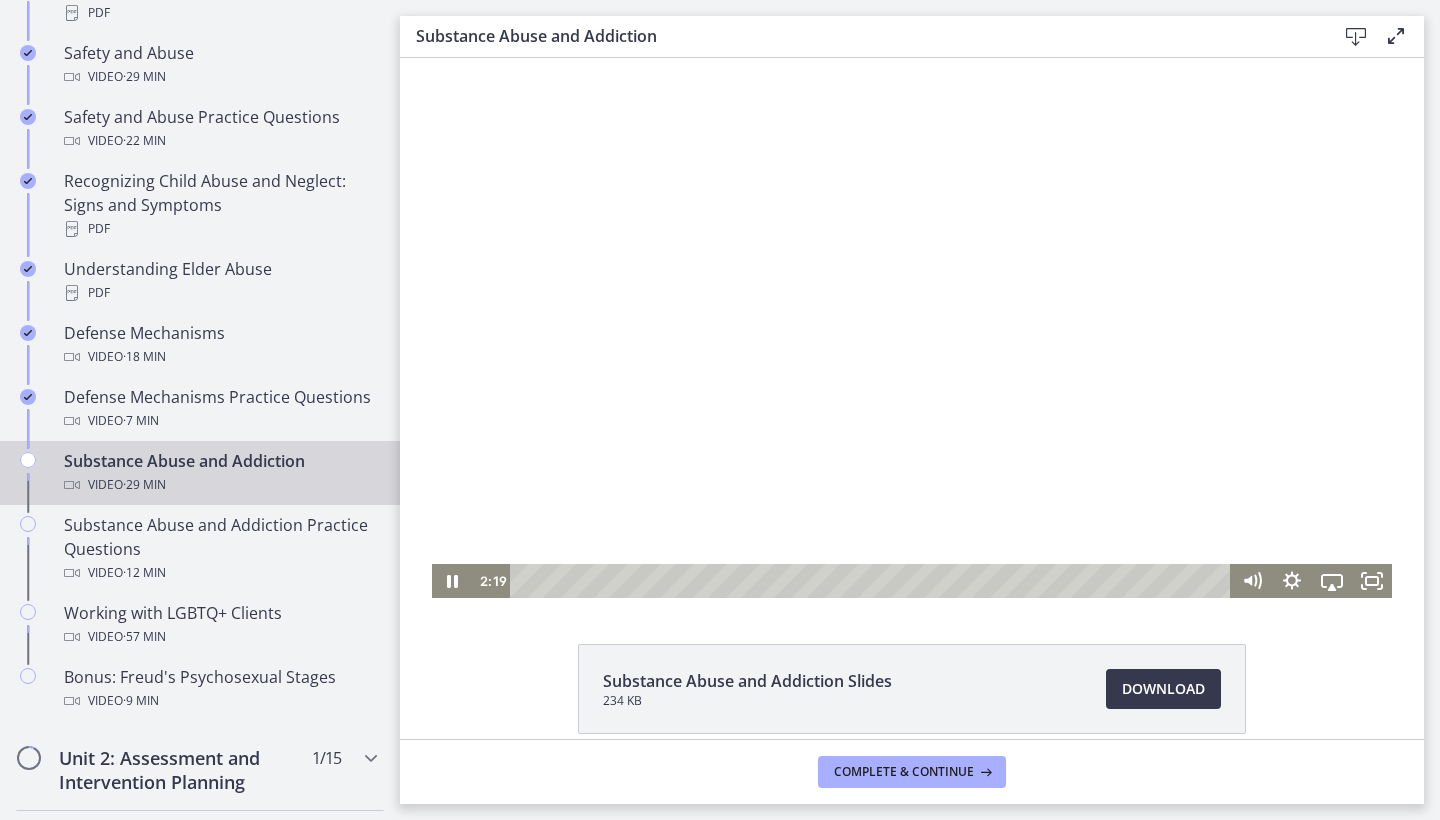 click at bounding box center (912, 328) 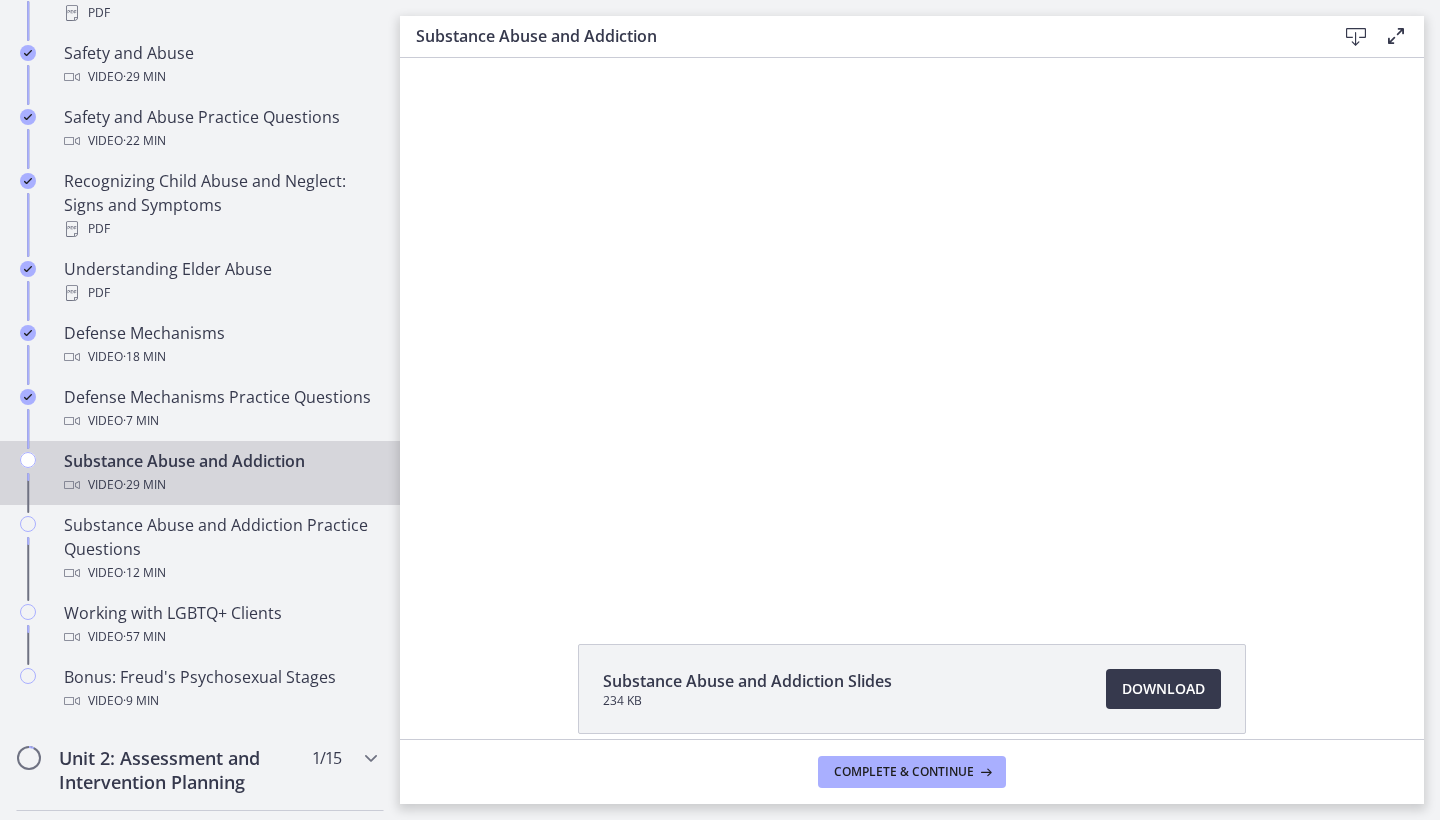 click at bounding box center [912, 328] 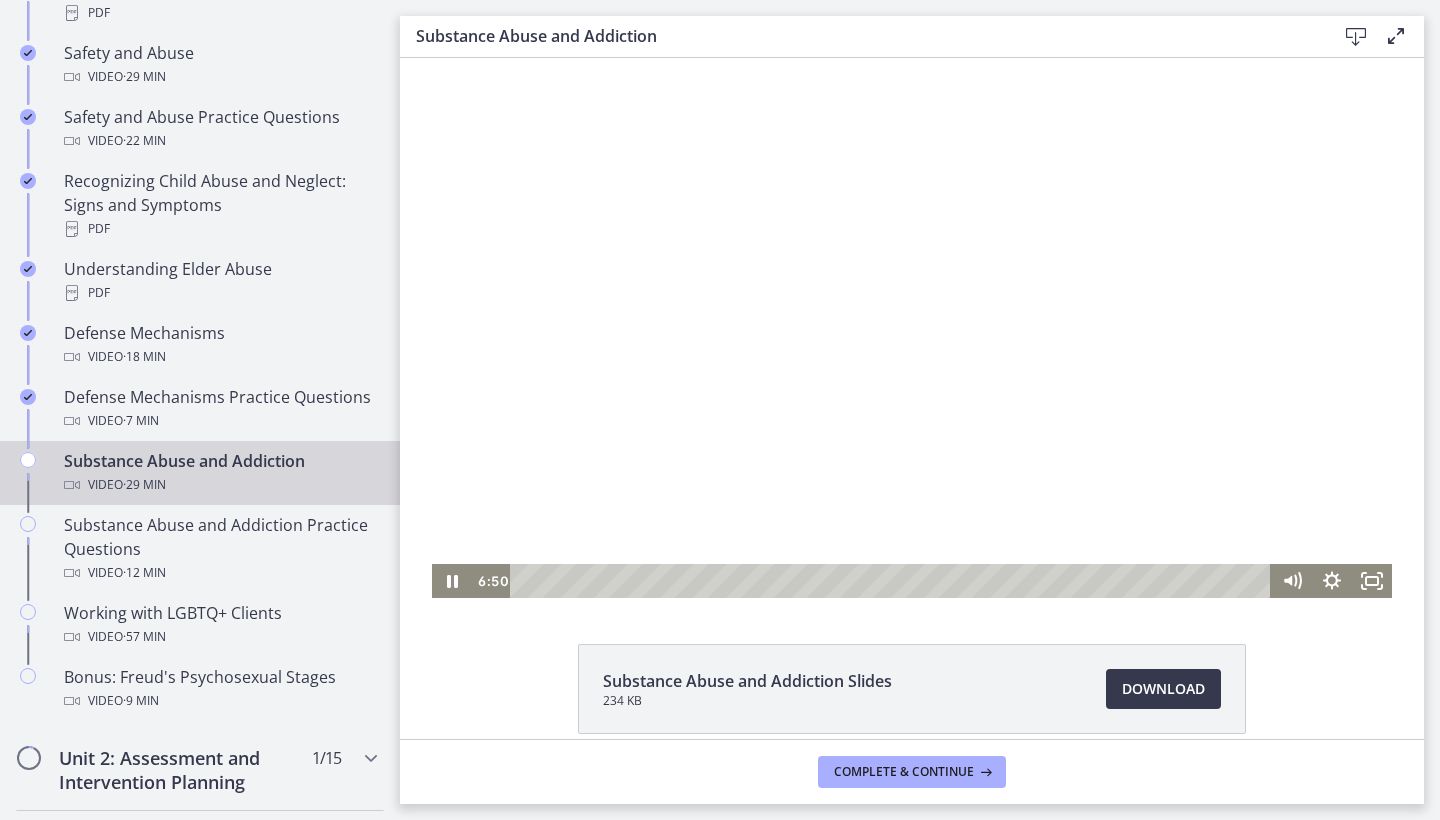 click at bounding box center (912, 328) 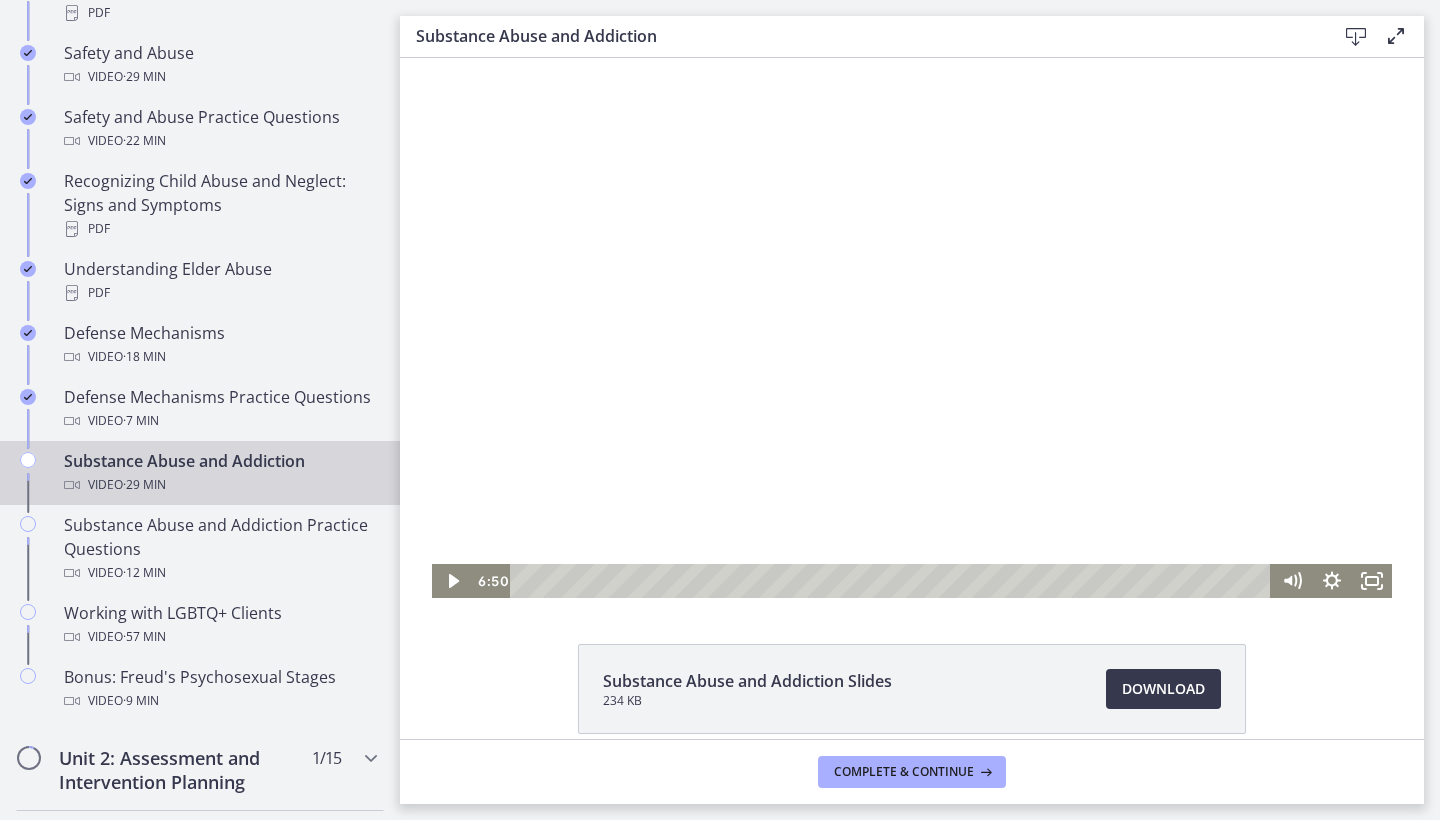 click at bounding box center [912, 328] 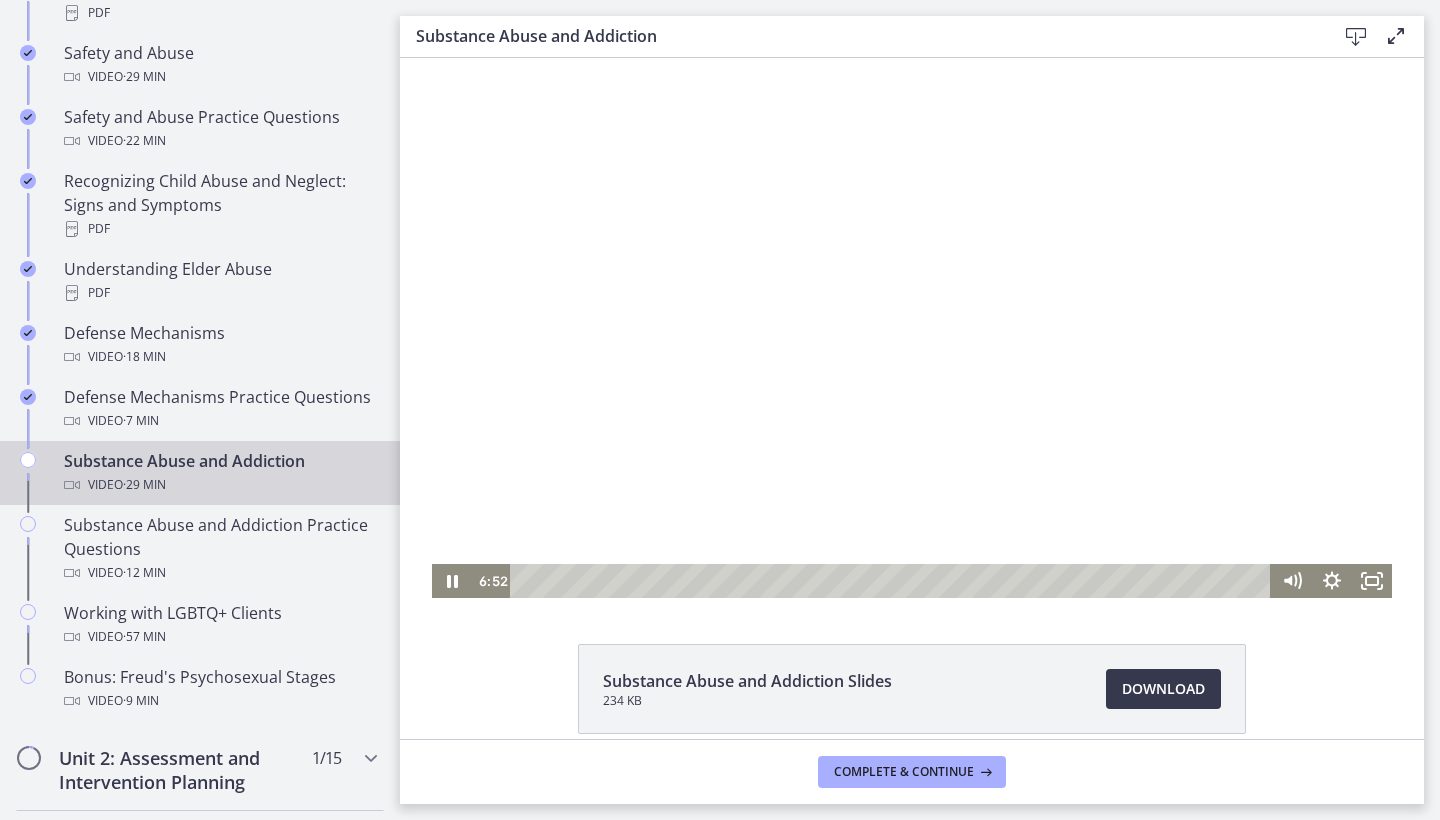 click at bounding box center [912, 328] 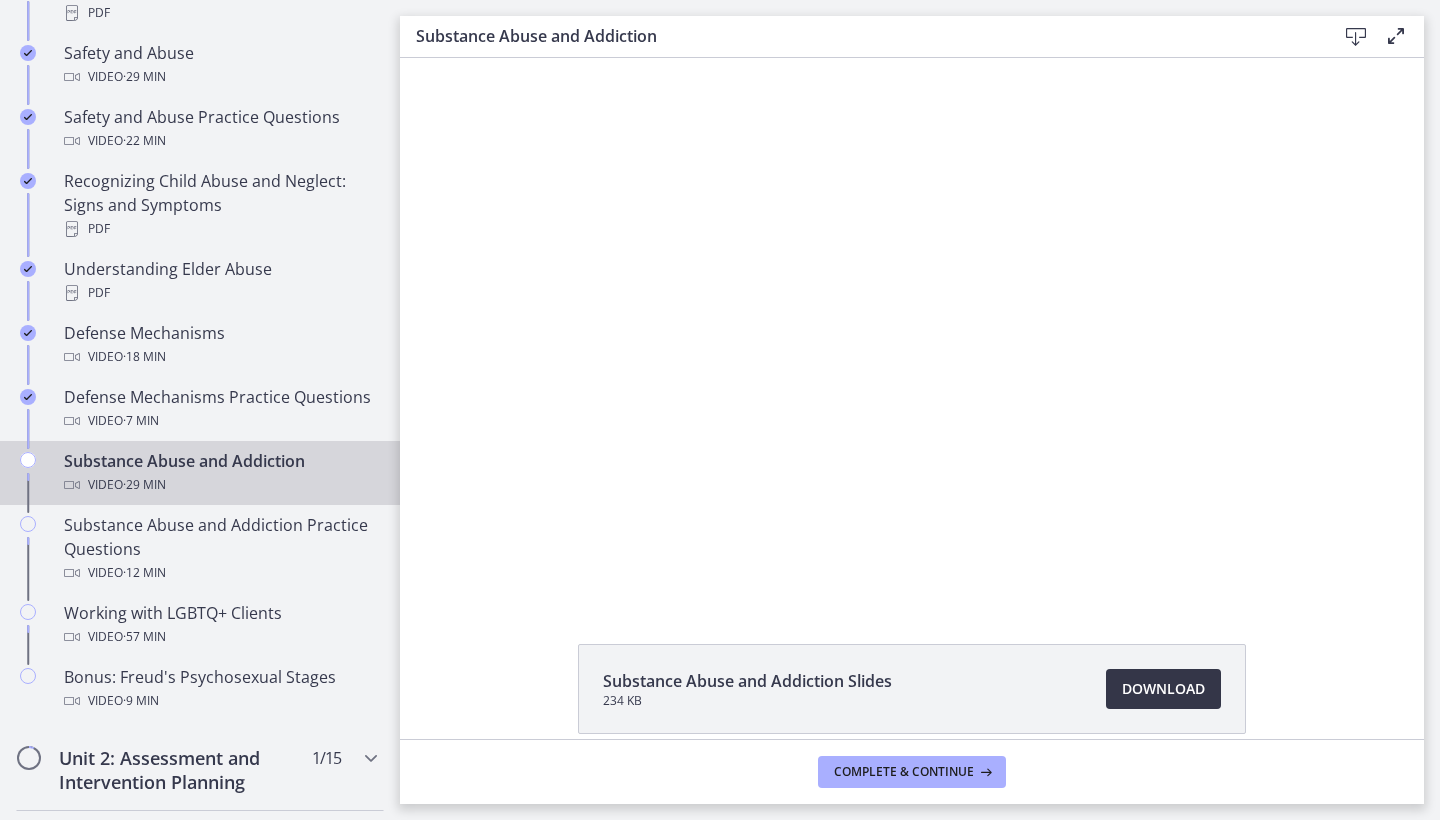 click on "Download
Opens in a new window" at bounding box center (1163, 689) 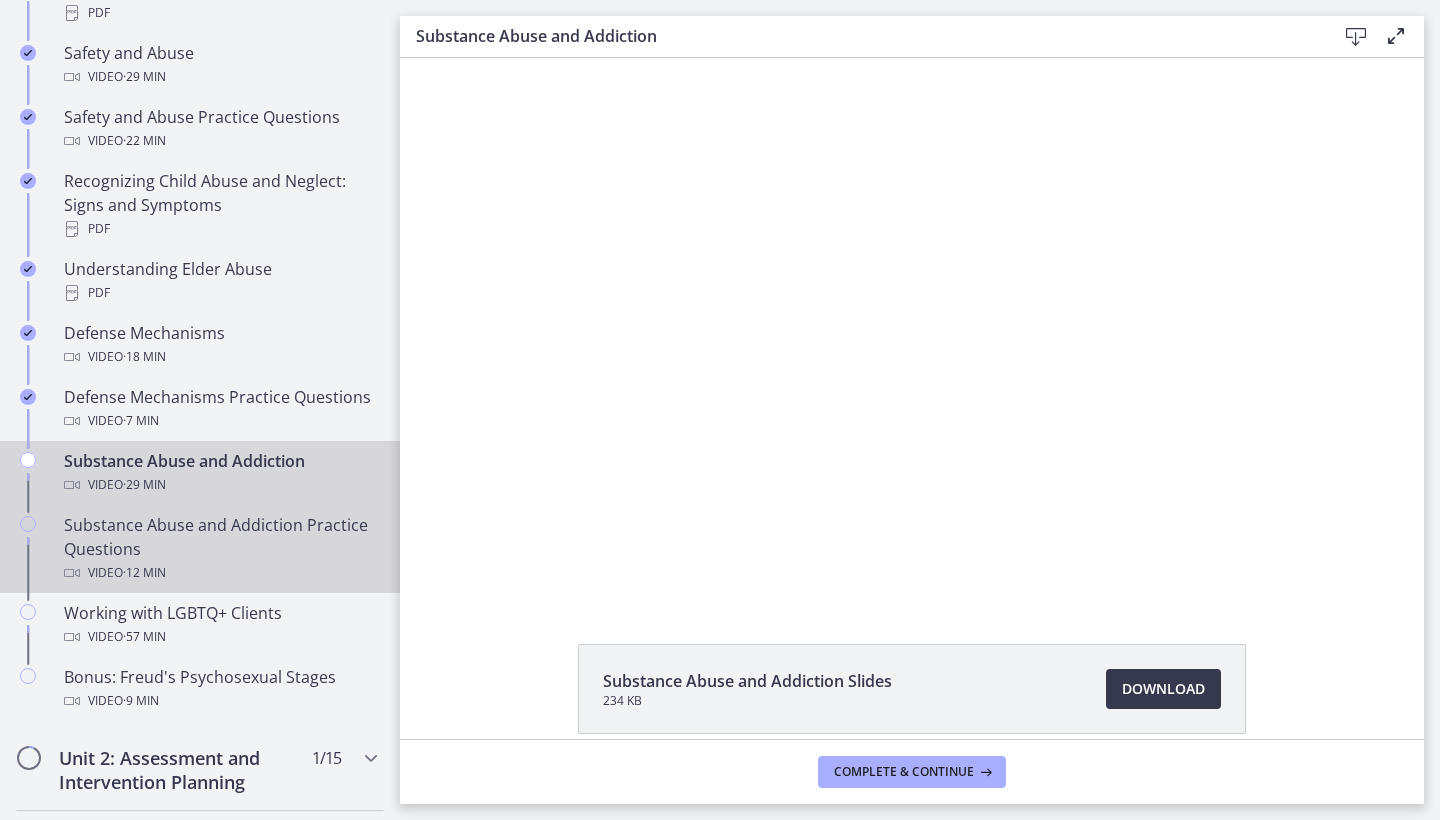 click on "Substance Abuse and Addiction Practice Questions
Video
·  12 min" at bounding box center (220, 549) 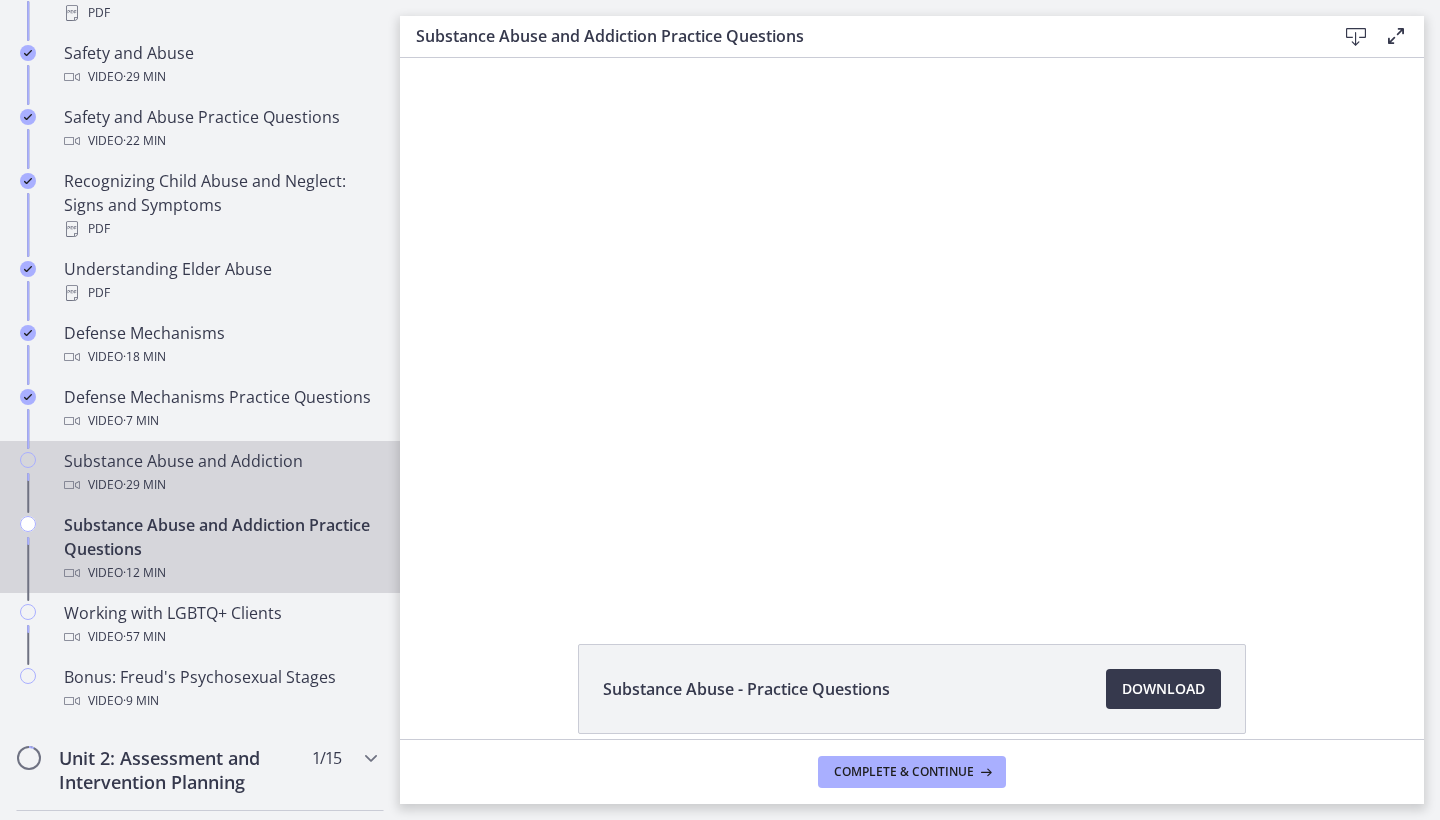 click on "Substance Abuse and Addiction
Video
·  29 min" at bounding box center [200, 473] 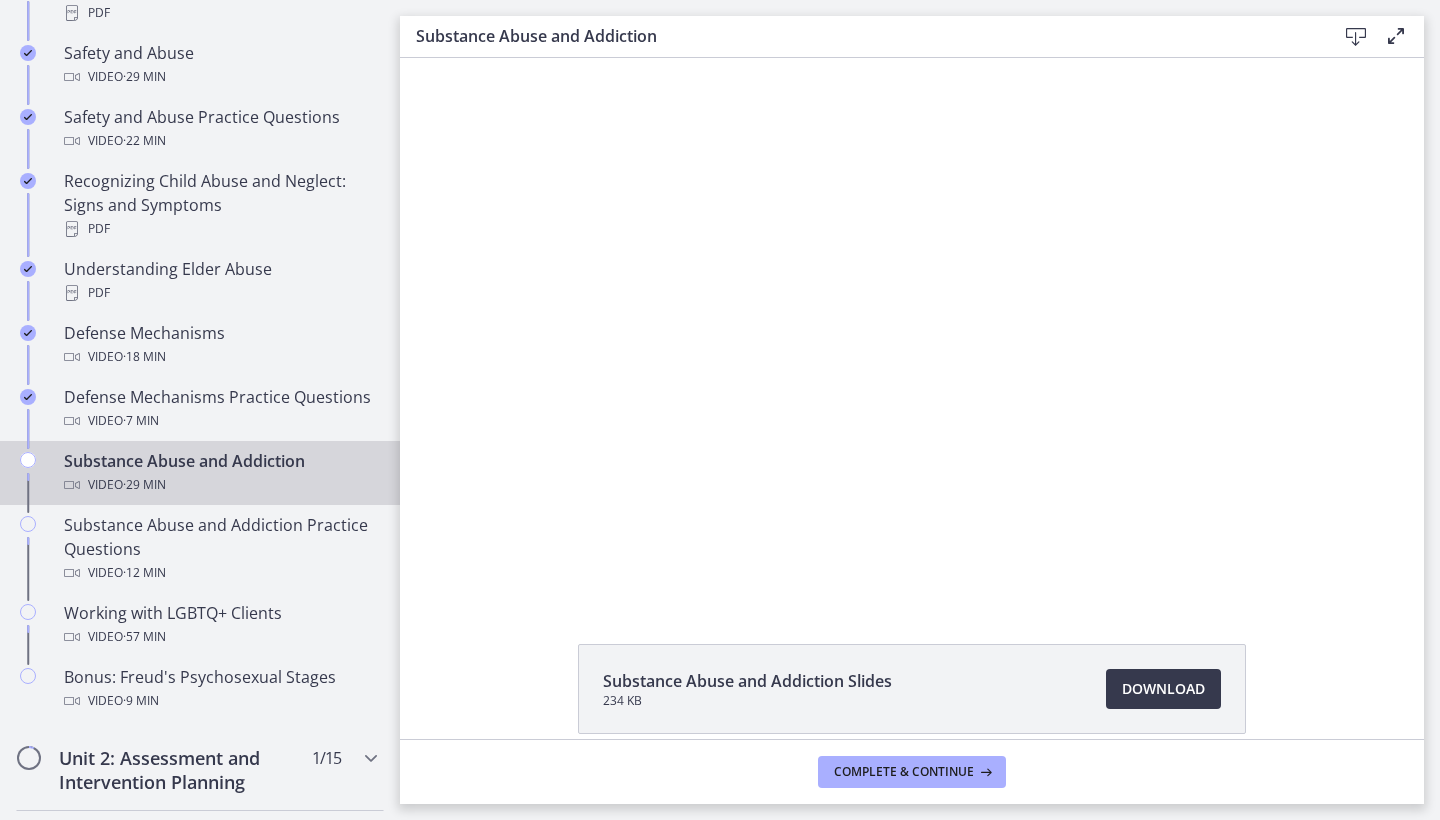scroll, scrollTop: 0, scrollLeft: 0, axis: both 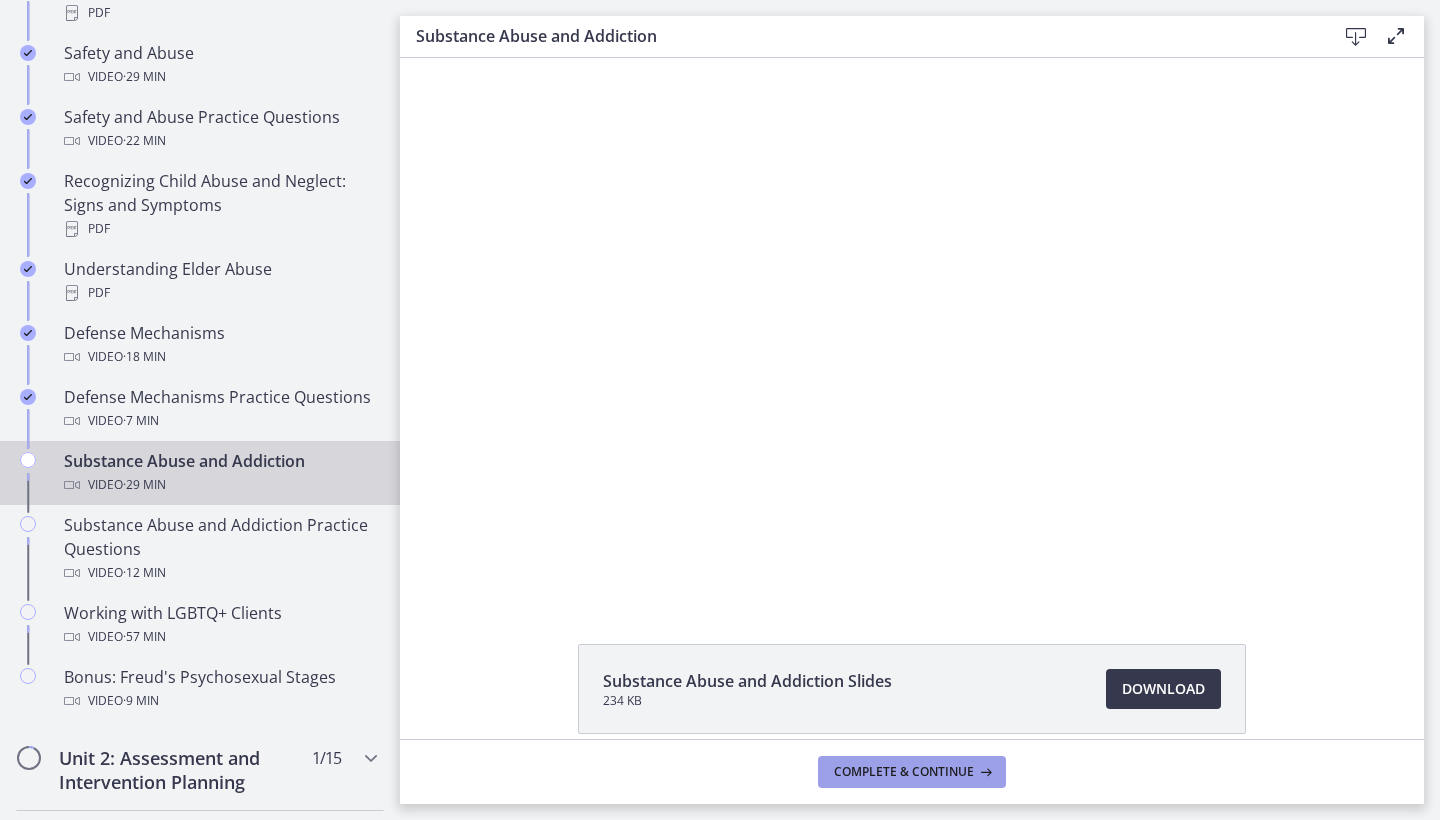 click on "Complete & continue" at bounding box center (912, 772) 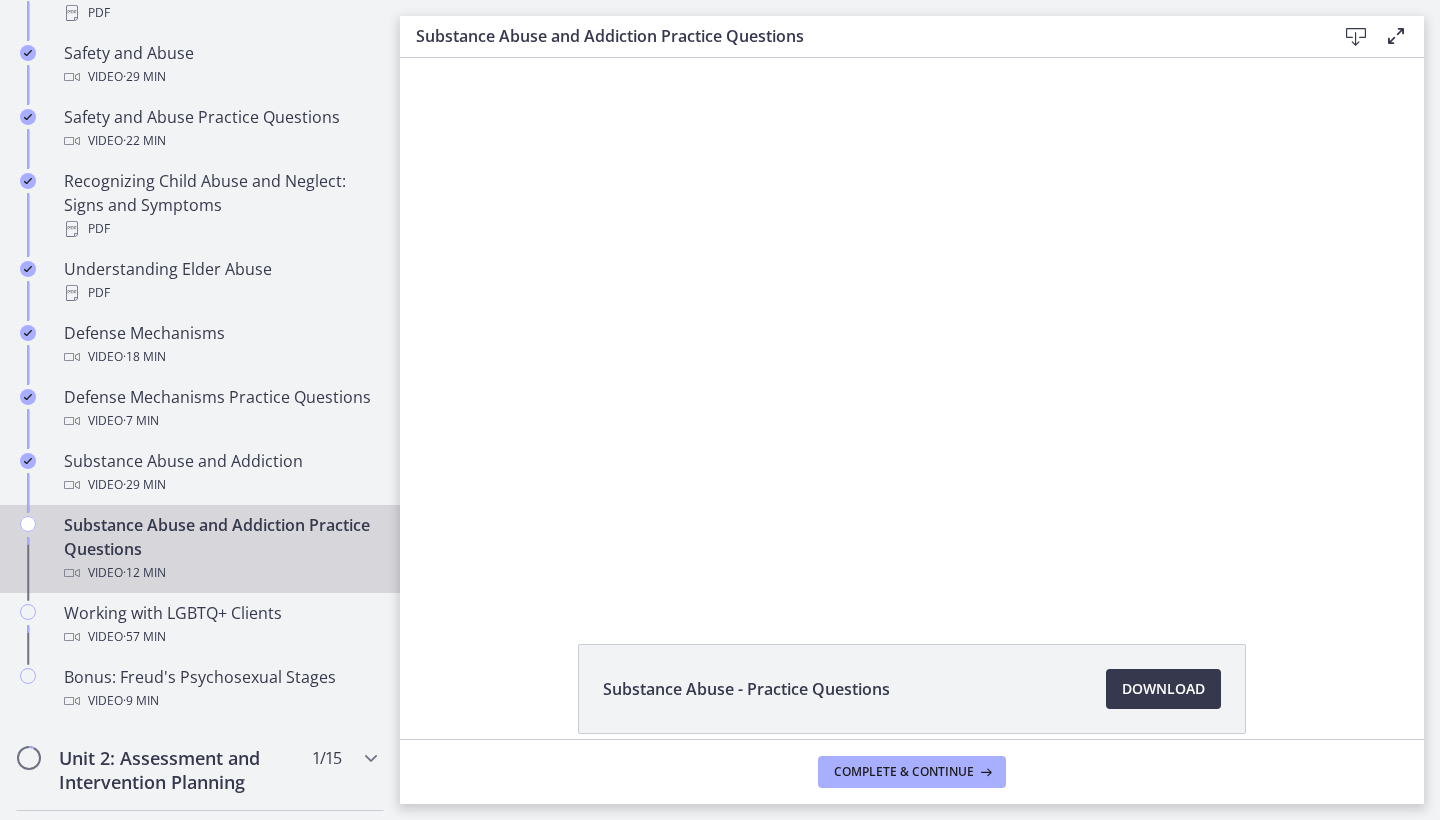 scroll, scrollTop: 0, scrollLeft: 0, axis: both 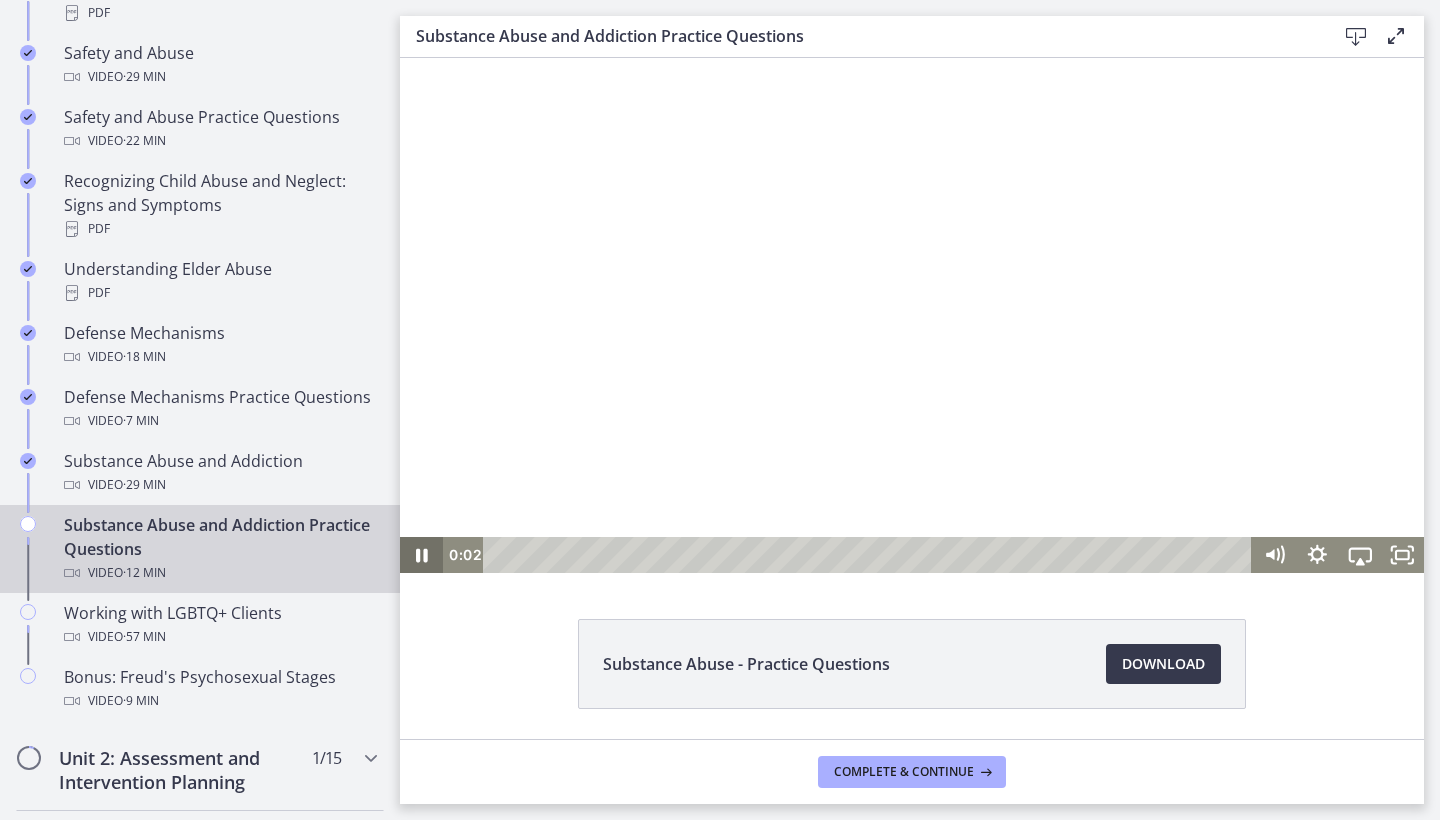 click 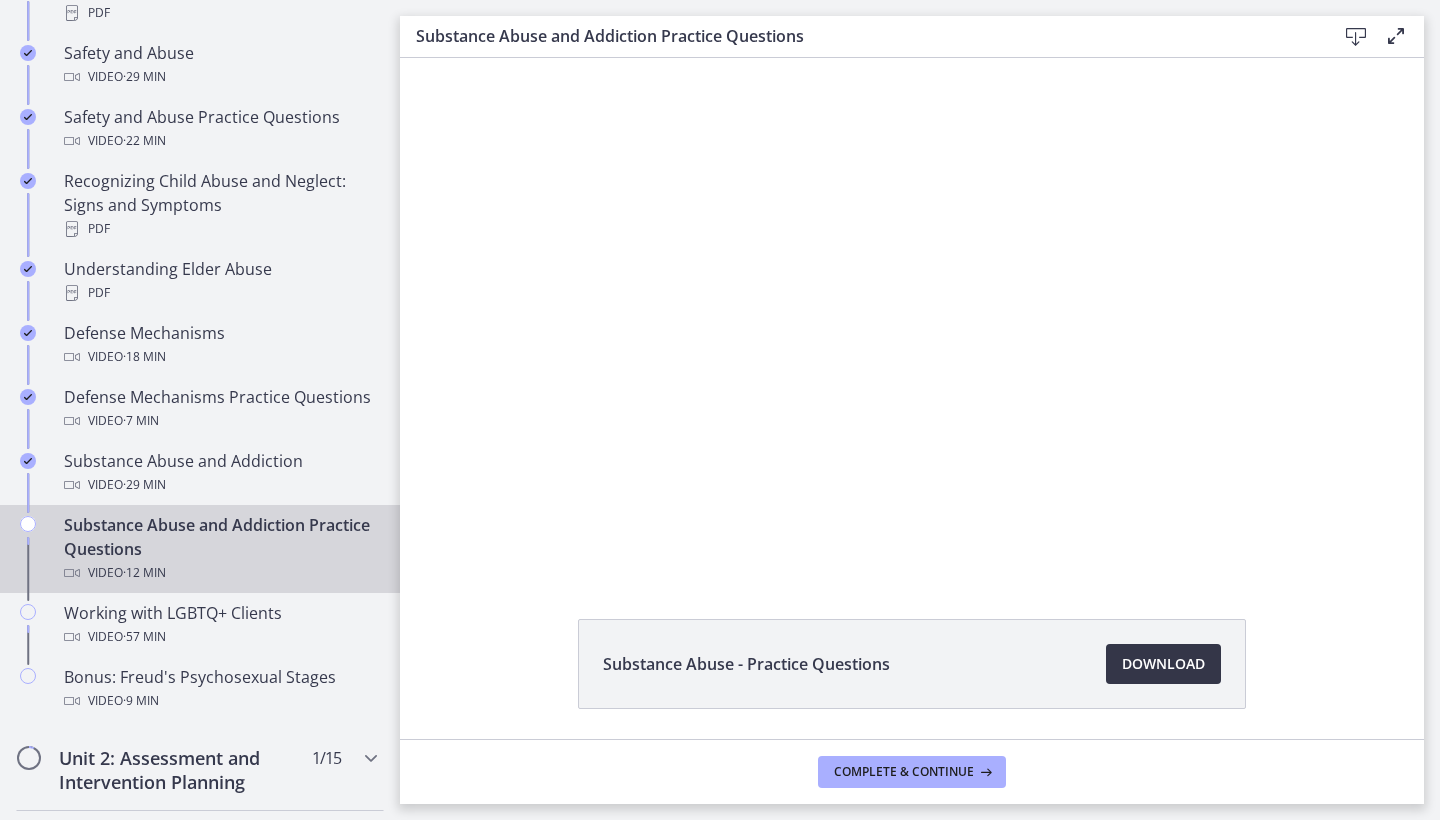 click on "Download
Opens in a new window" at bounding box center (1163, 664) 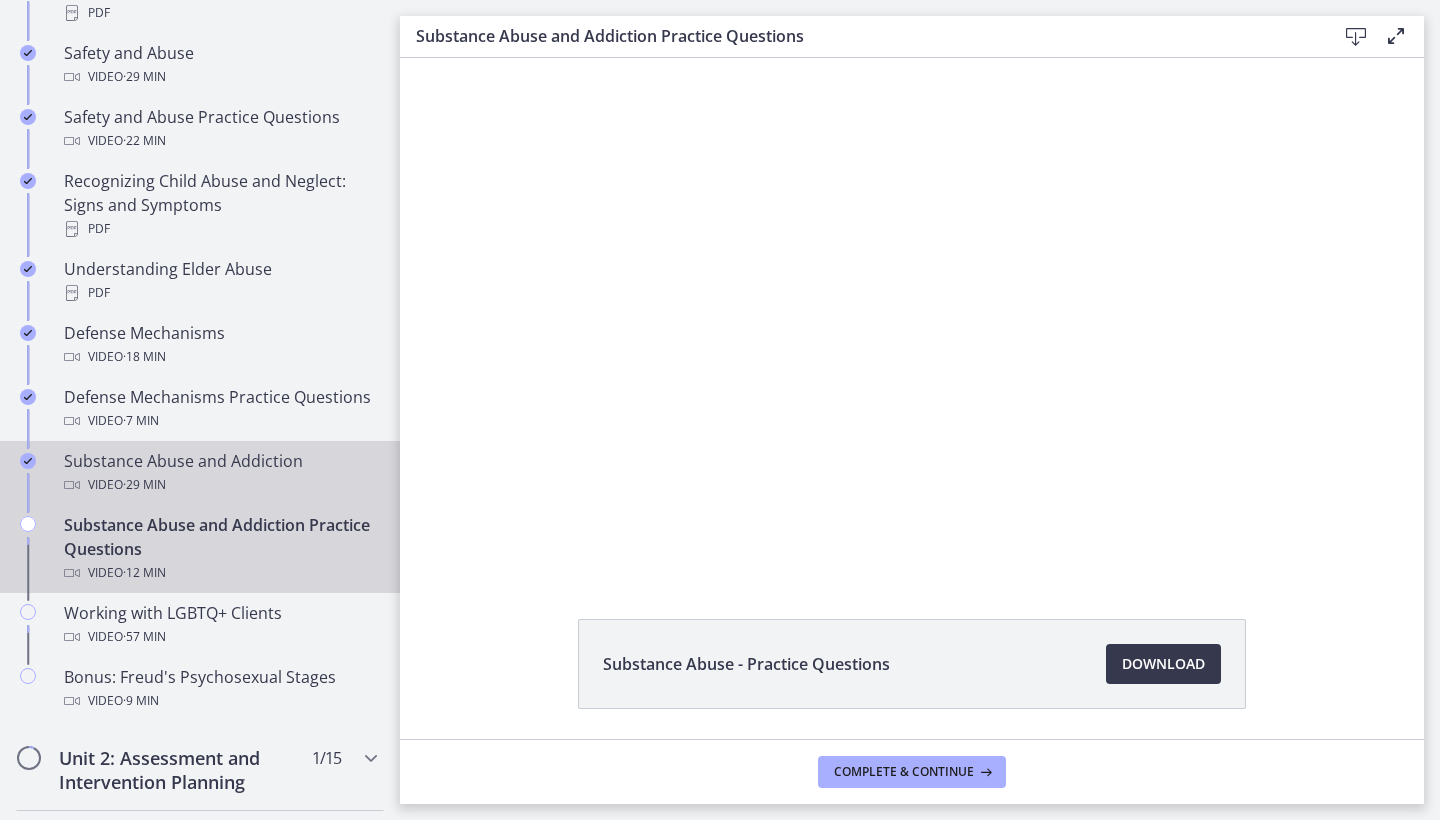 click on "Video
·  29 min" at bounding box center (220, 485) 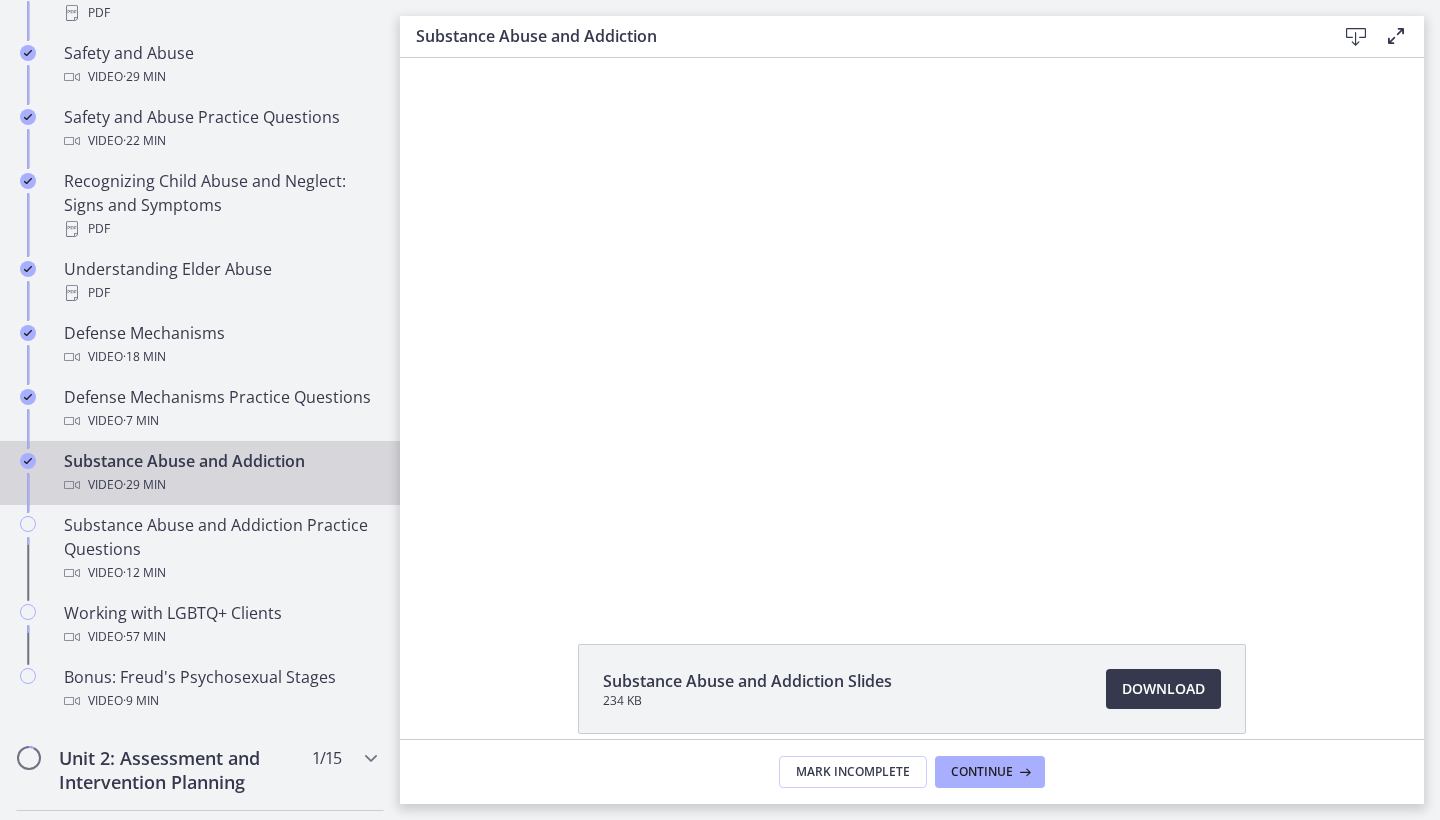 scroll, scrollTop: 0, scrollLeft: 0, axis: both 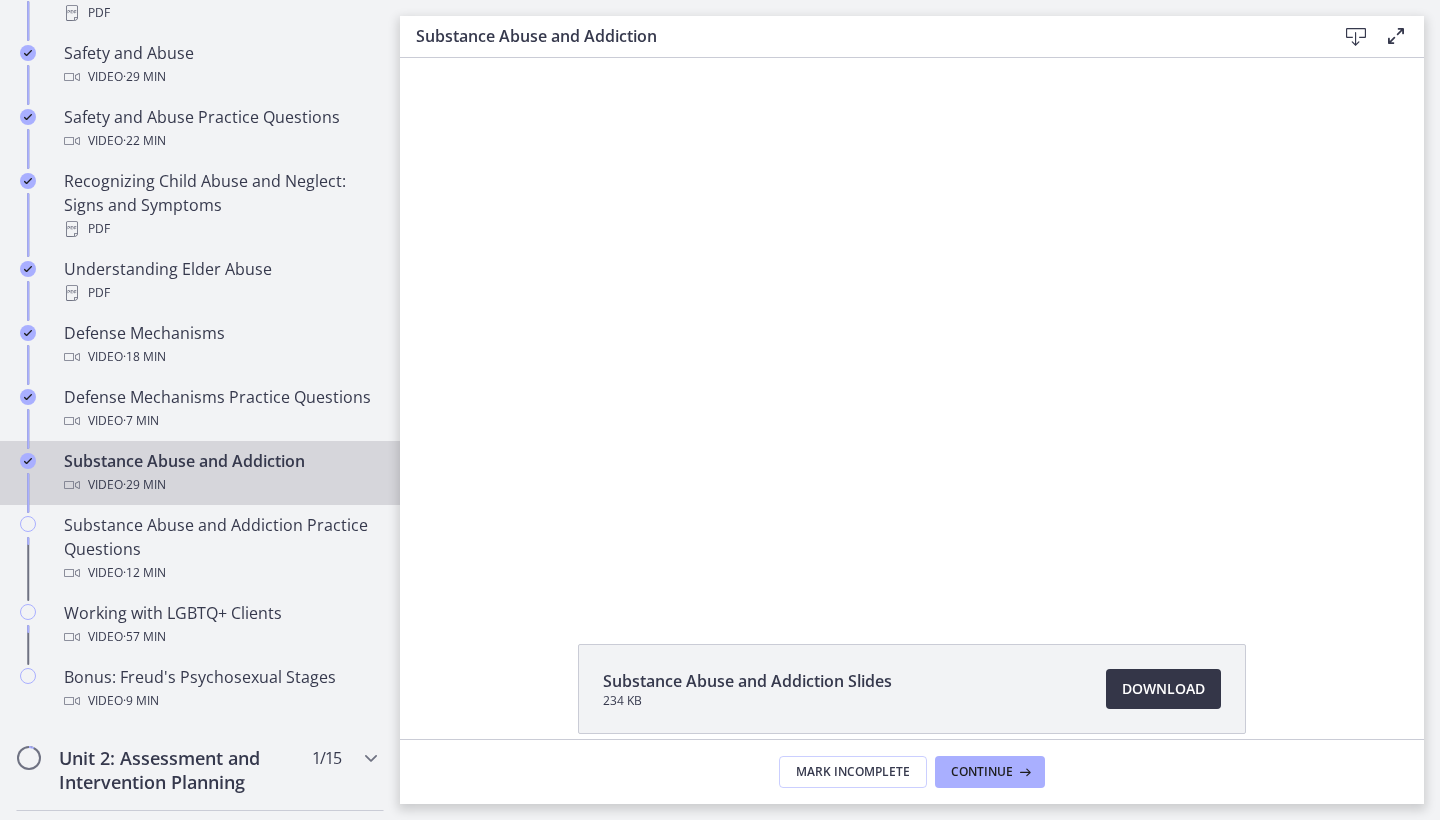 click on "Download
Opens in a new window" at bounding box center (1163, 689) 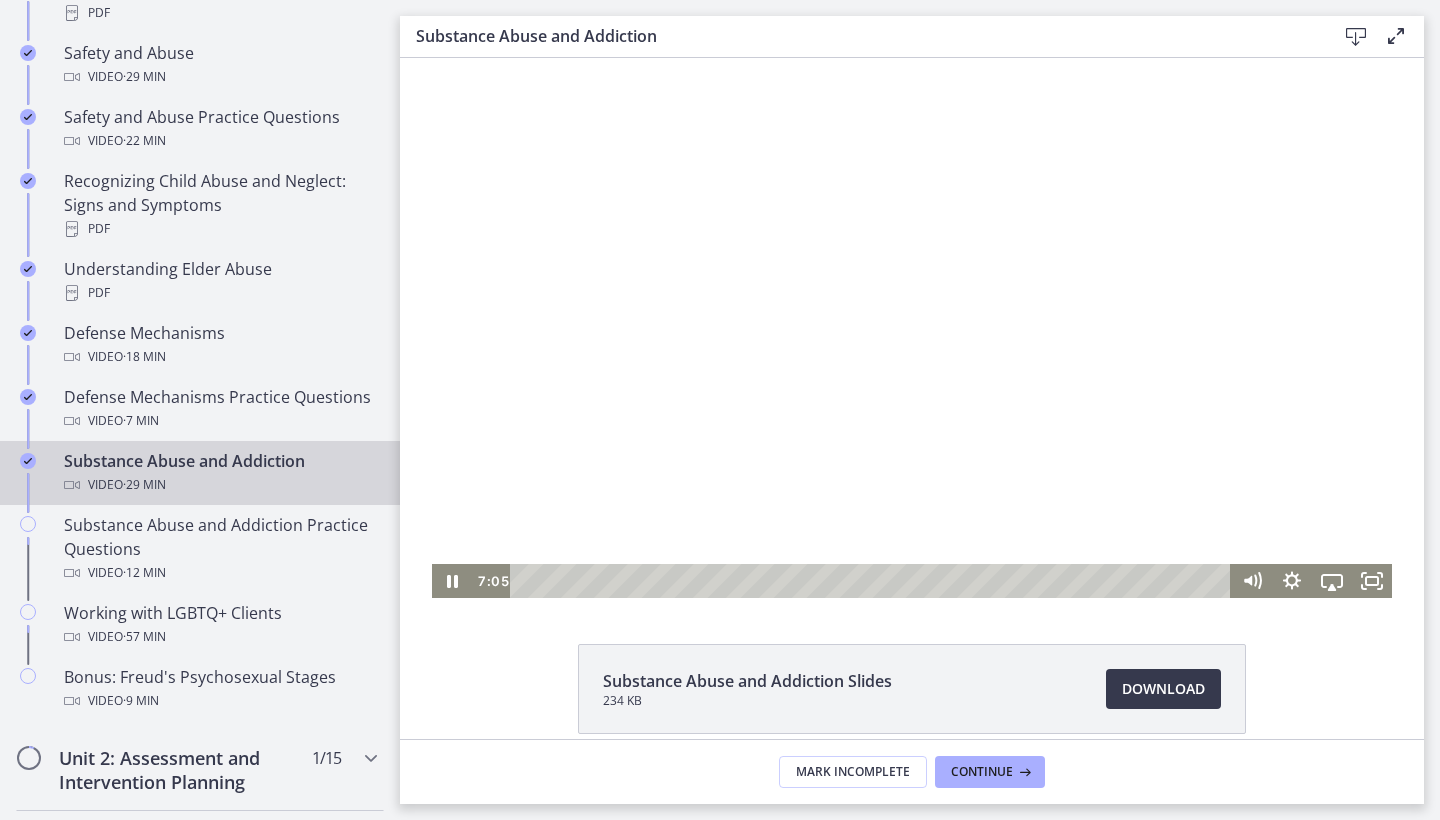 click at bounding box center (912, 328) 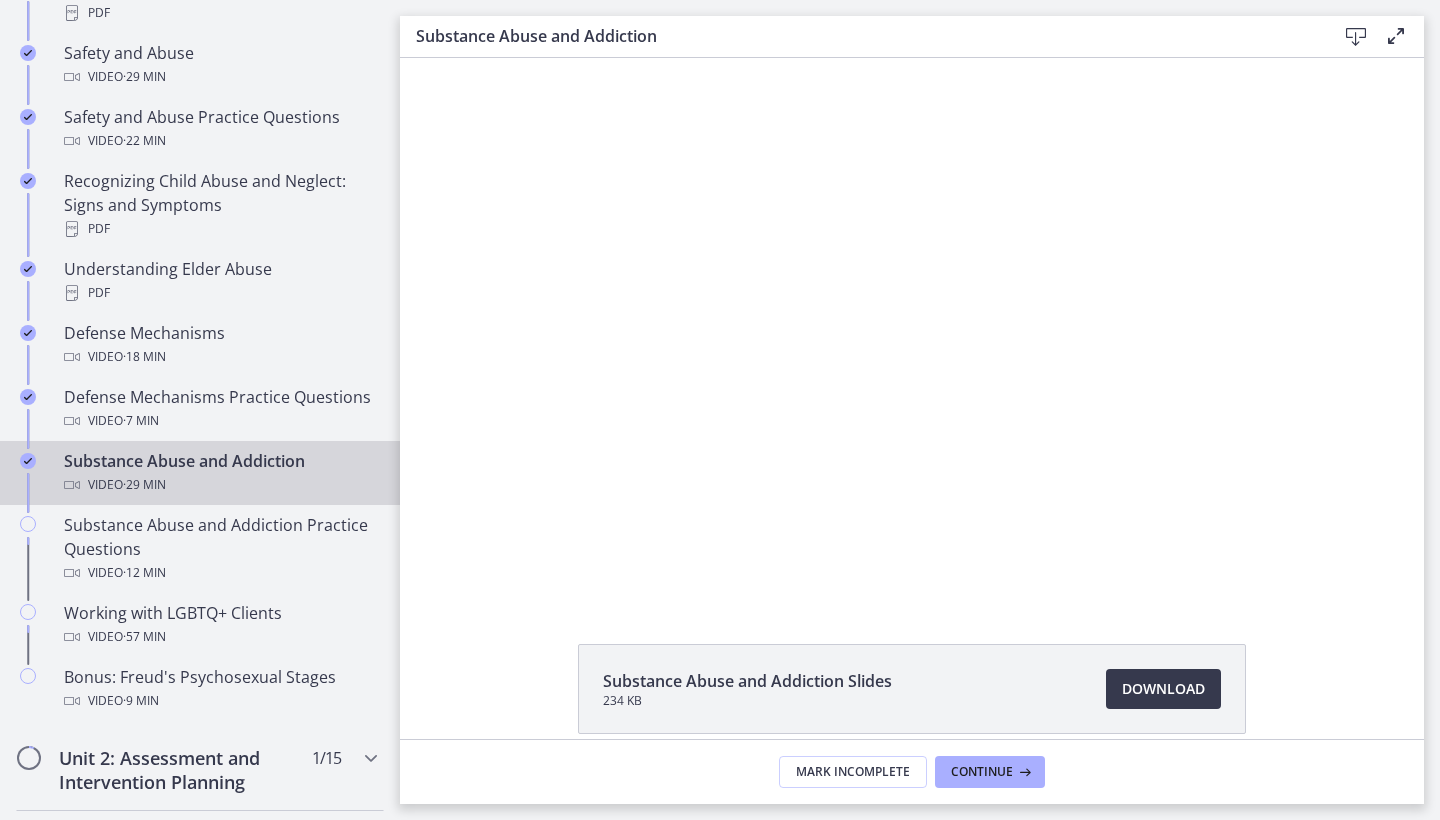 click on "Substance Abuse and Addiction
Download
Enable fullscreen
Substance Abuse and Addiction Slides
234 KB
Download
Opens in a new window
Mark Incomplete
Continue" at bounding box center (920, 410) 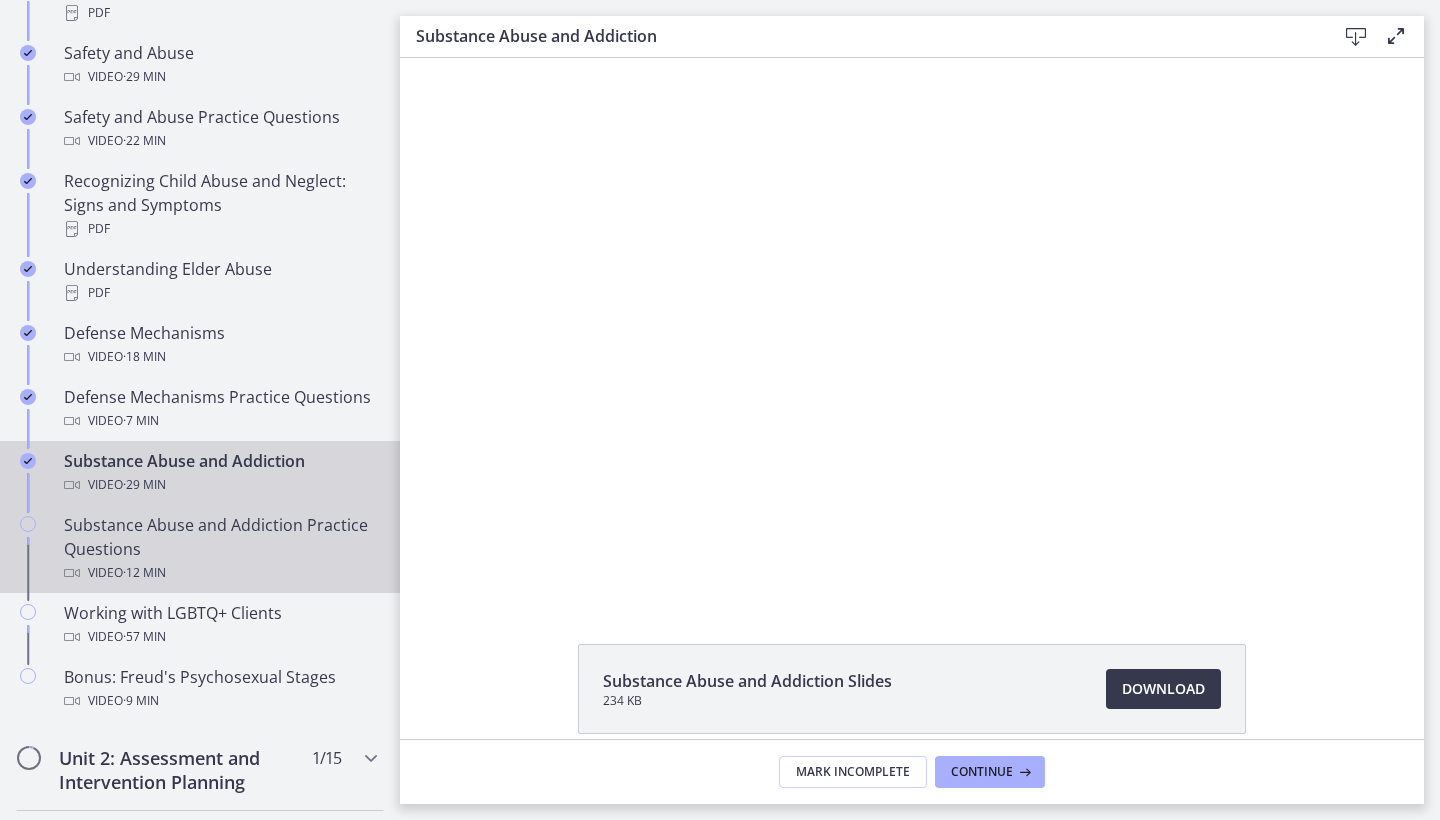 drag, startPoint x: 330, startPoint y: 554, endPoint x: 82, endPoint y: 512, distance: 251.53131 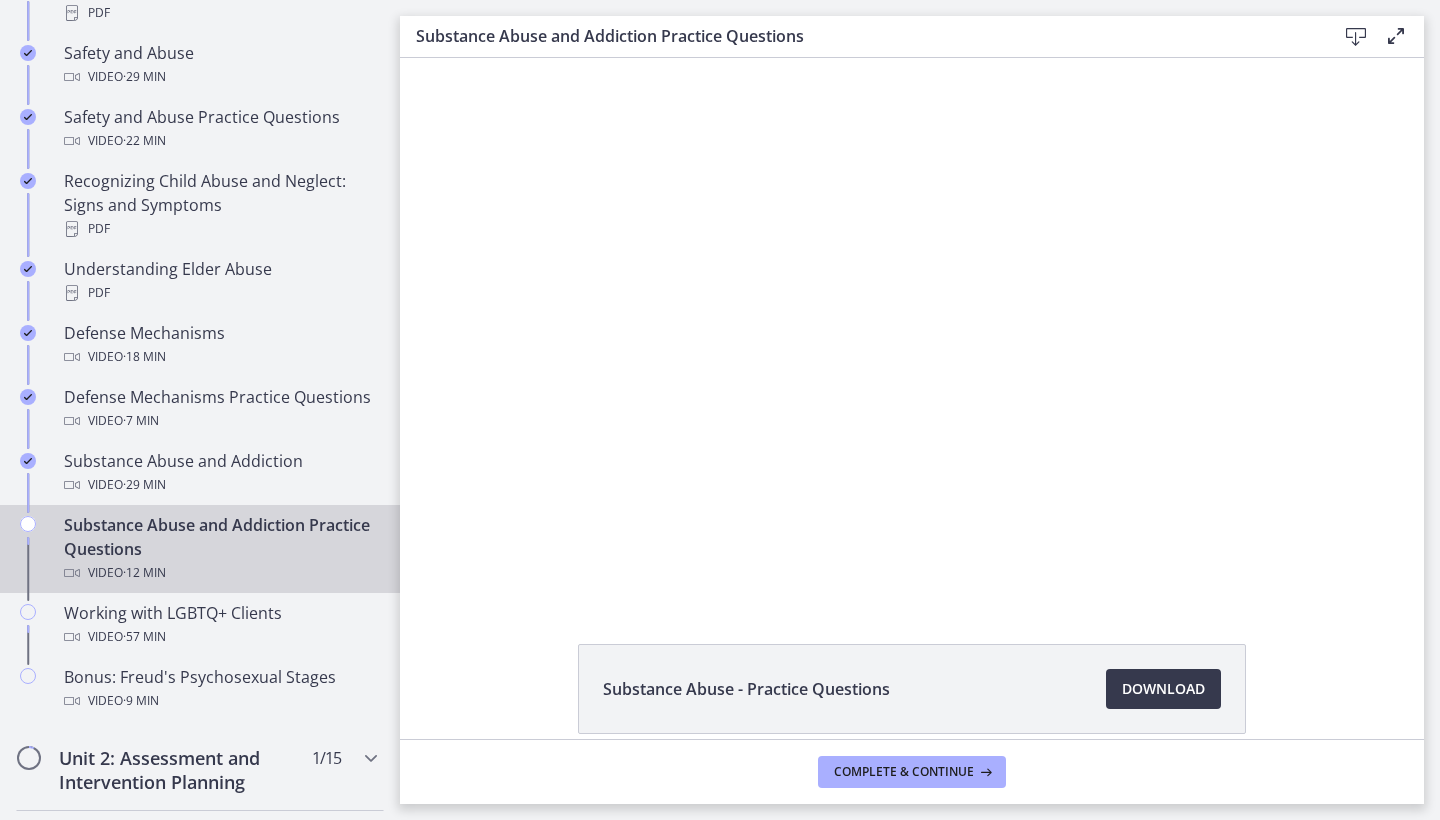 scroll, scrollTop: 0, scrollLeft: 0, axis: both 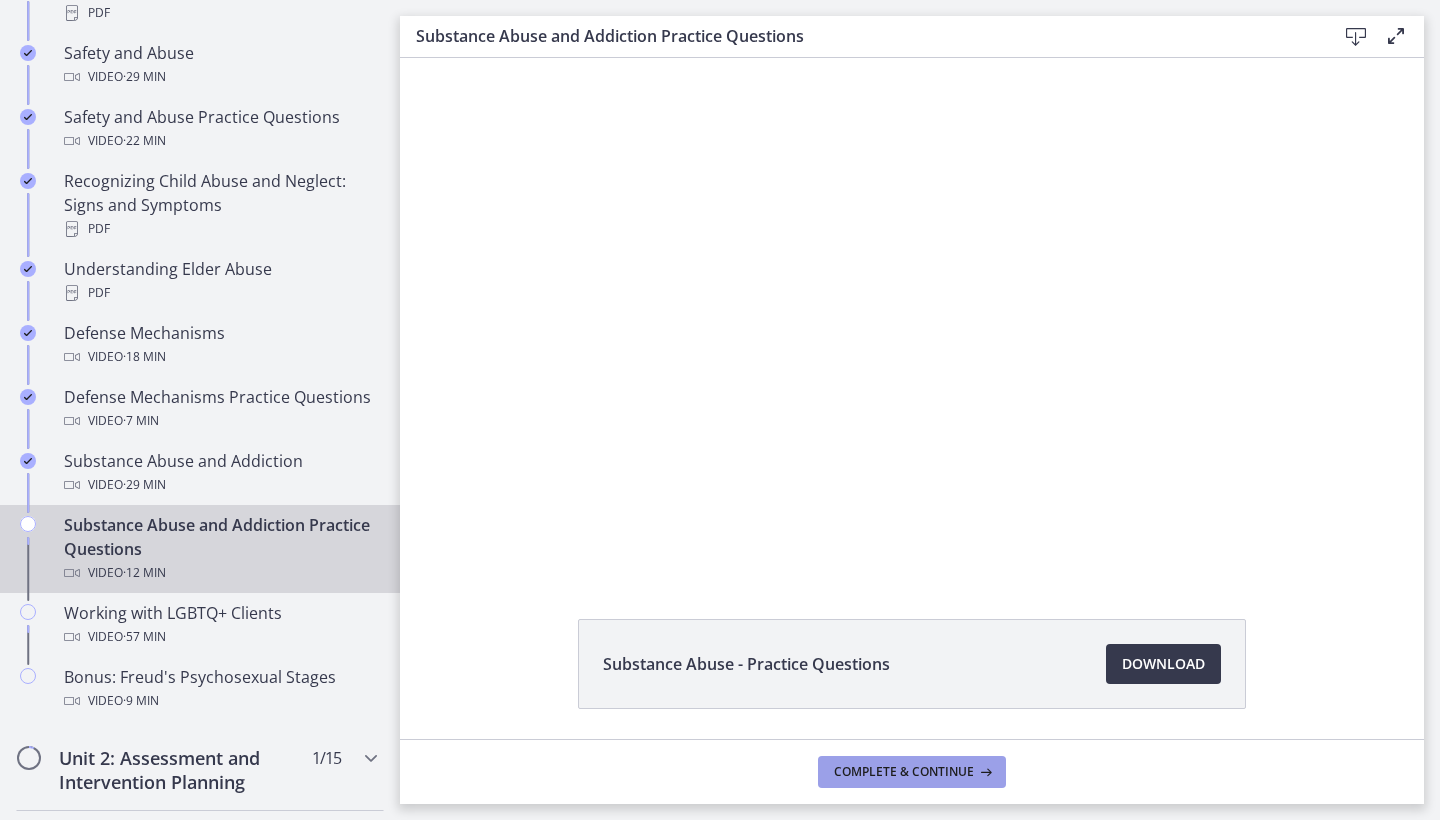 click on "Complete & continue" at bounding box center [912, 772] 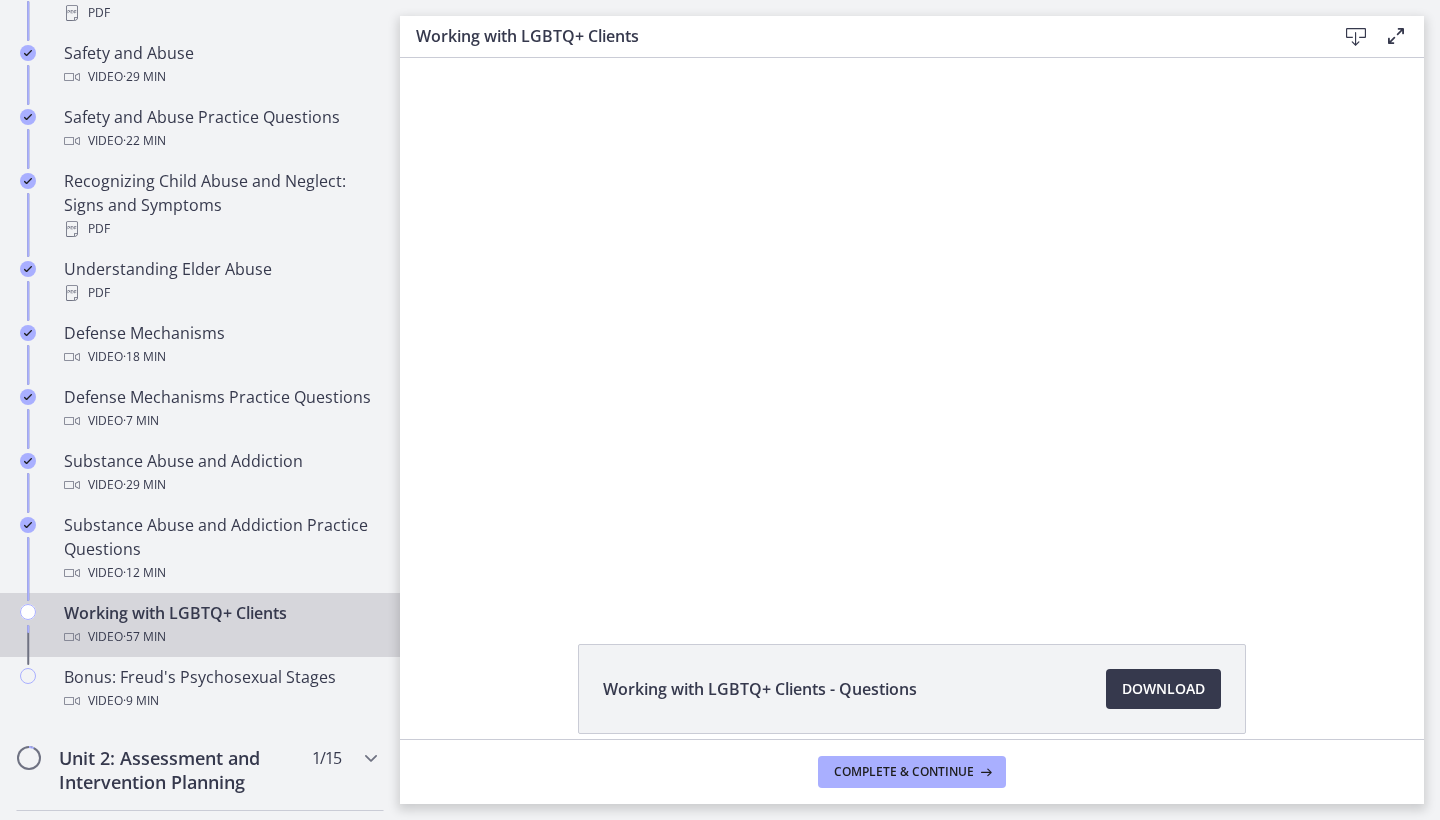 scroll, scrollTop: 0, scrollLeft: 0, axis: both 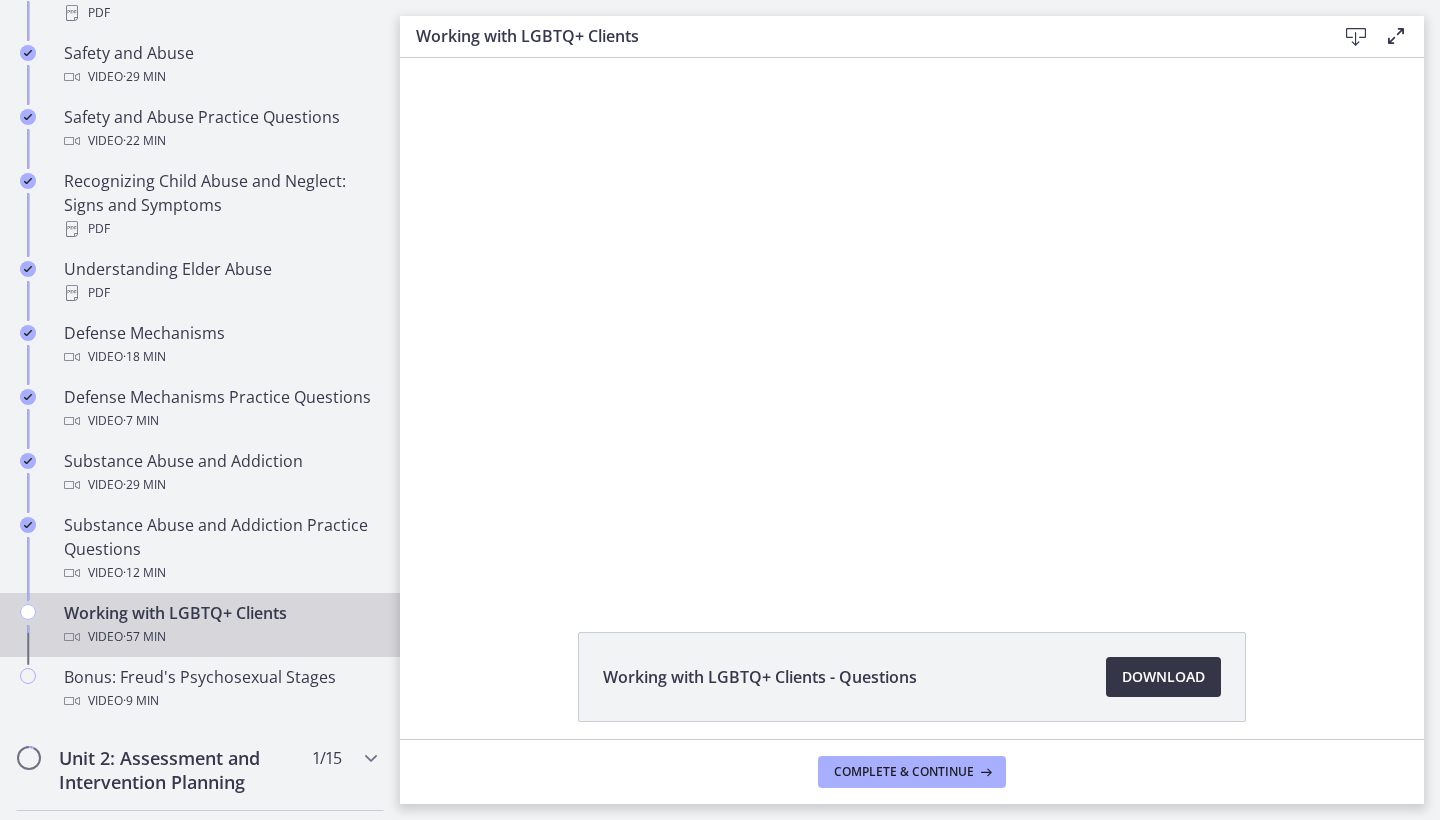 click on "Download
Opens in a new window" at bounding box center [1163, 677] 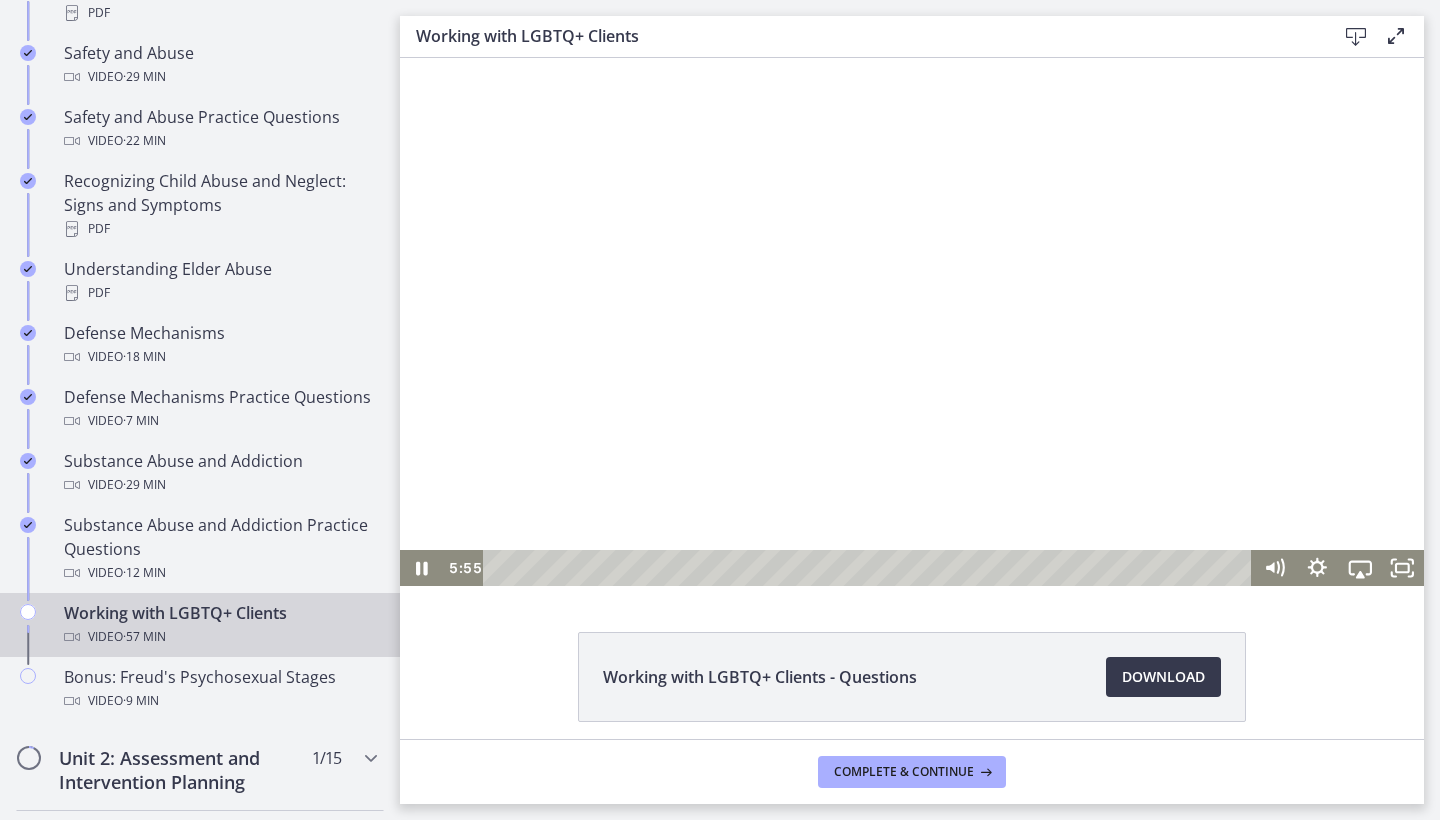 click at bounding box center (912, 322) 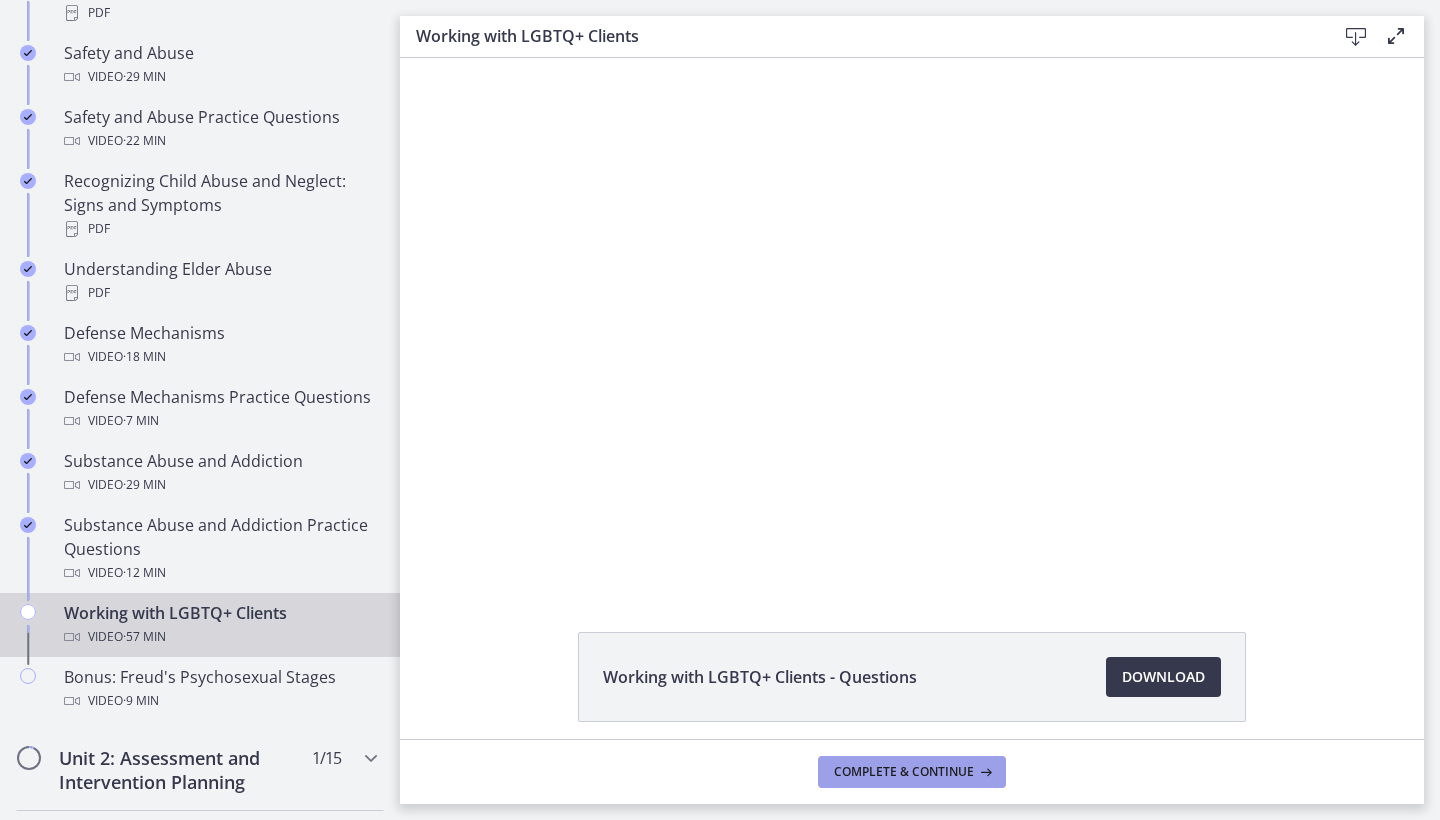 click on "Complete & continue" at bounding box center (904, 772) 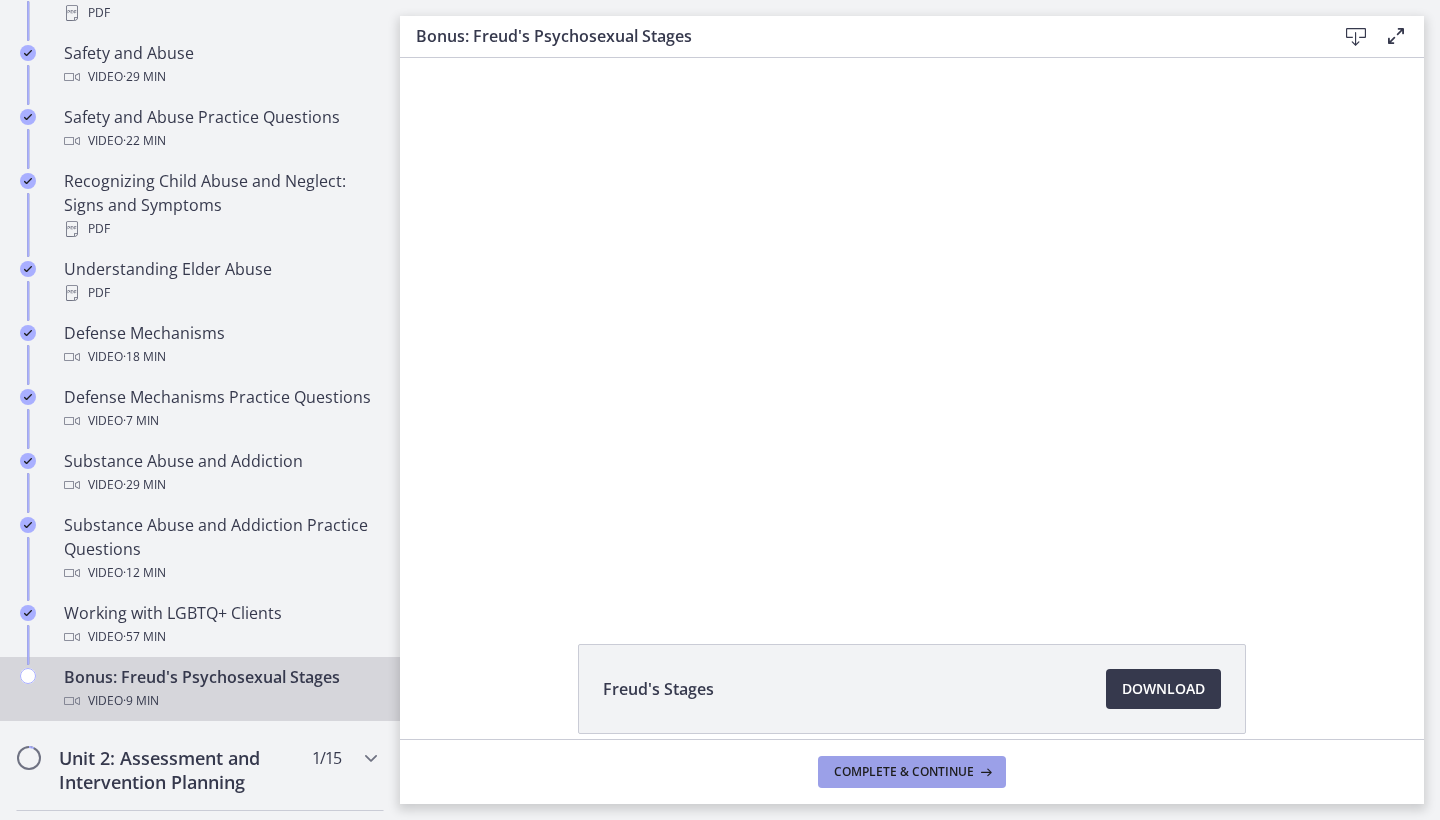 scroll, scrollTop: 0, scrollLeft: 0, axis: both 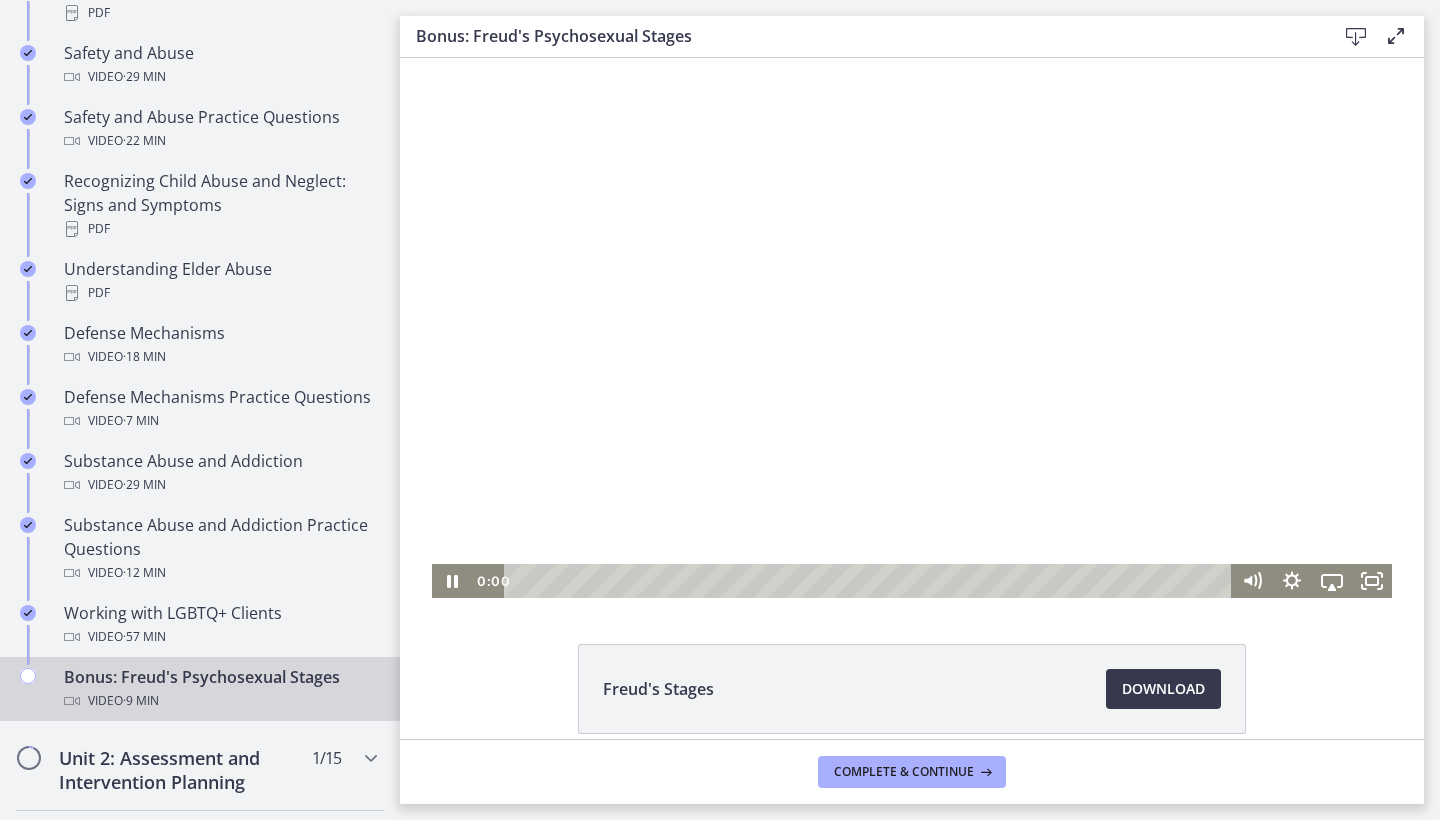 click at bounding box center (870, 581) 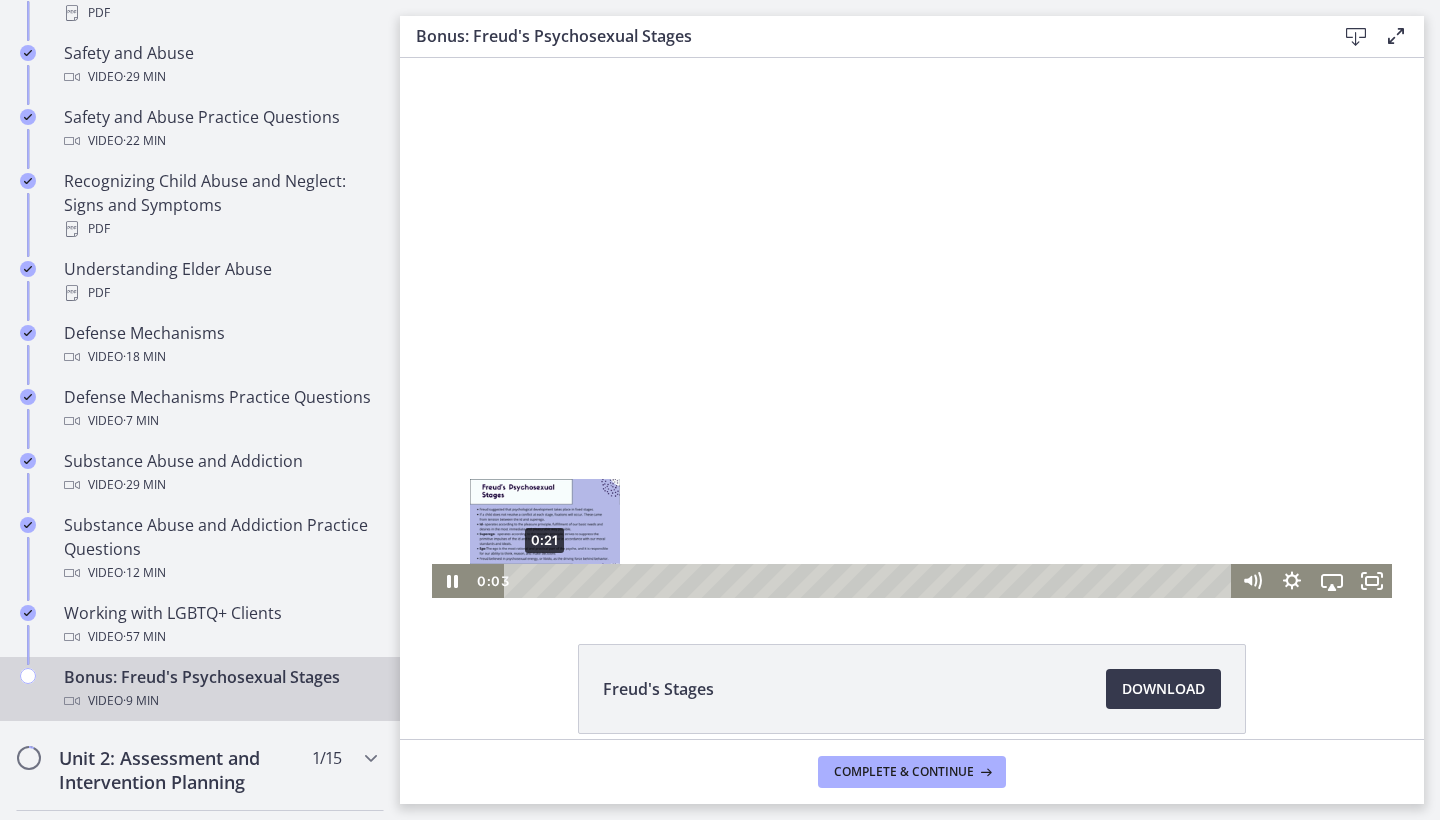 click on "0:21" at bounding box center (870, 581) 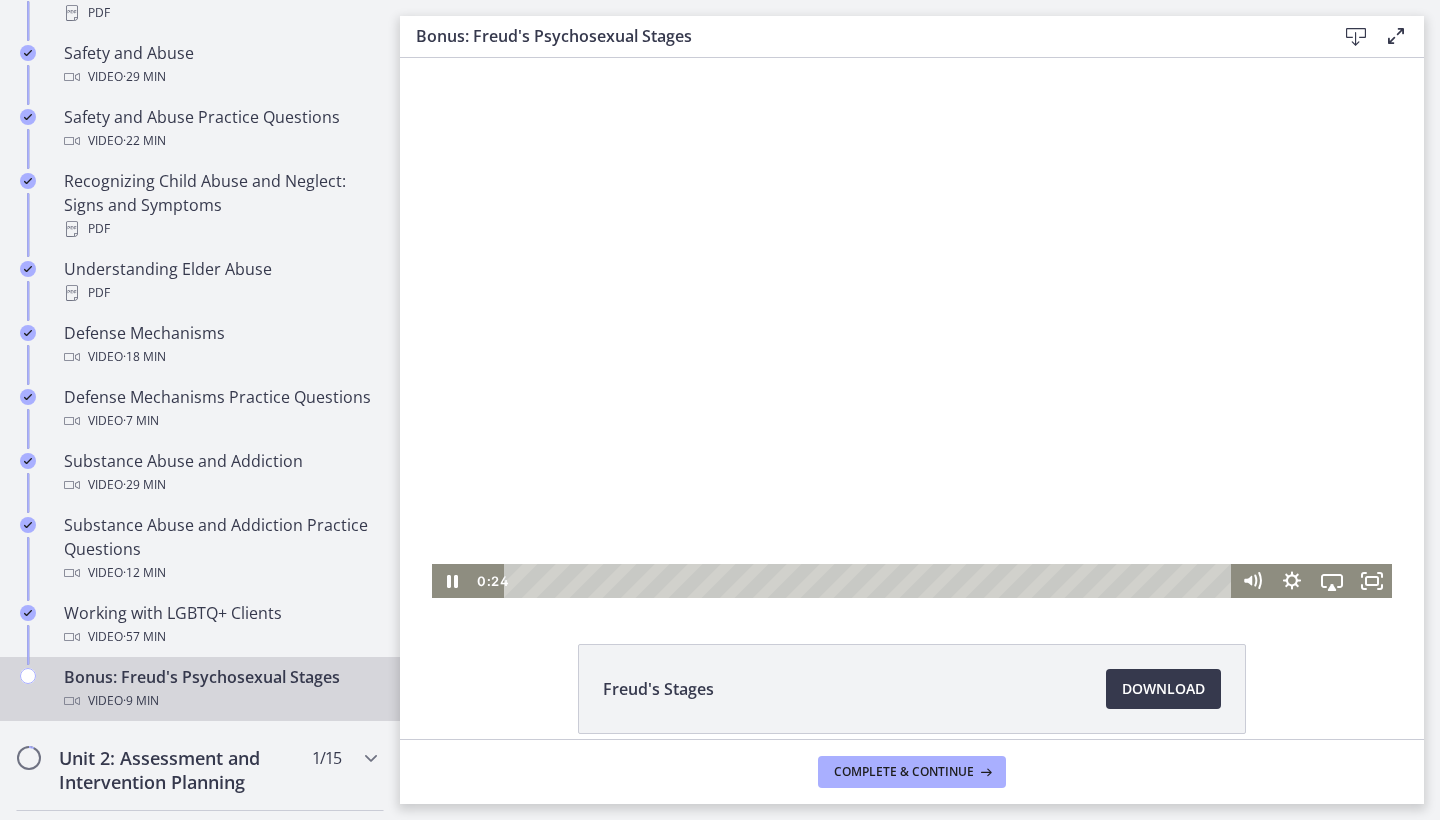 click at bounding box center (912, 328) 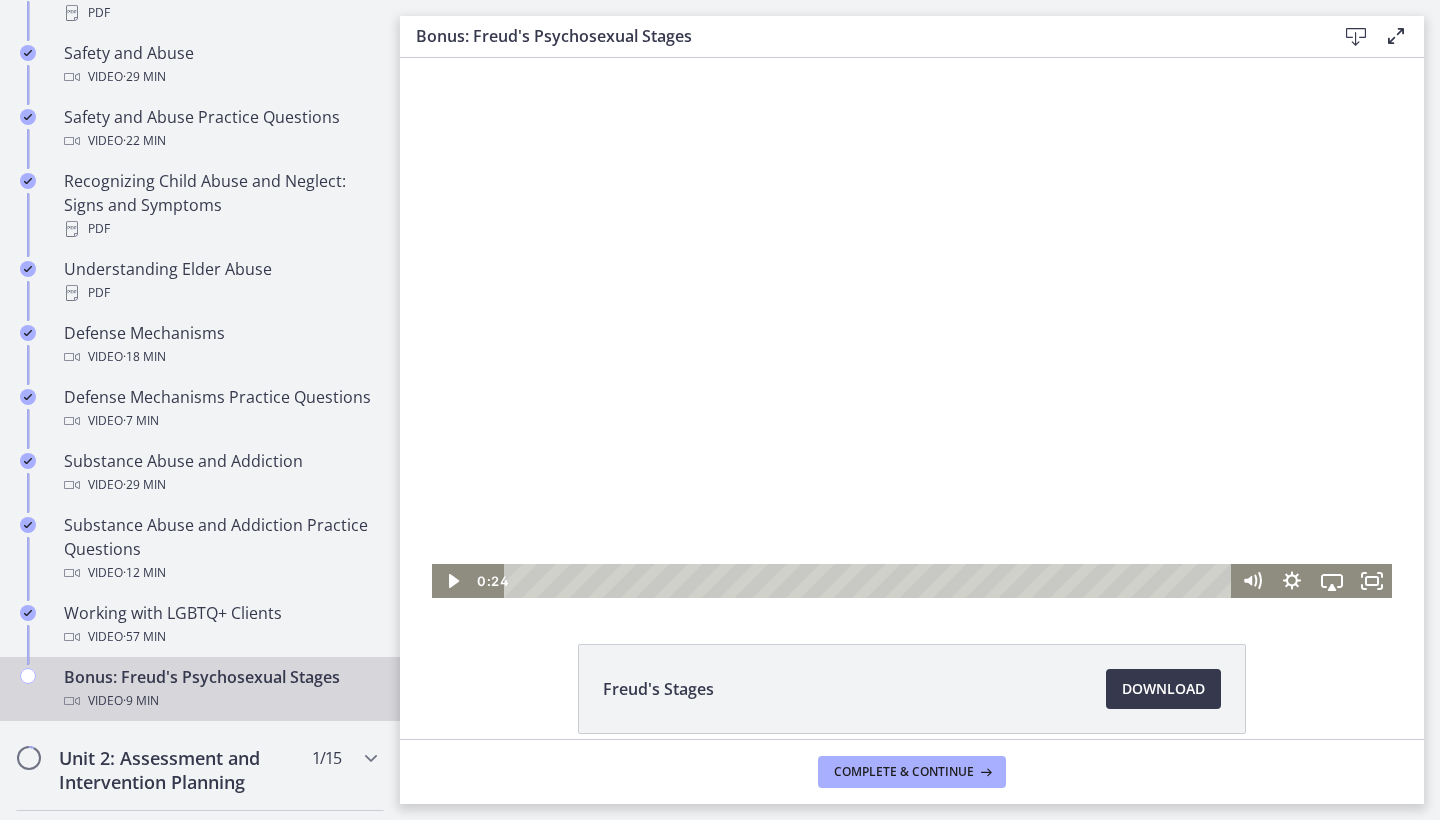 click at bounding box center [912, 328] 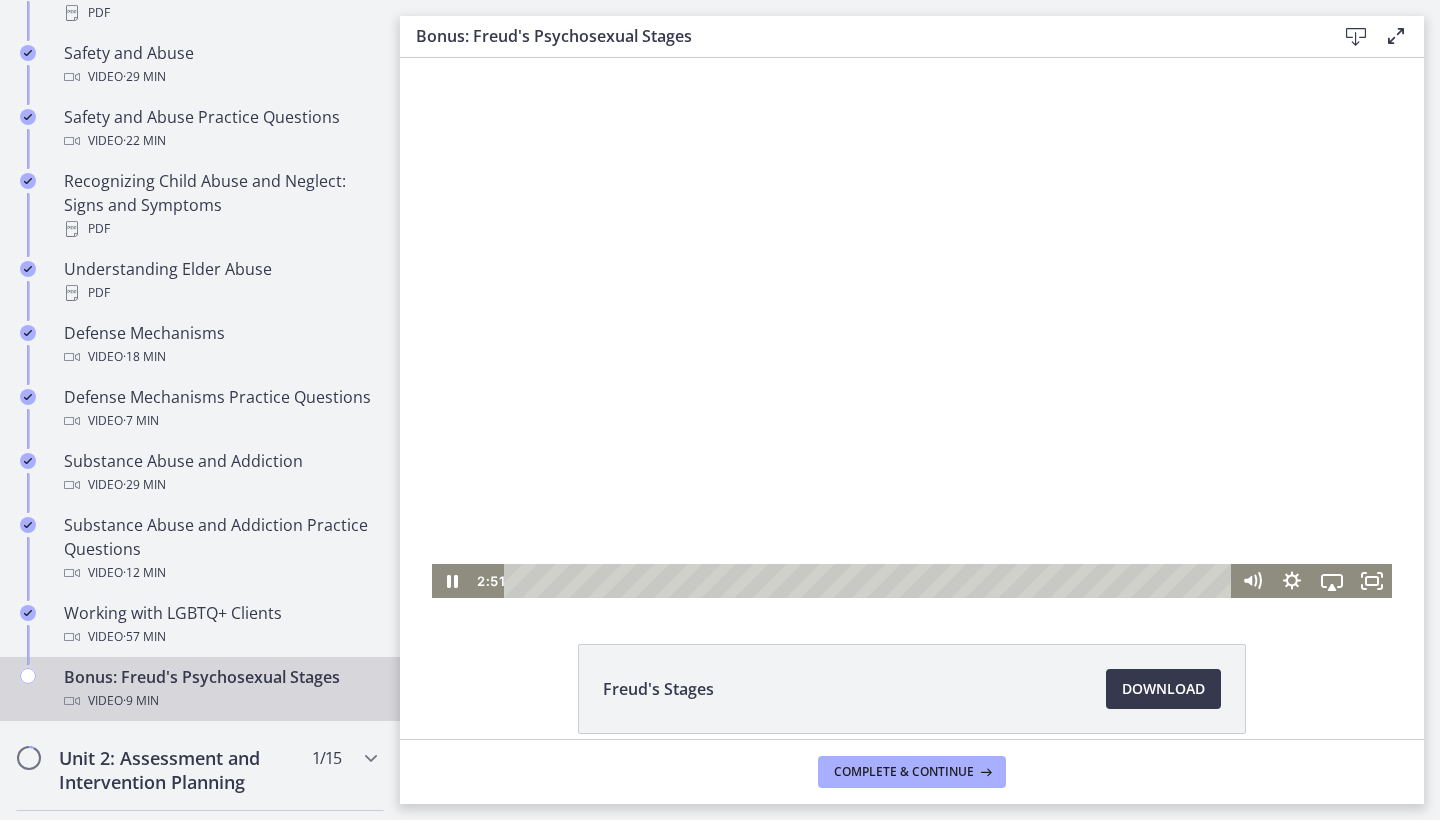 click at bounding box center [912, 328] 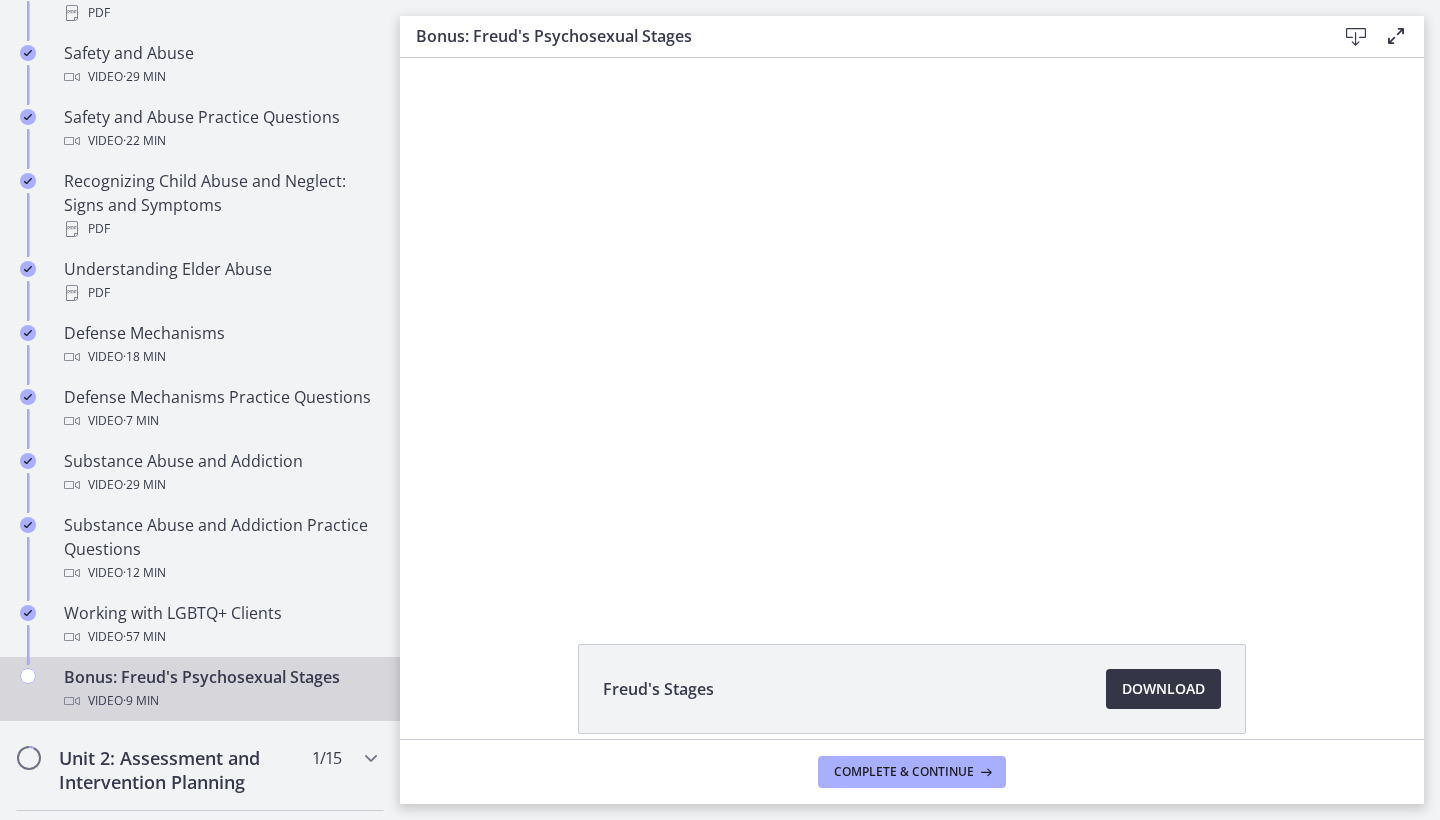 click on "Download
Opens in a new window" at bounding box center (1163, 689) 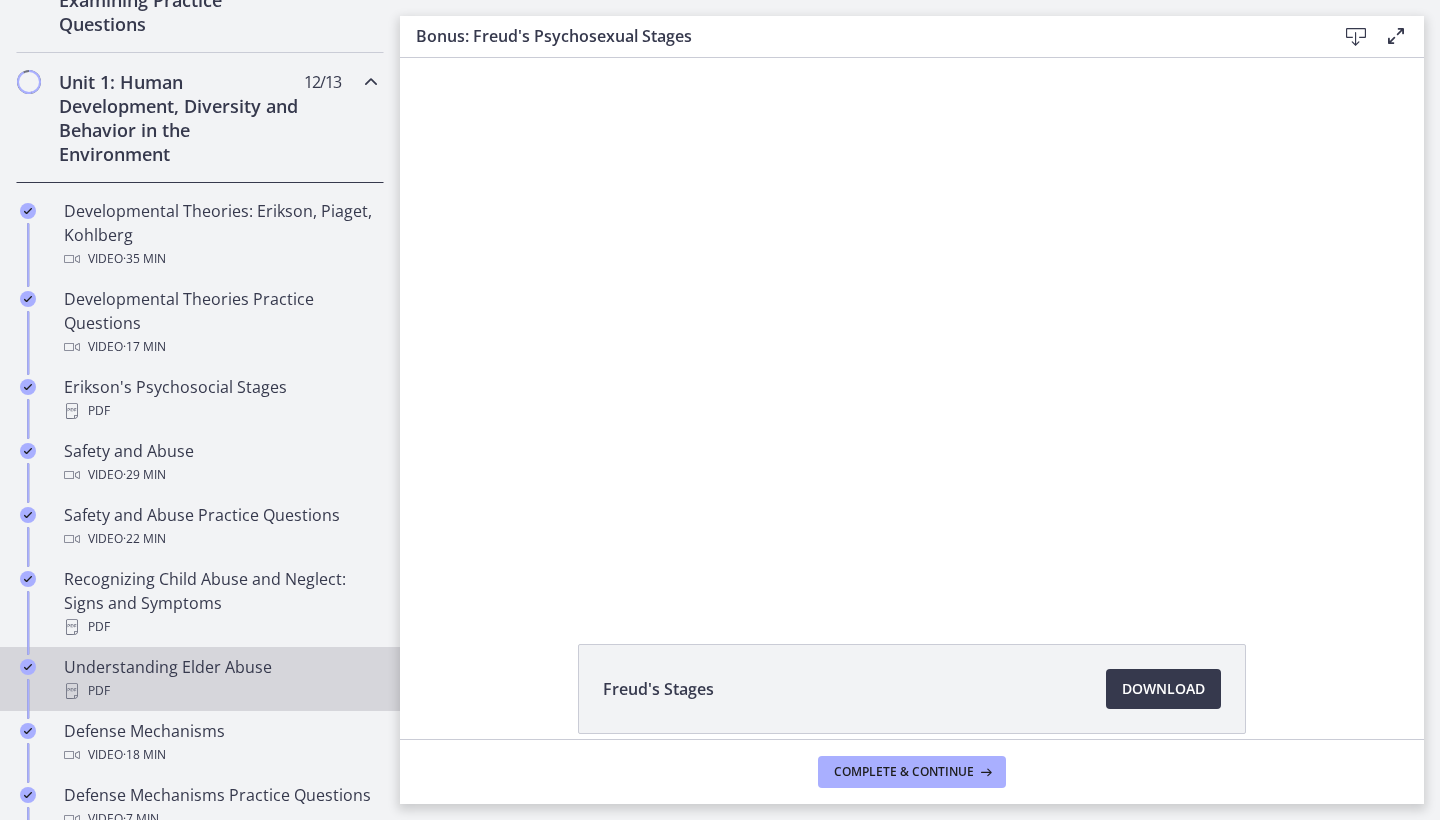 scroll, scrollTop: 518, scrollLeft: 0, axis: vertical 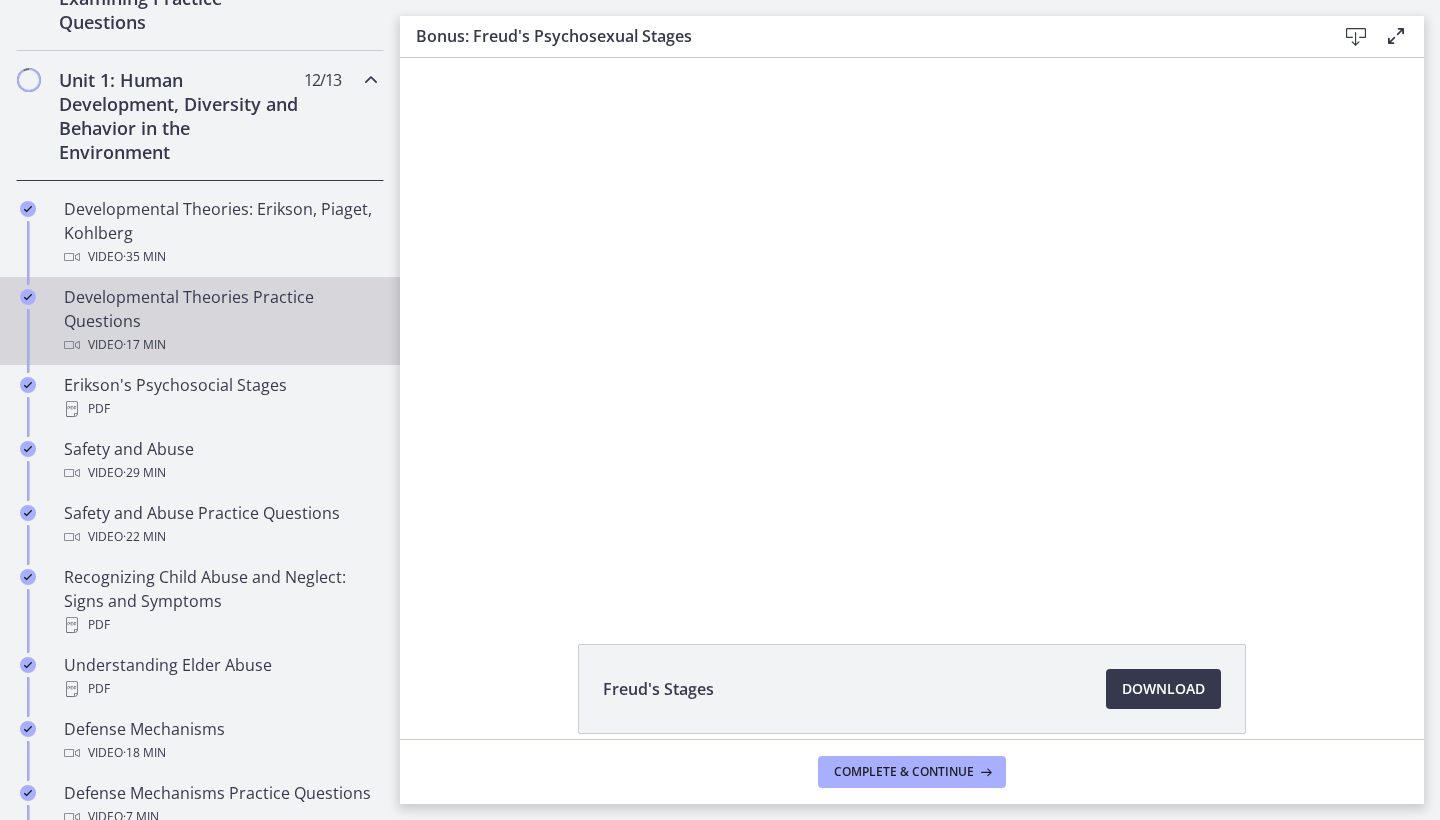 click on "Developmental Theories Practice Questions
Video
·  17 min" at bounding box center [220, 321] 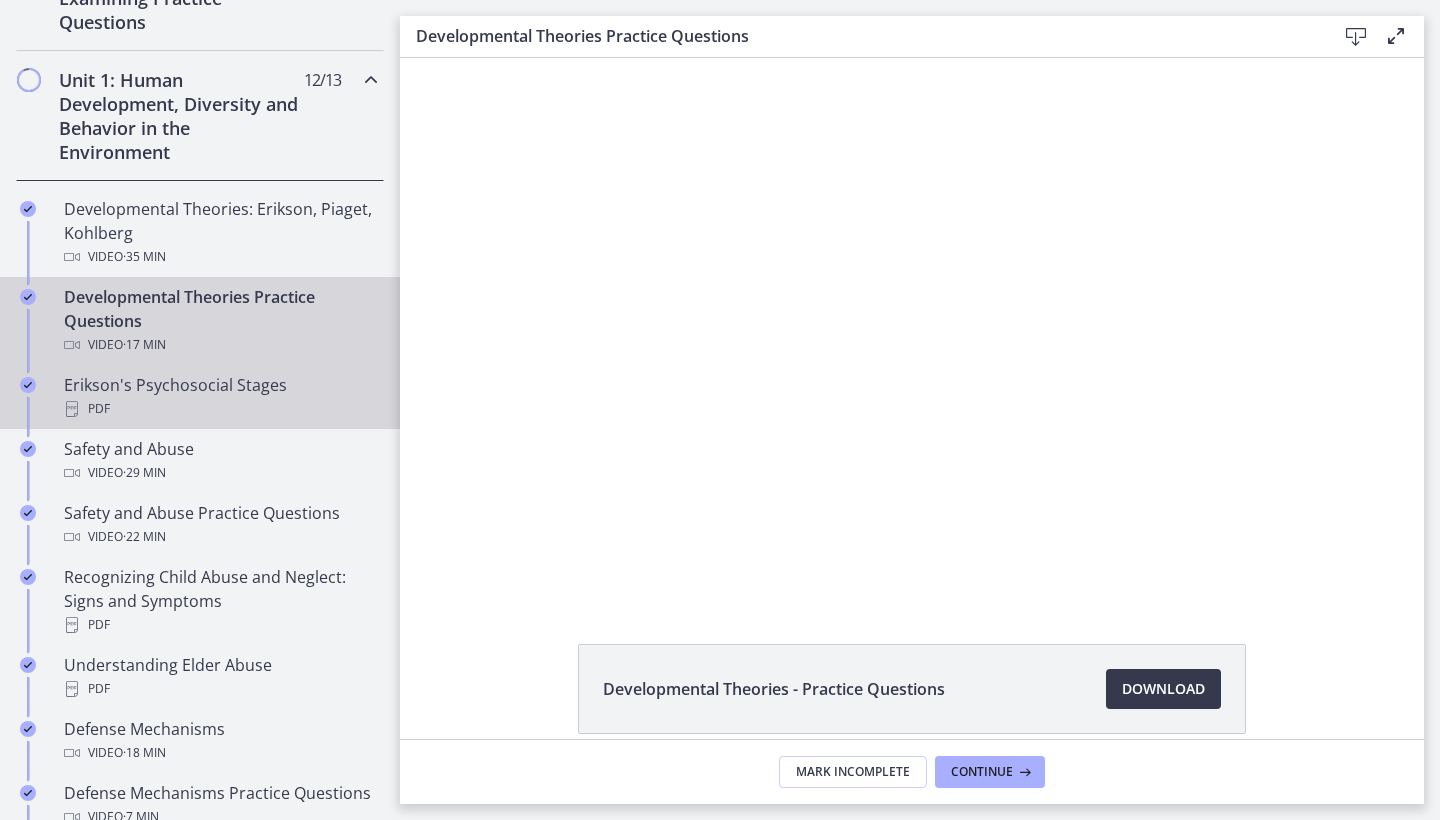 click on "PDF" at bounding box center (220, 409) 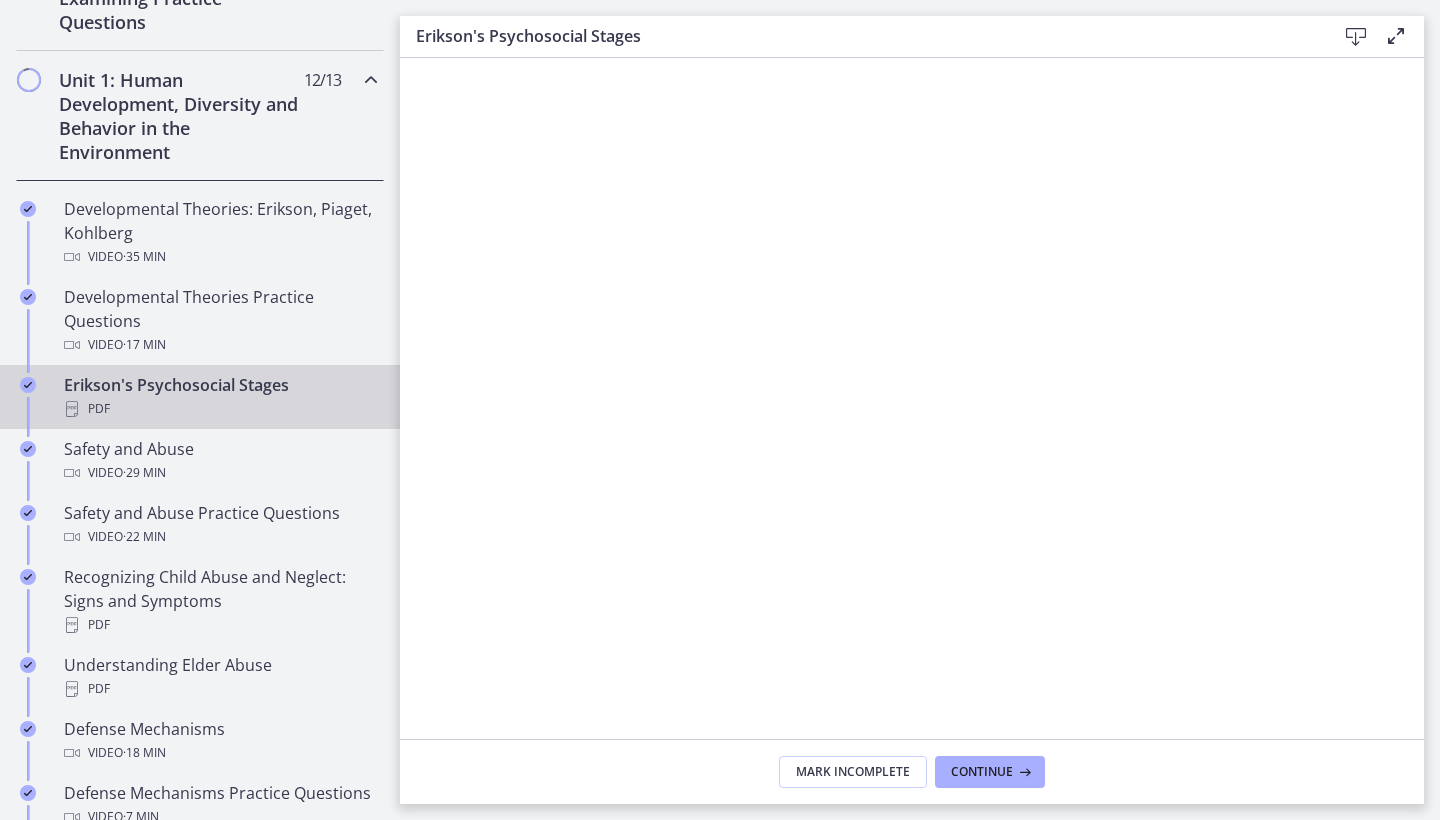 click on "PDF" at bounding box center [220, 409] 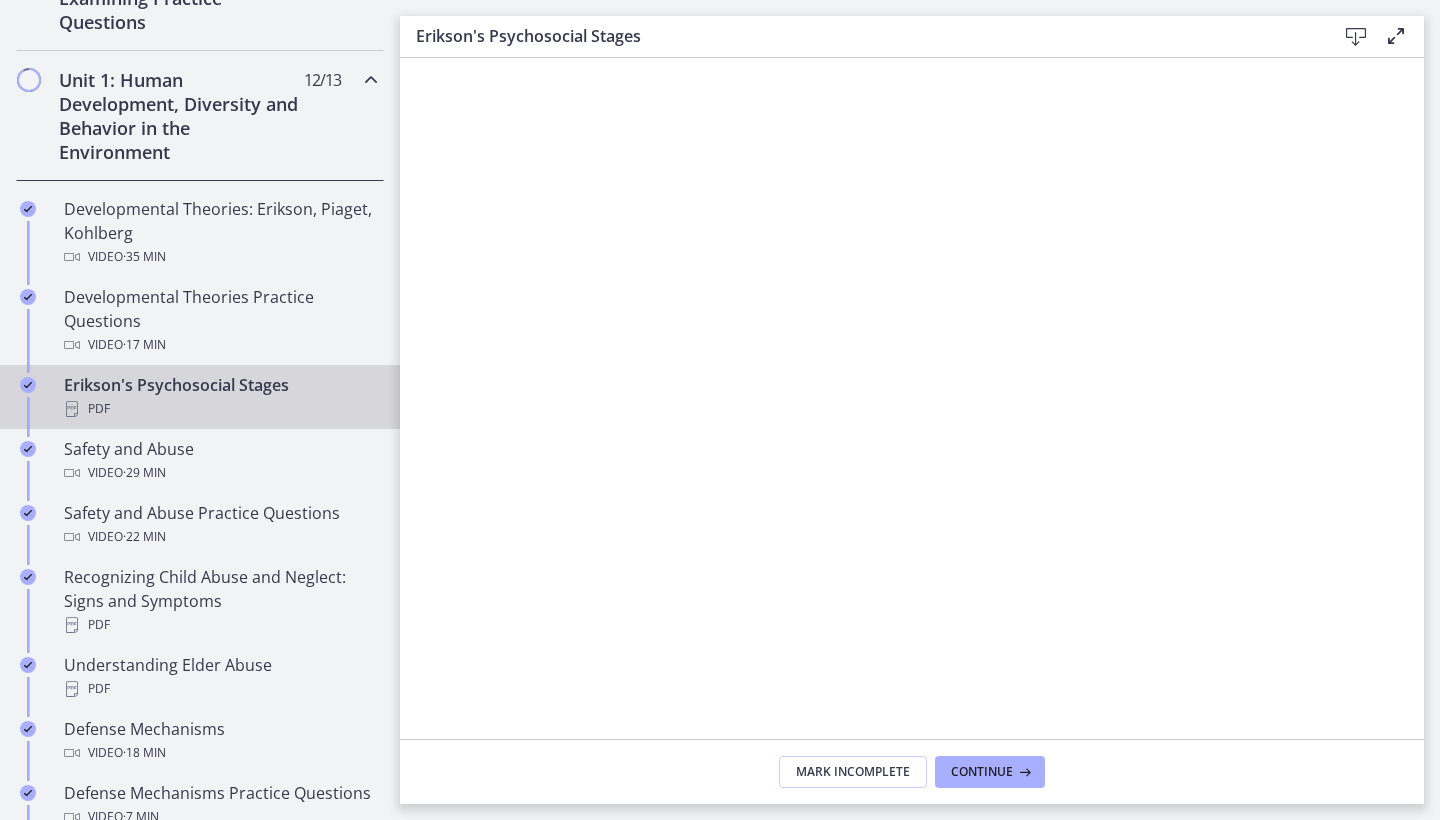 click on "Erikson's Psychosocial Stages
PDF" at bounding box center [220, 397] 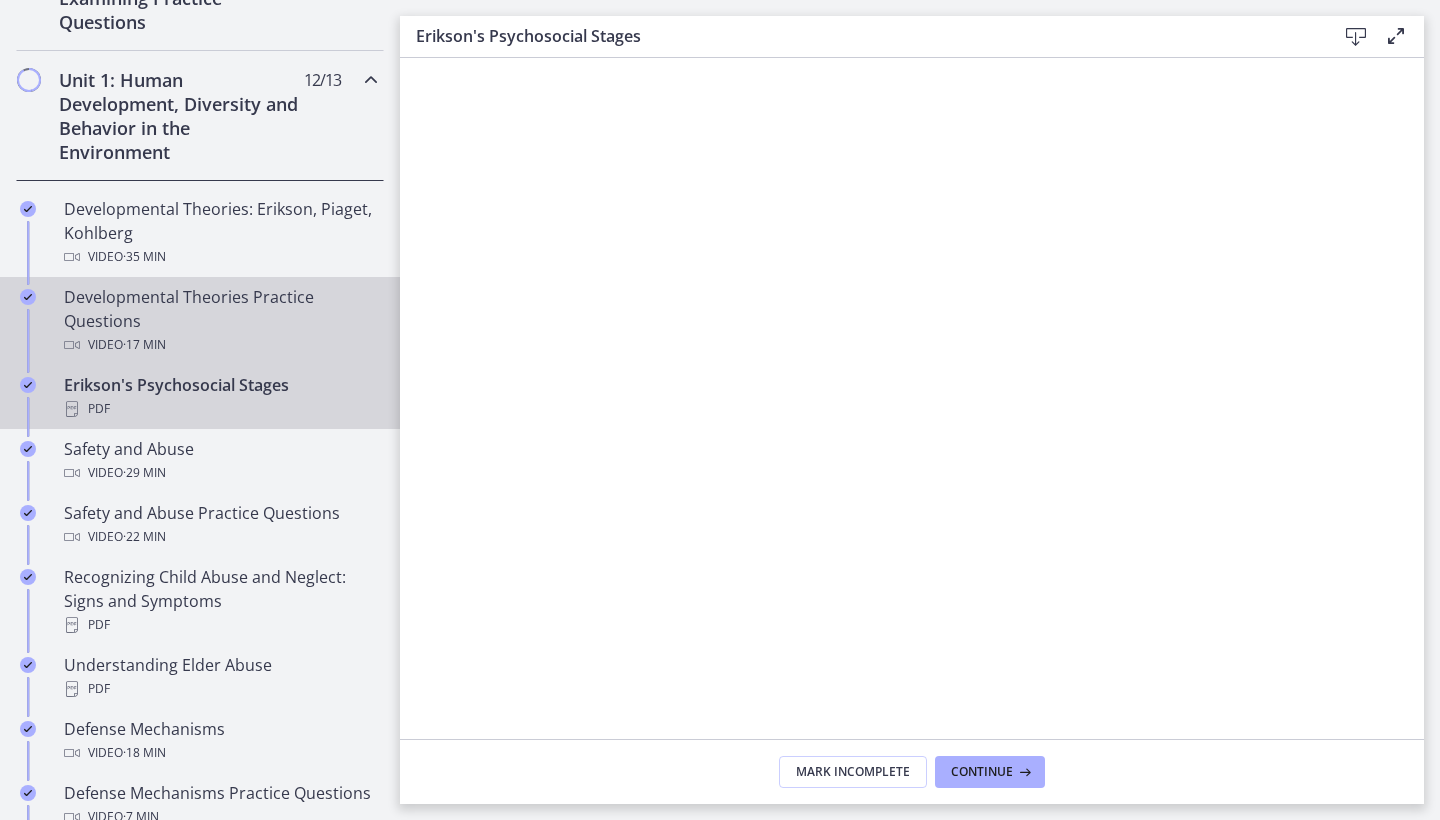 click on "Developmental Theories Practice Questions
Video
·  17 min" at bounding box center [220, 321] 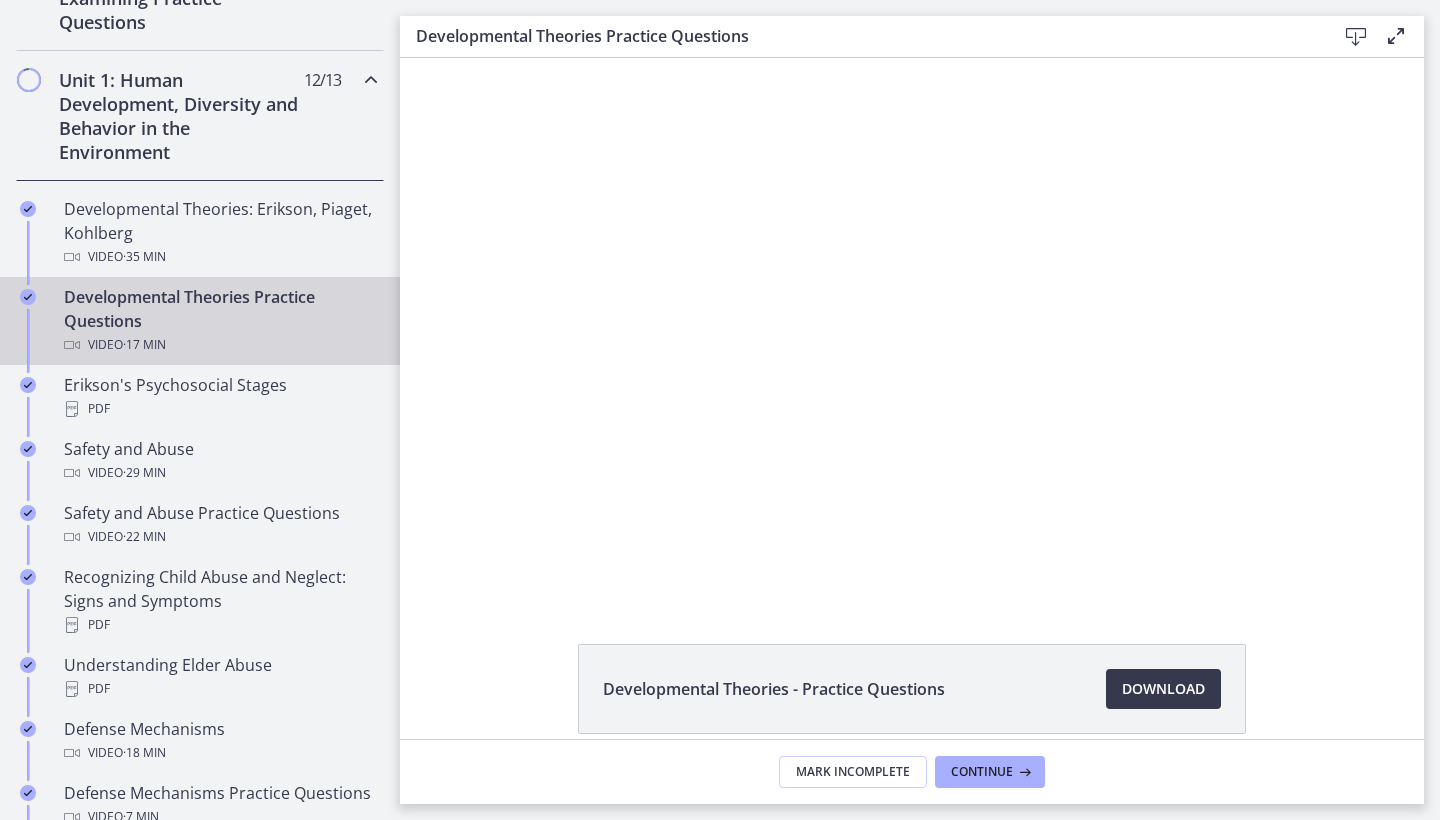 scroll, scrollTop: 0, scrollLeft: 0, axis: both 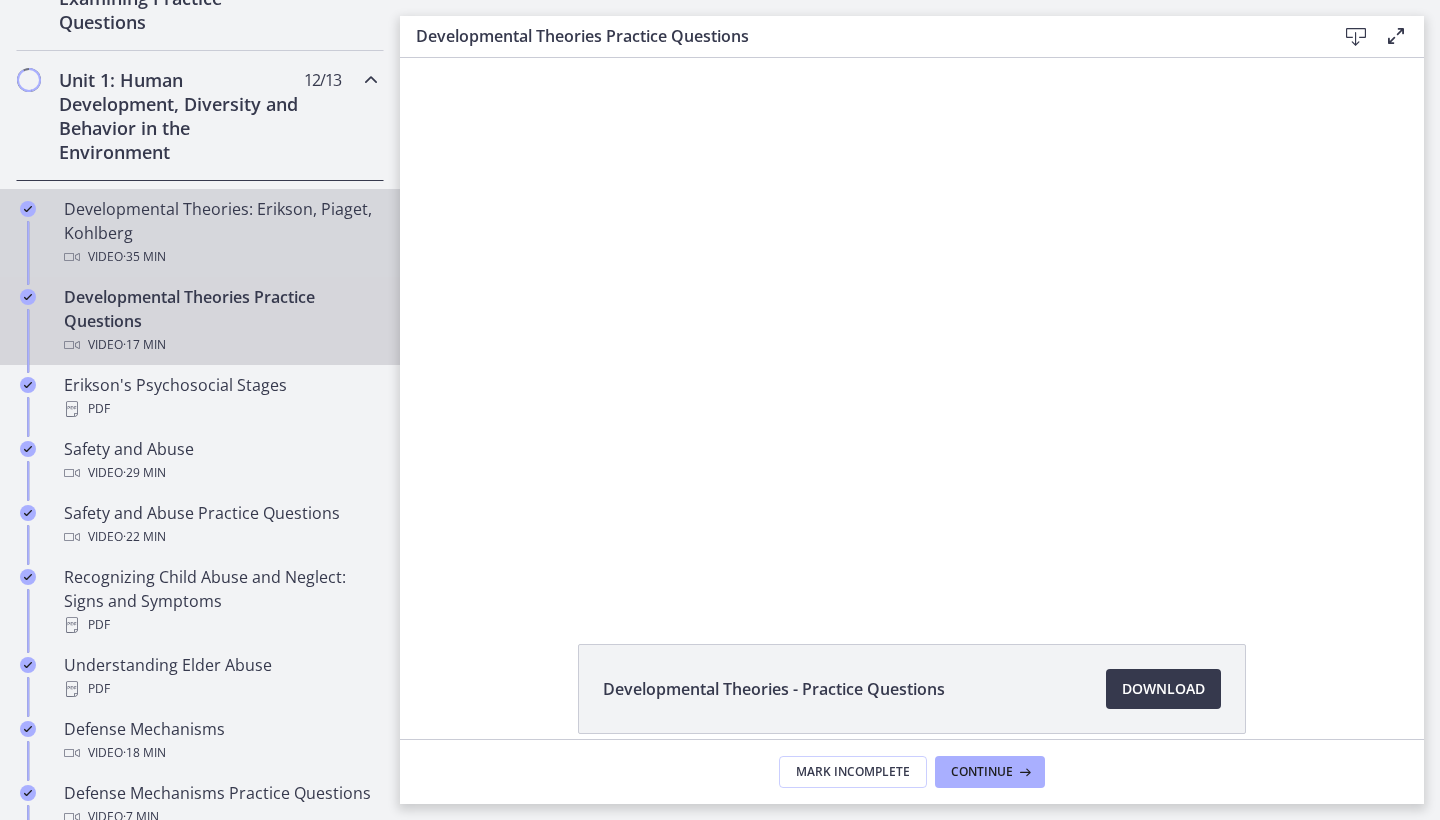 click on "Developmental Theories: Erikson, Piaget, Kohlberg
Video
·  35 min" at bounding box center [220, 233] 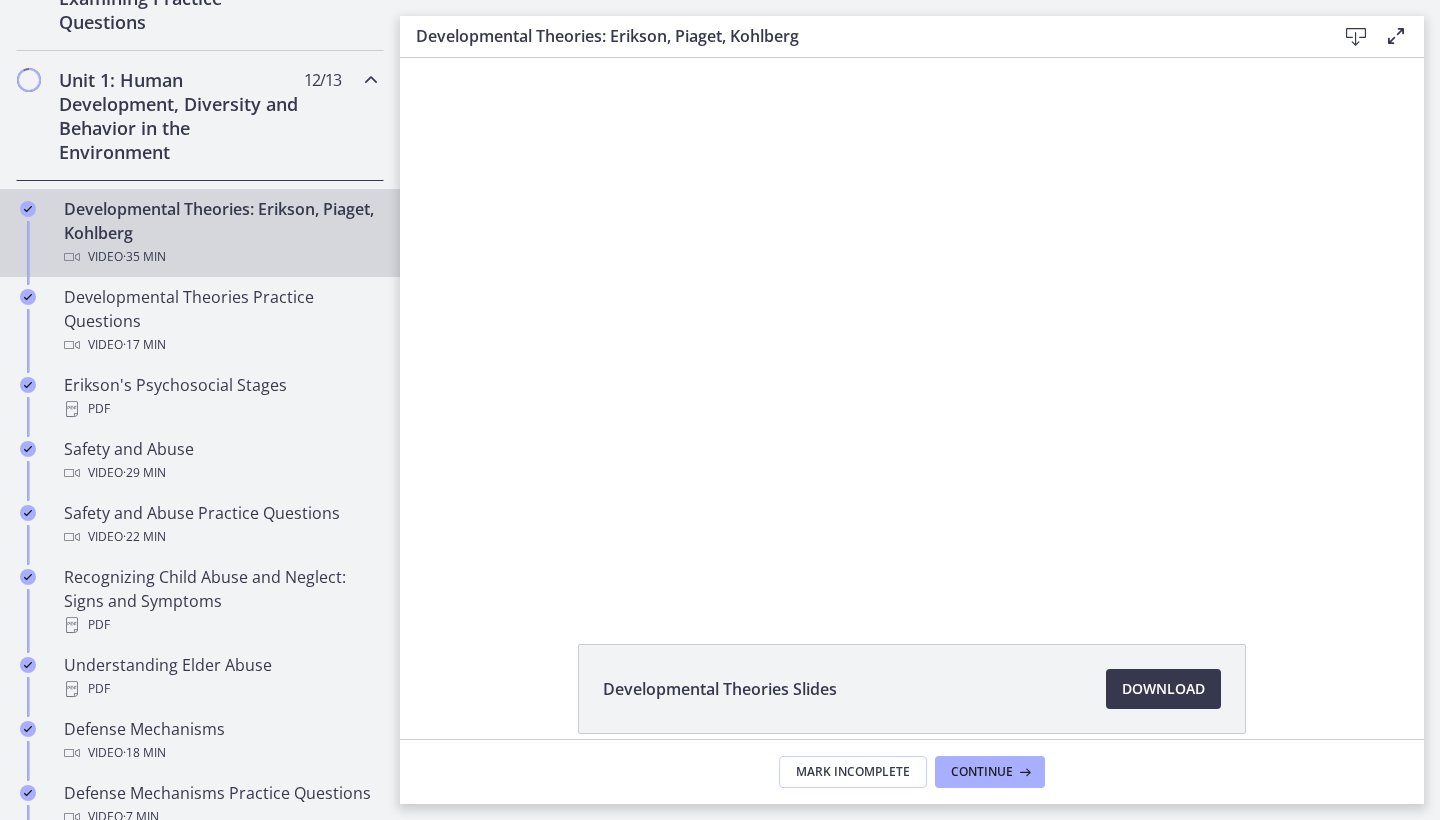 scroll, scrollTop: 0, scrollLeft: 0, axis: both 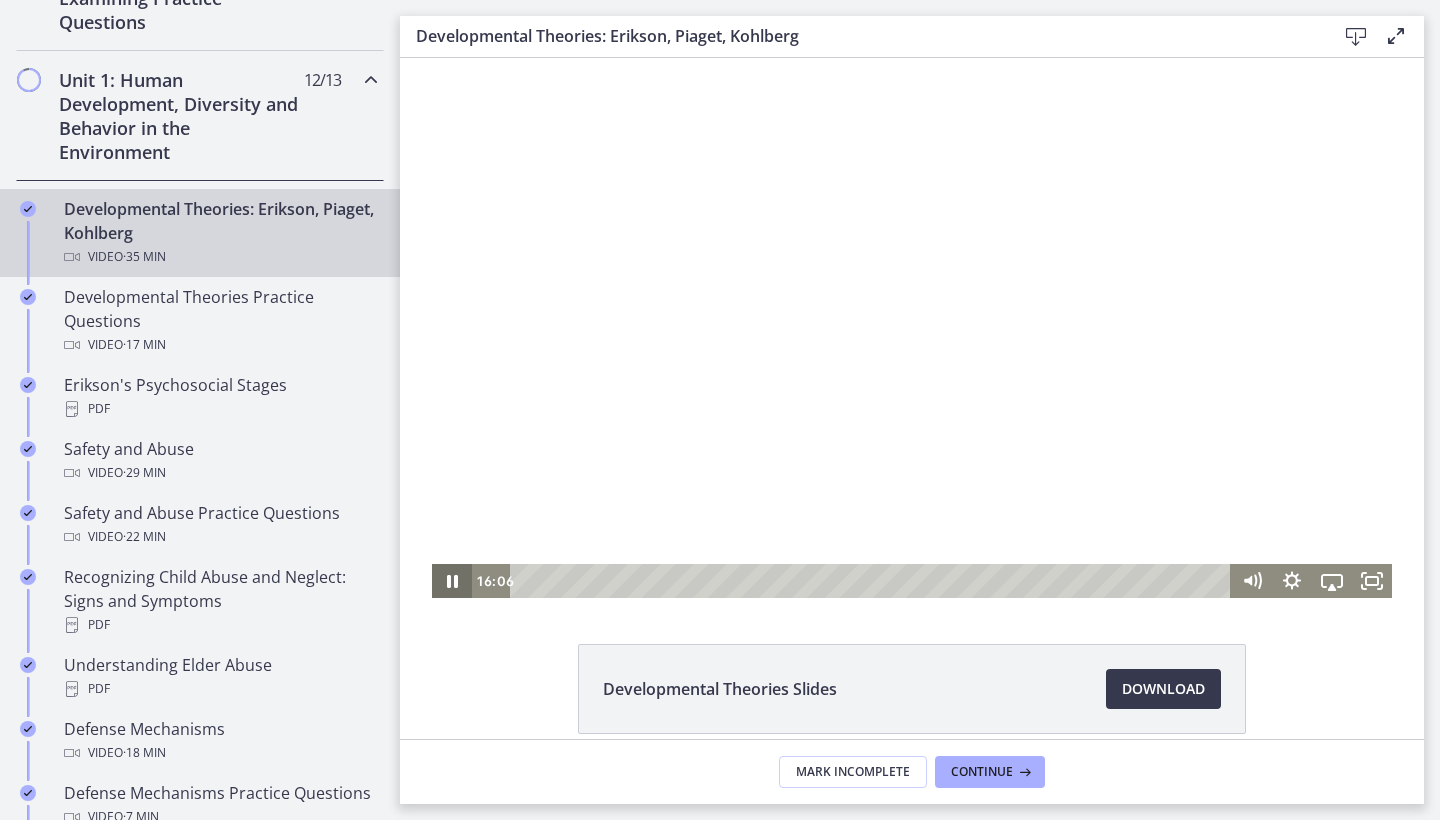 click 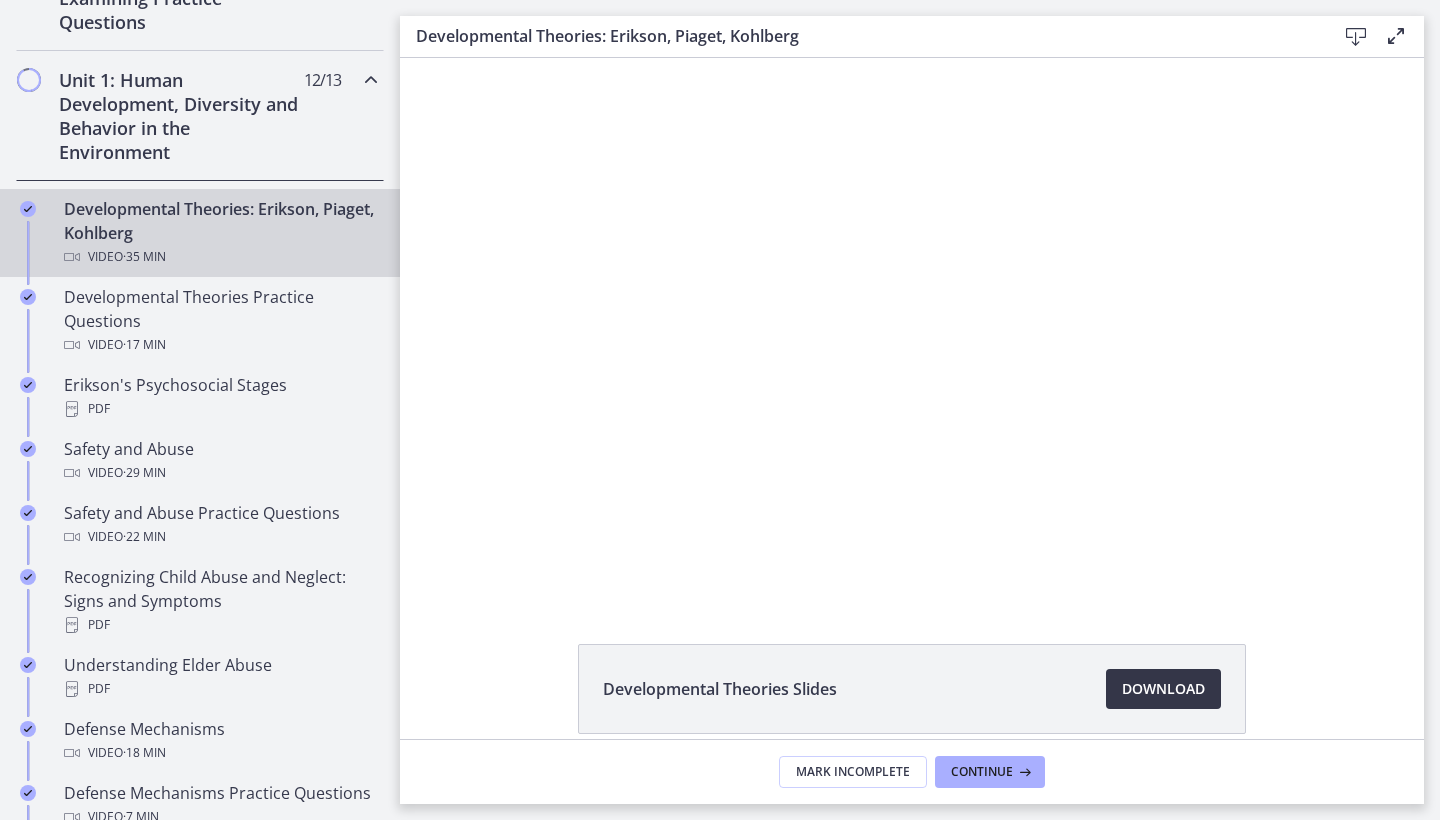 click on "Download
Opens in a new window" at bounding box center (1163, 689) 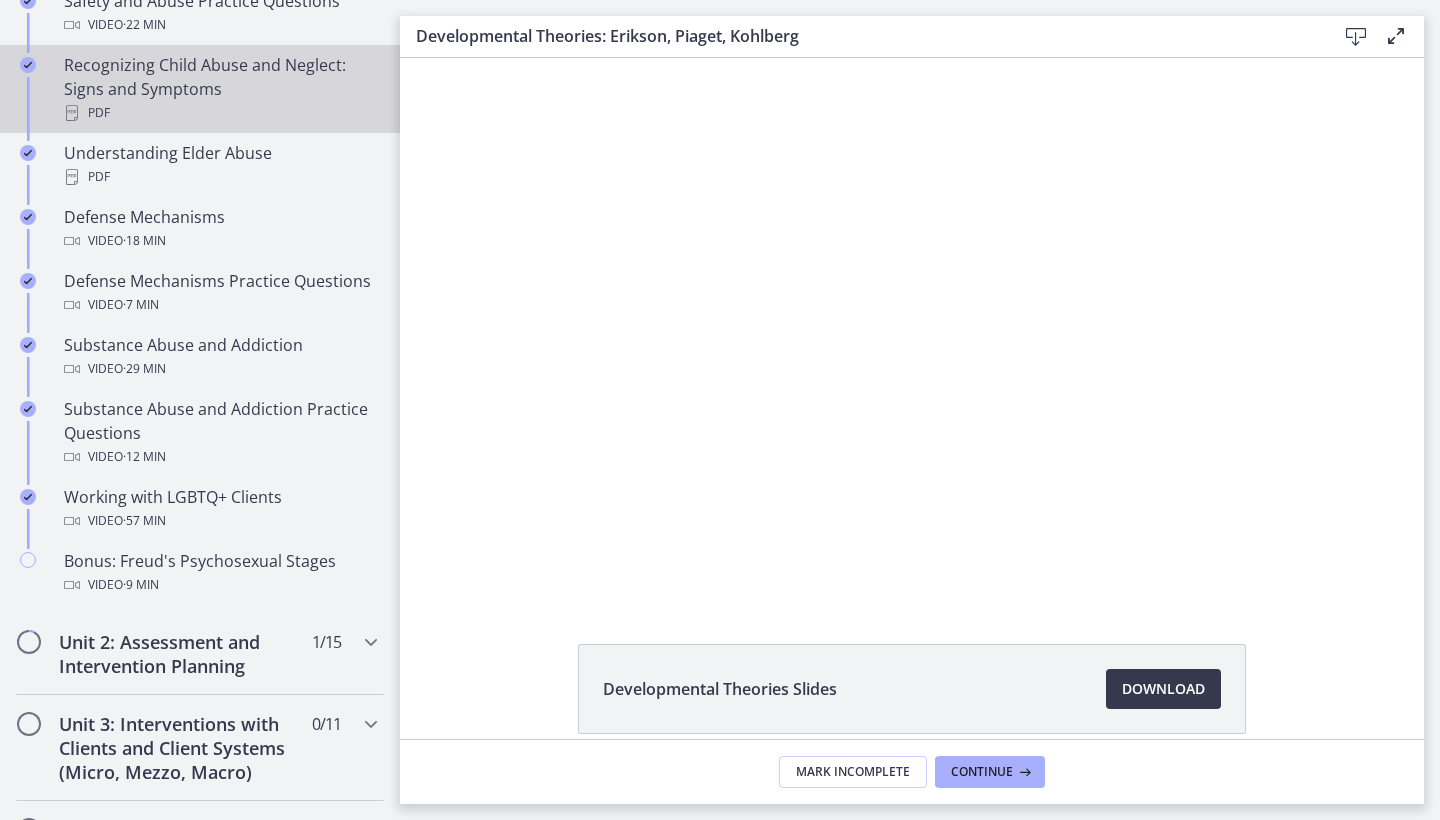 scroll, scrollTop: 1041, scrollLeft: 0, axis: vertical 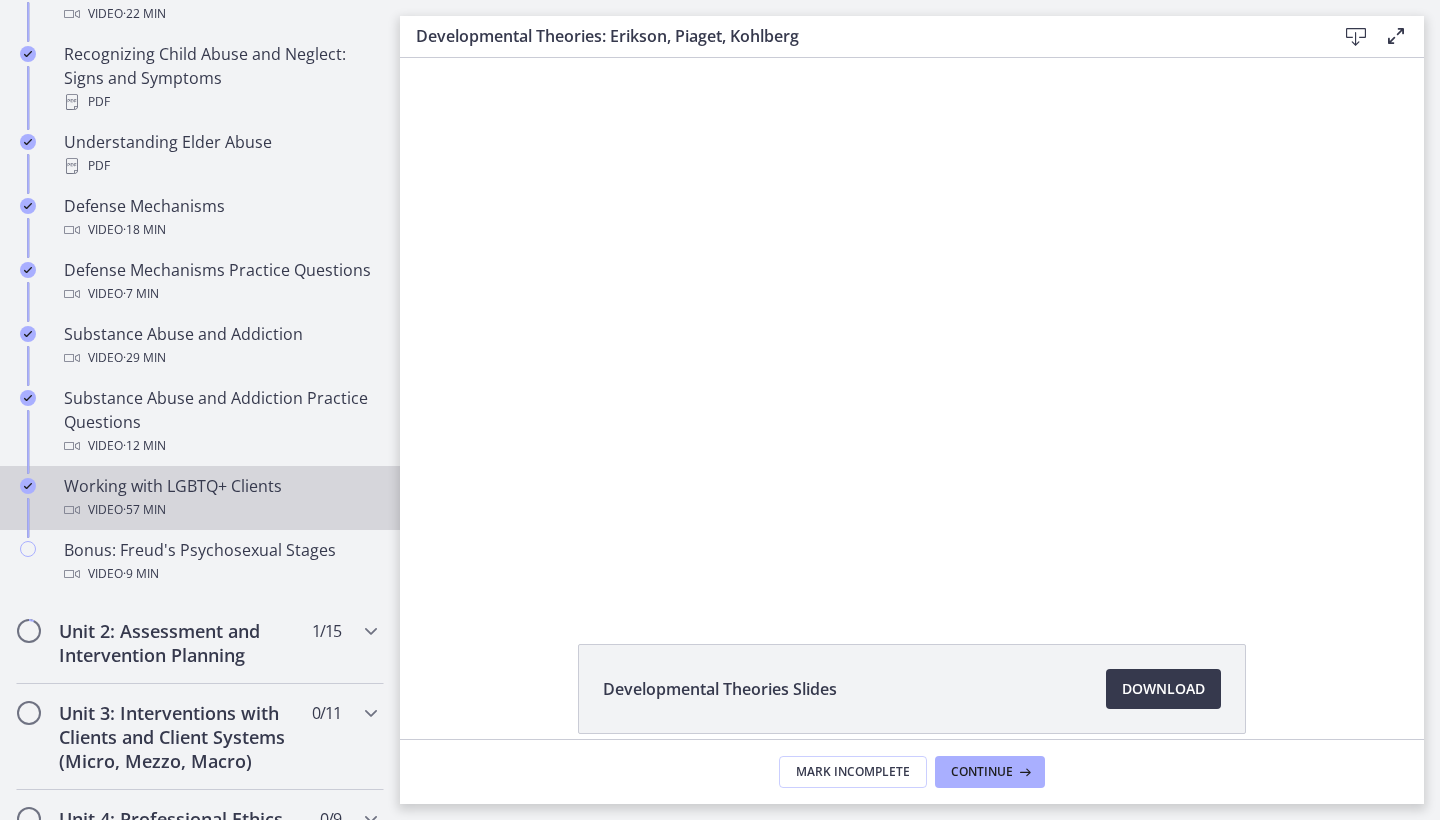 click on "Working with LGBTQ+ Clients
Video
·  57 min" at bounding box center [220, 498] 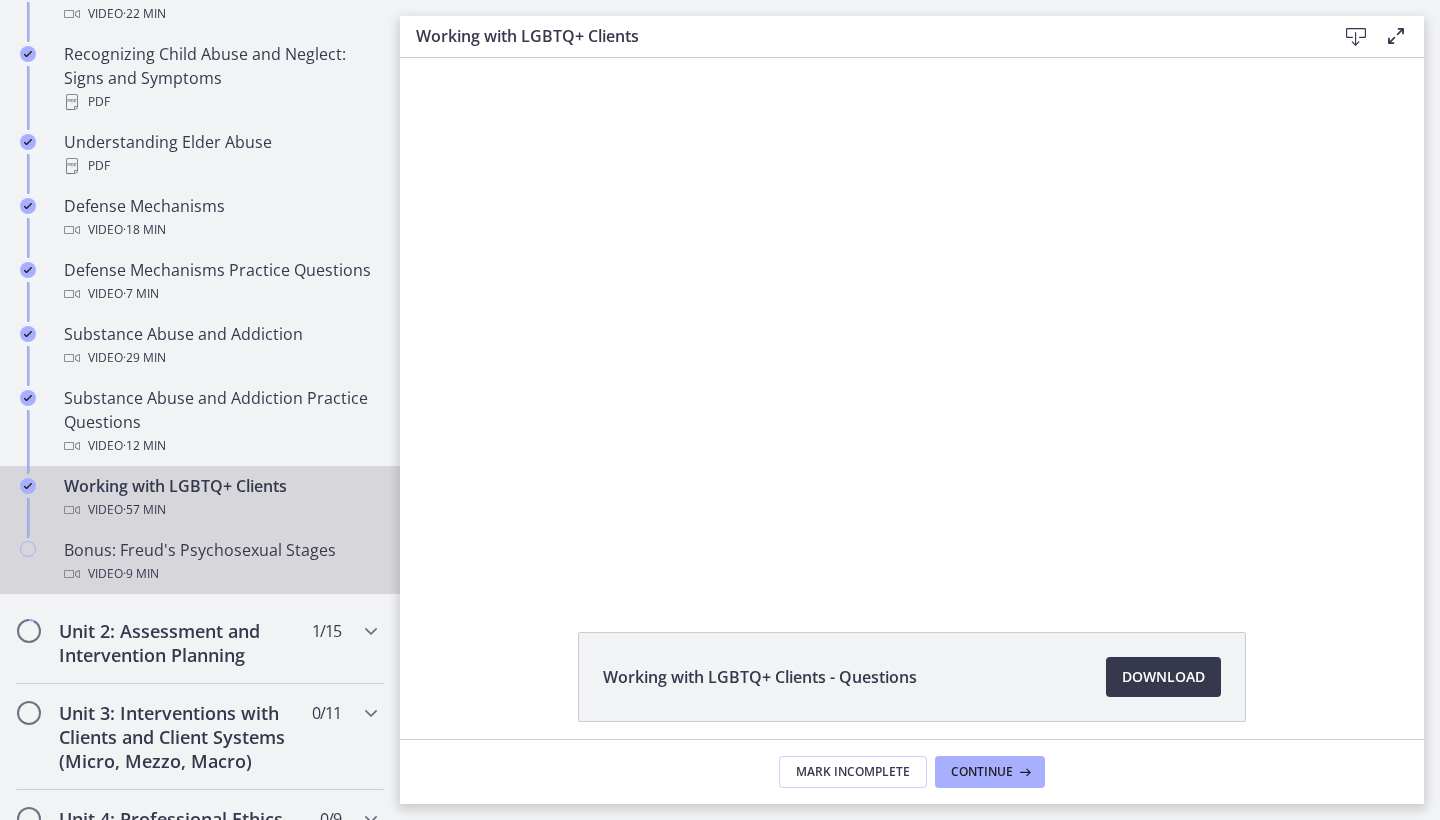 click on "Bonus: Freud's Psychosexual Stages
Video
·  9 min" at bounding box center (200, 562) 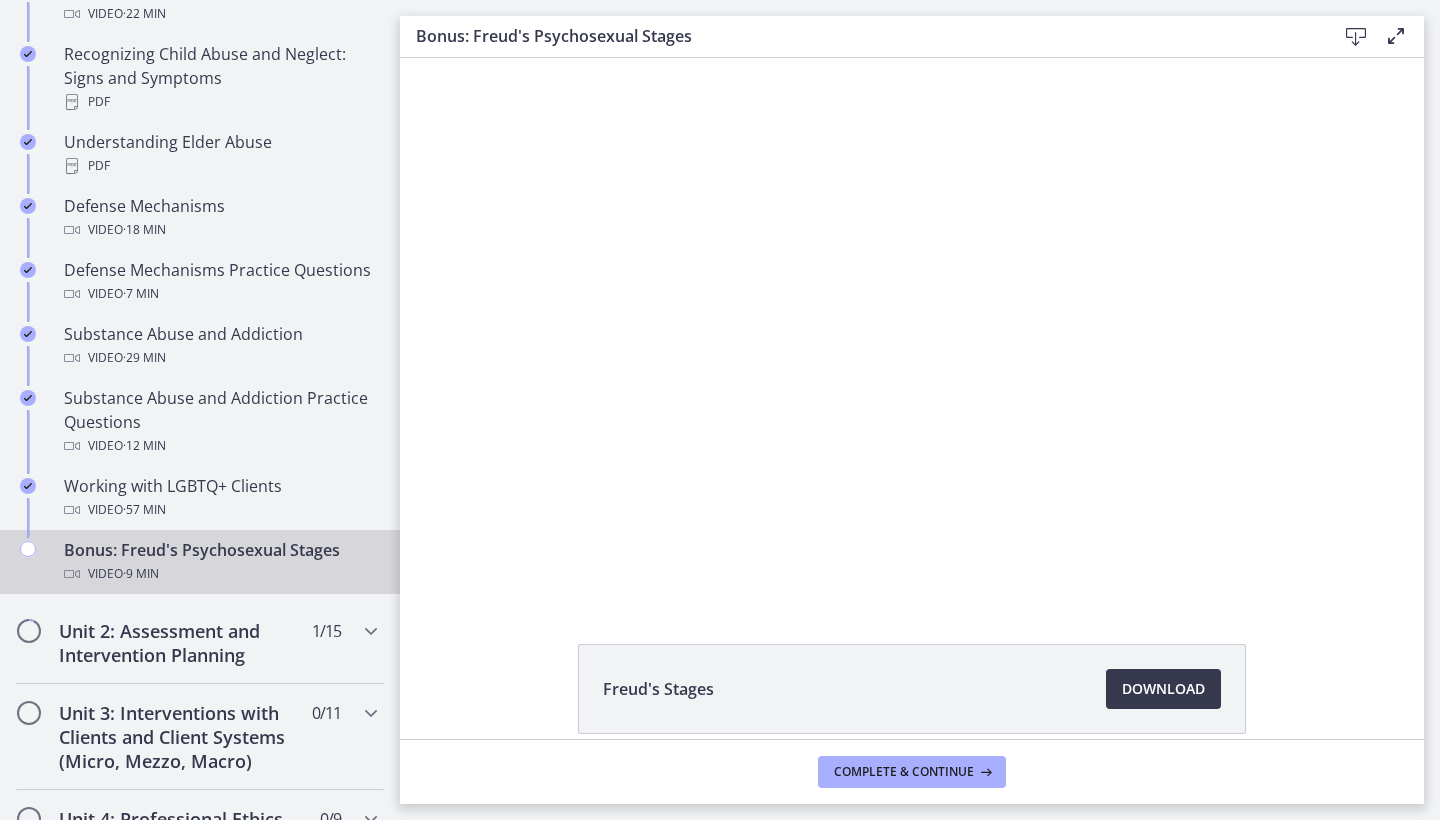 scroll, scrollTop: 0, scrollLeft: 0, axis: both 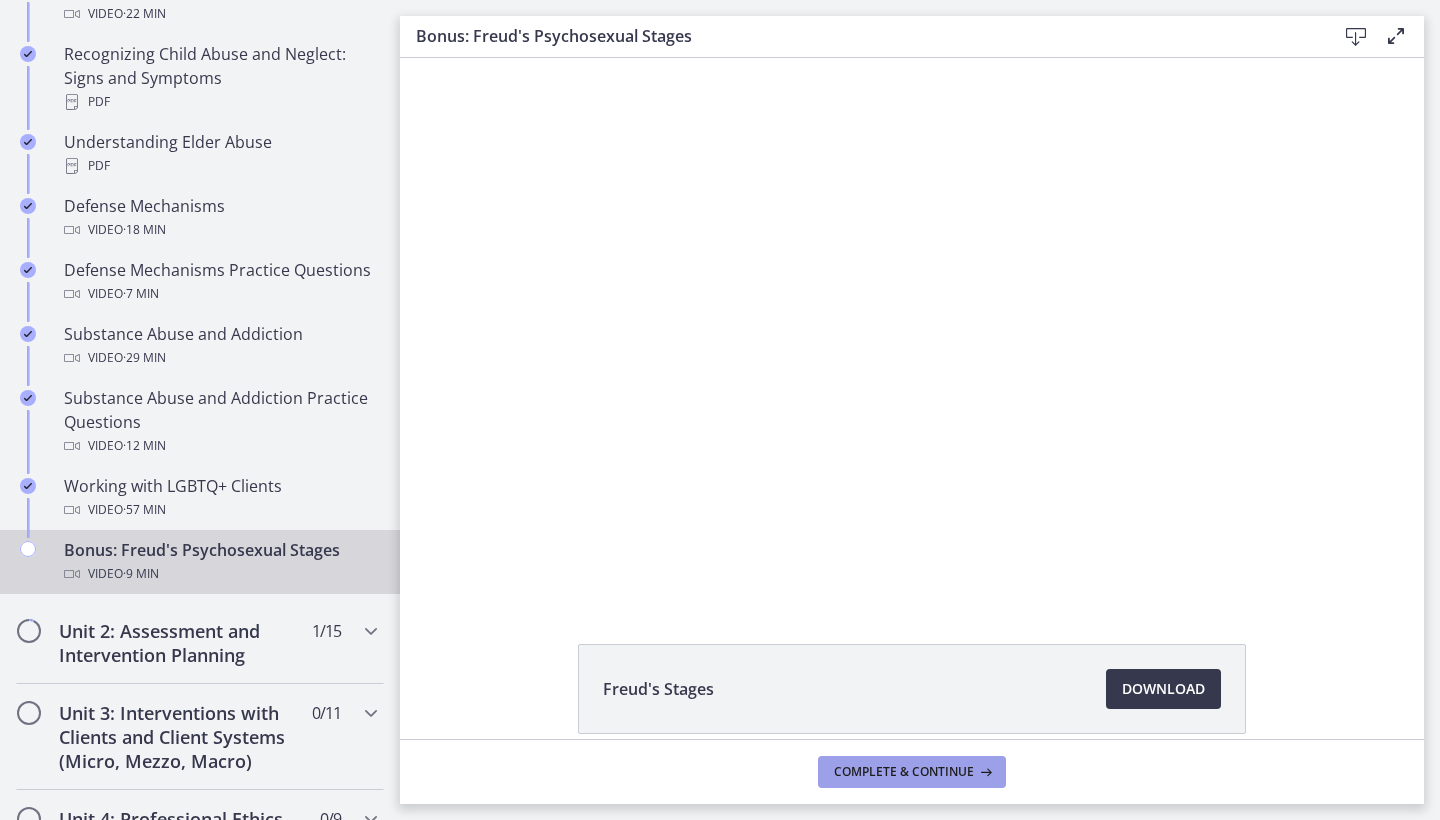click on "Complete & continue" at bounding box center (904, 772) 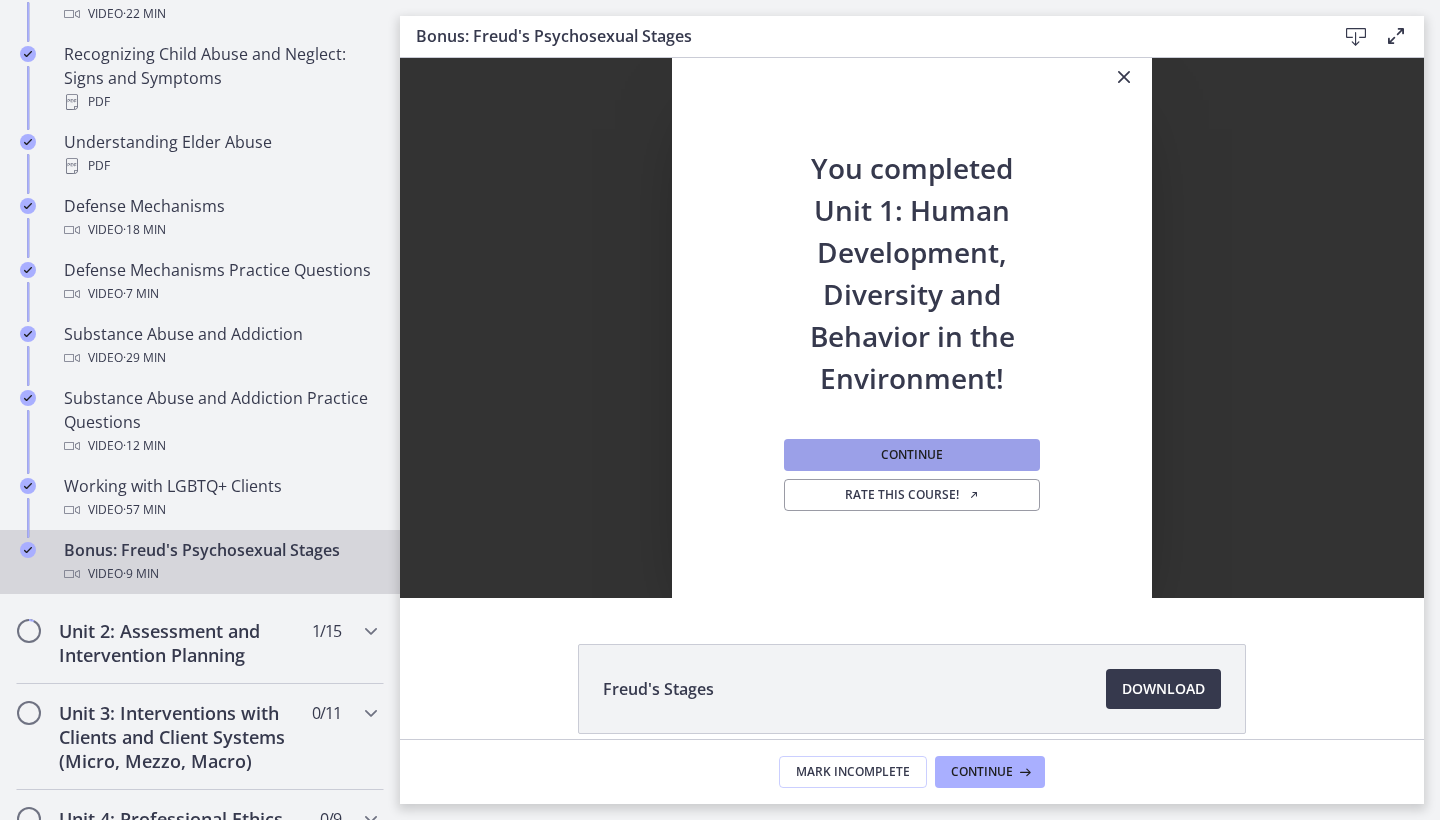 click on "Continue" at bounding box center [912, 455] 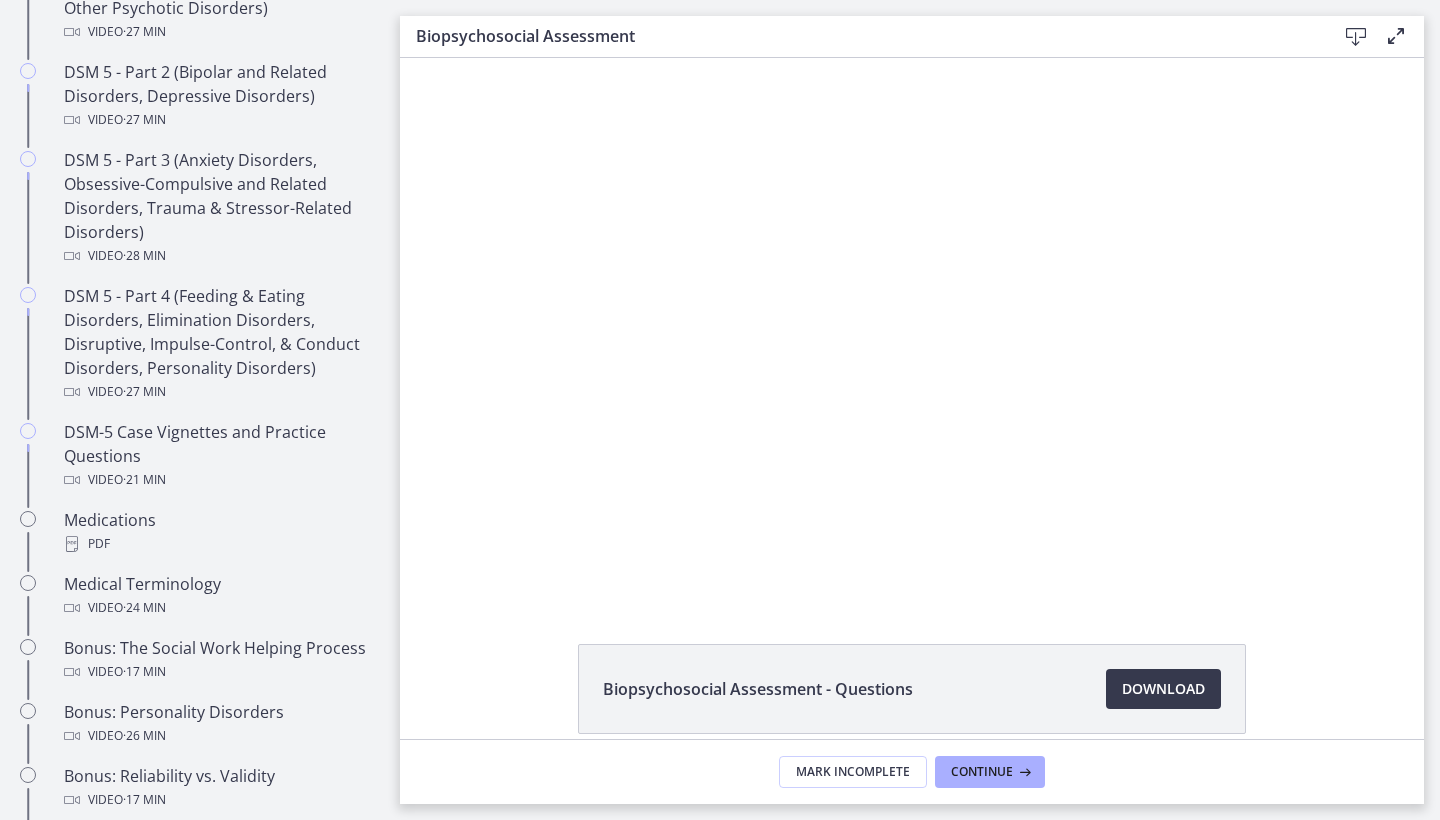 scroll, scrollTop: 0, scrollLeft: 0, axis: both 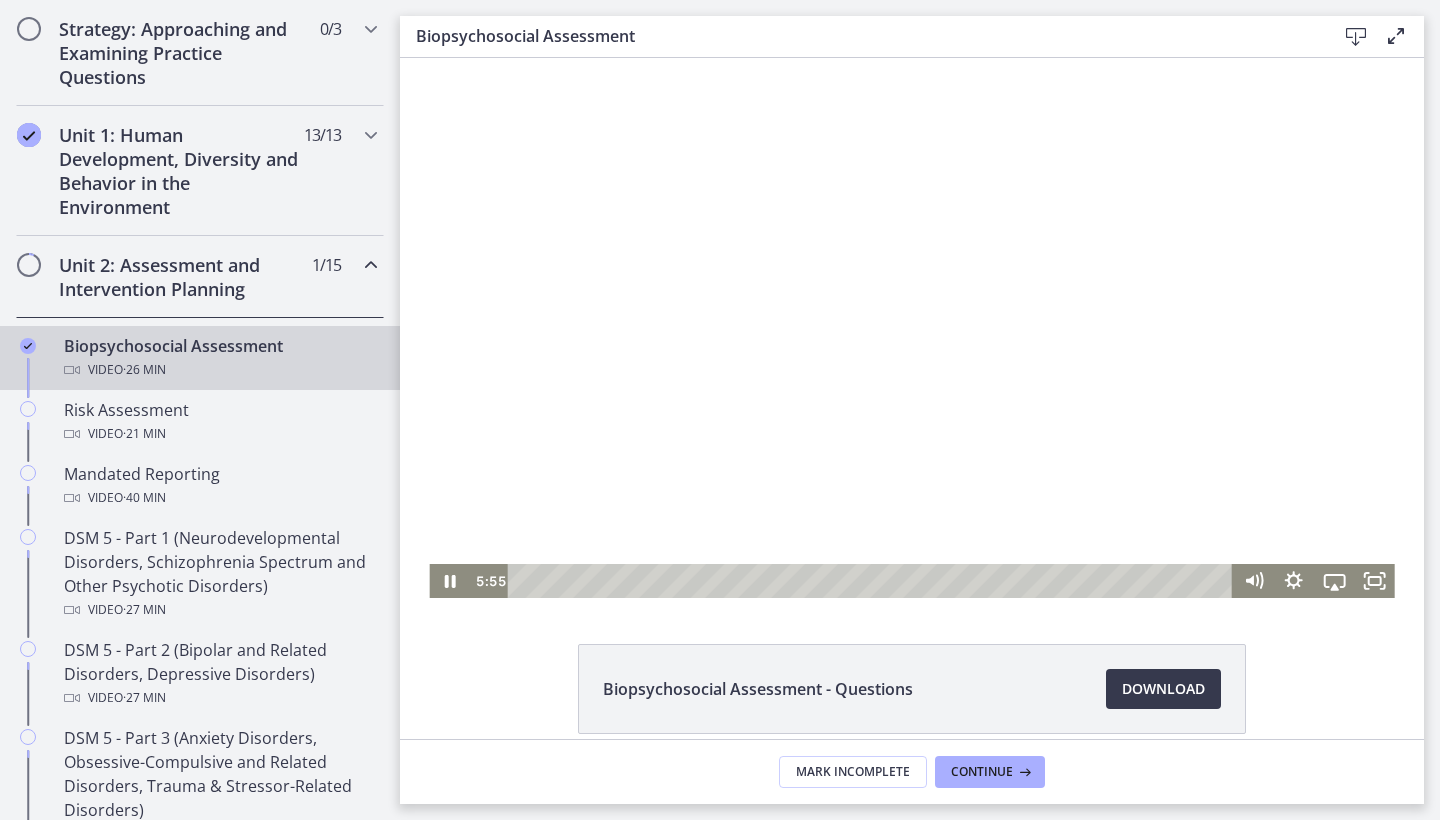 click at bounding box center [873, 581] 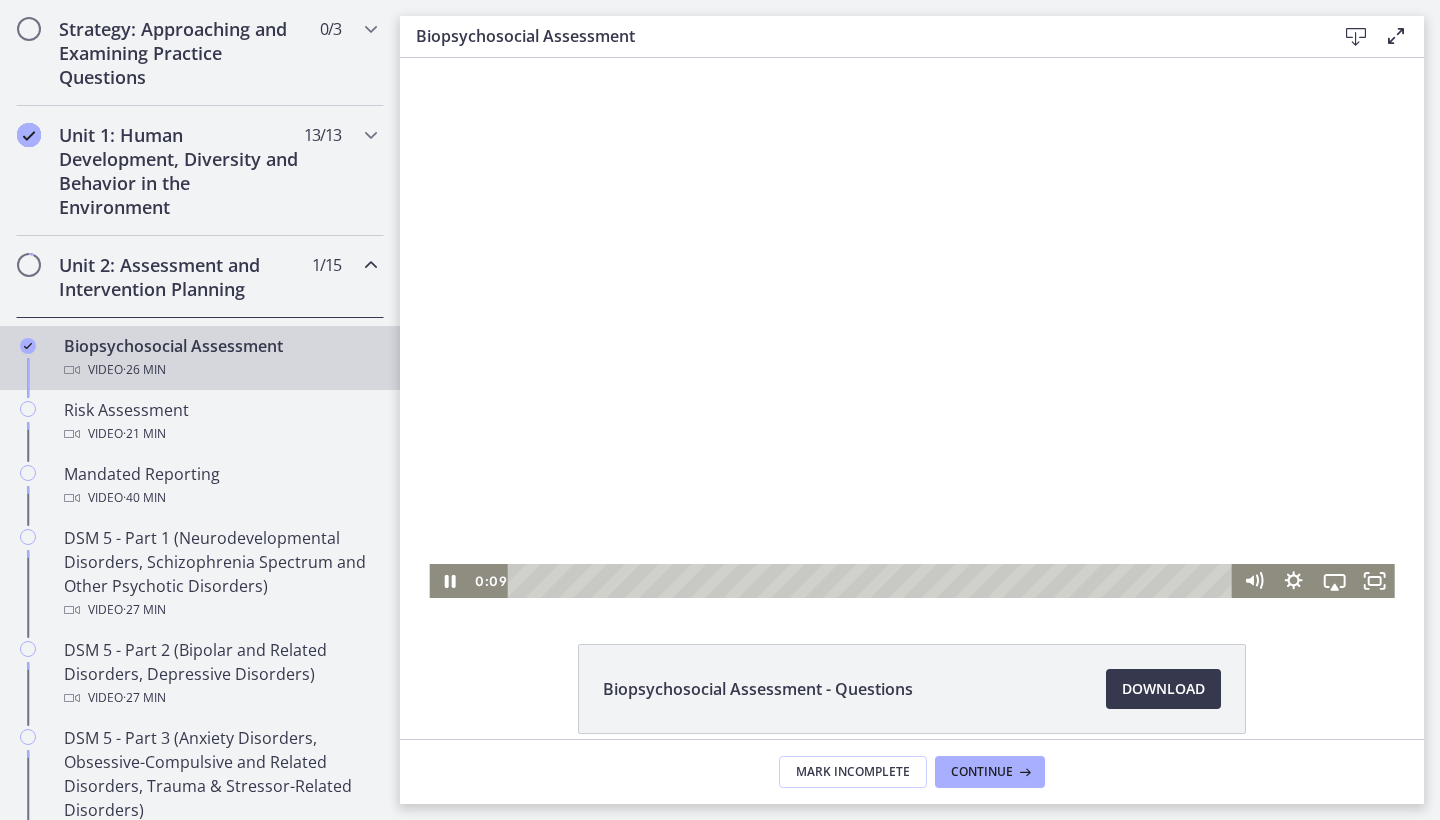 click at bounding box center (911, 328) 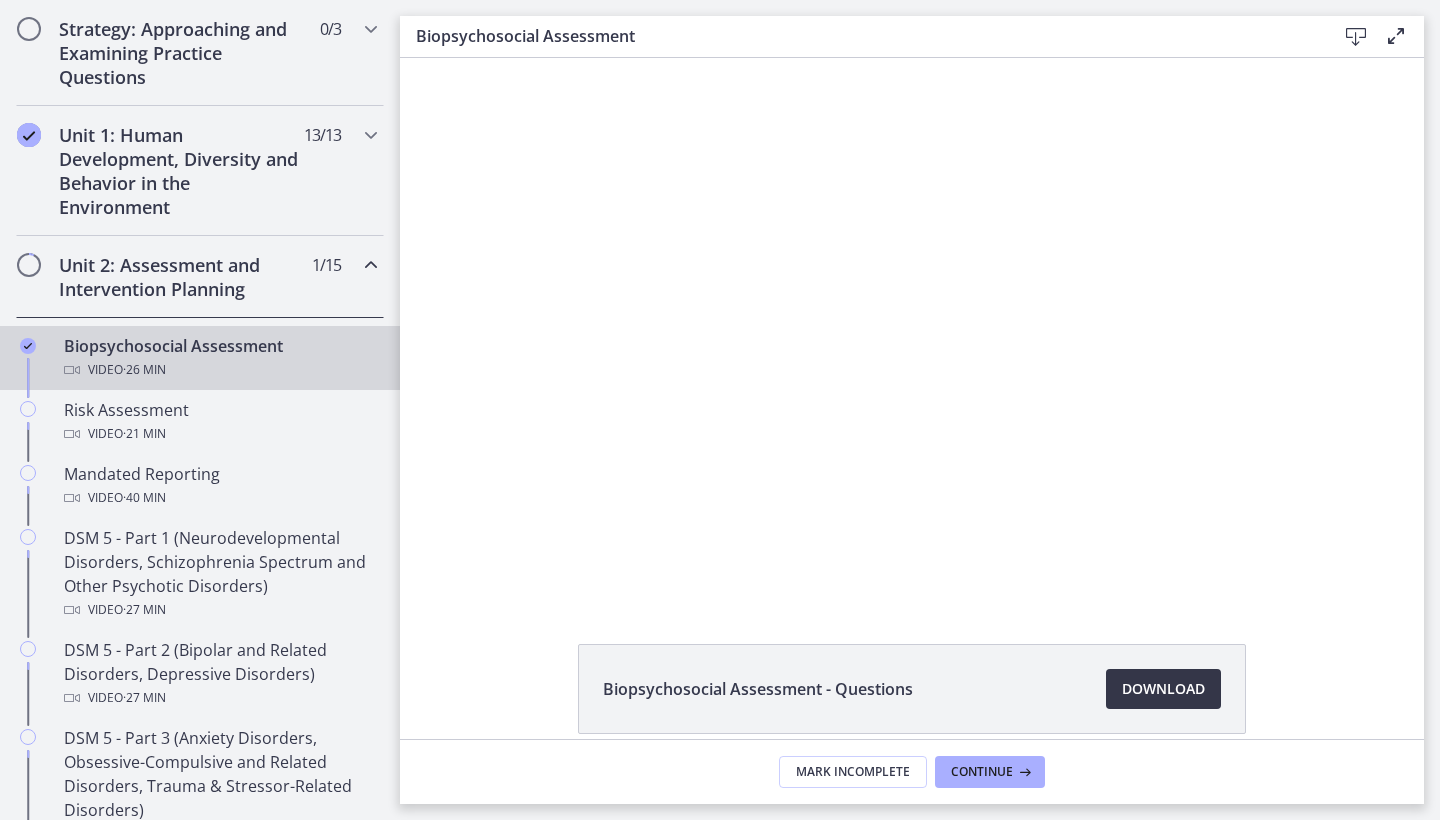 click on "Download
Opens in a new window" at bounding box center (1163, 689) 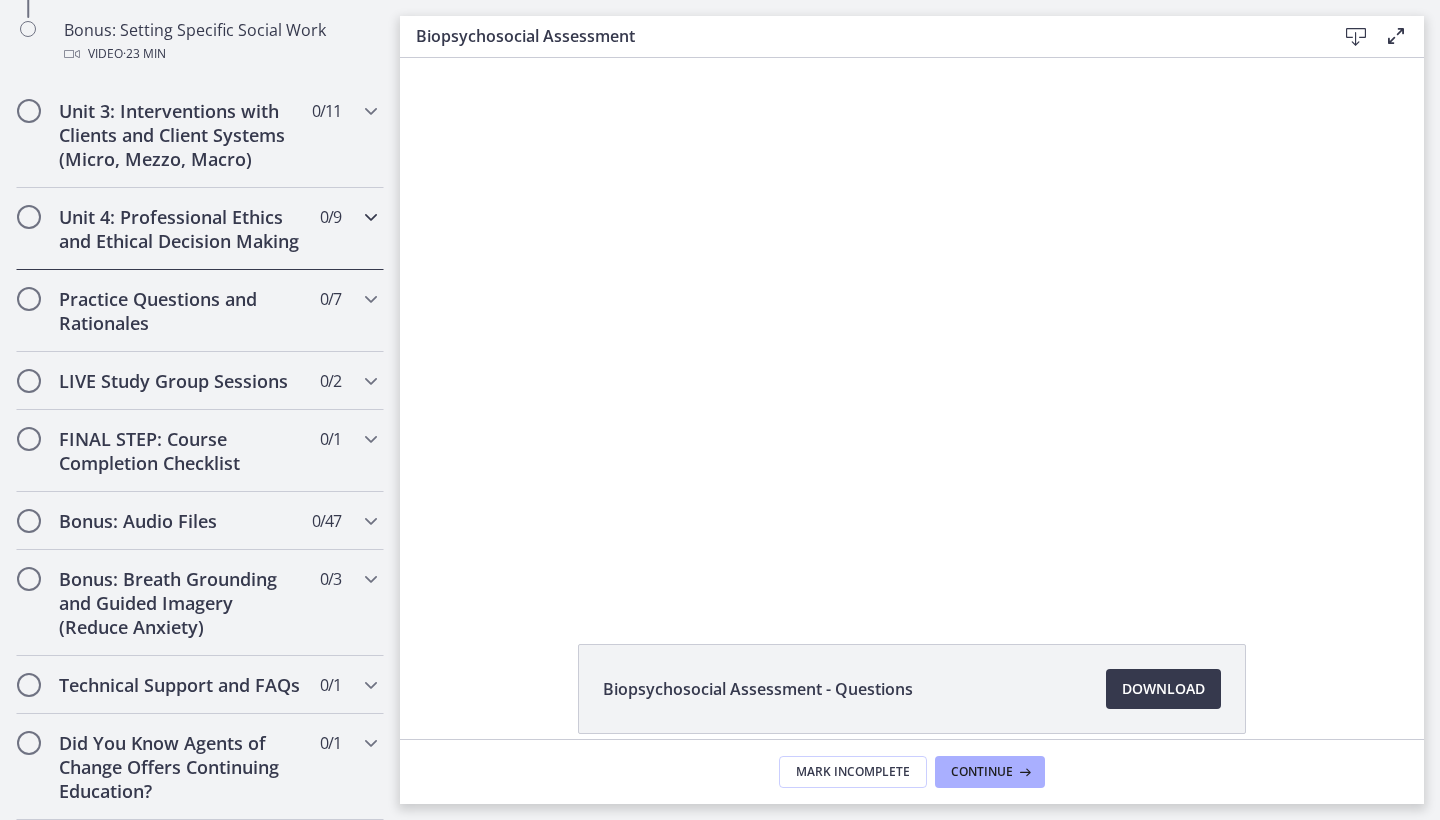 scroll, scrollTop: 1915, scrollLeft: 0, axis: vertical 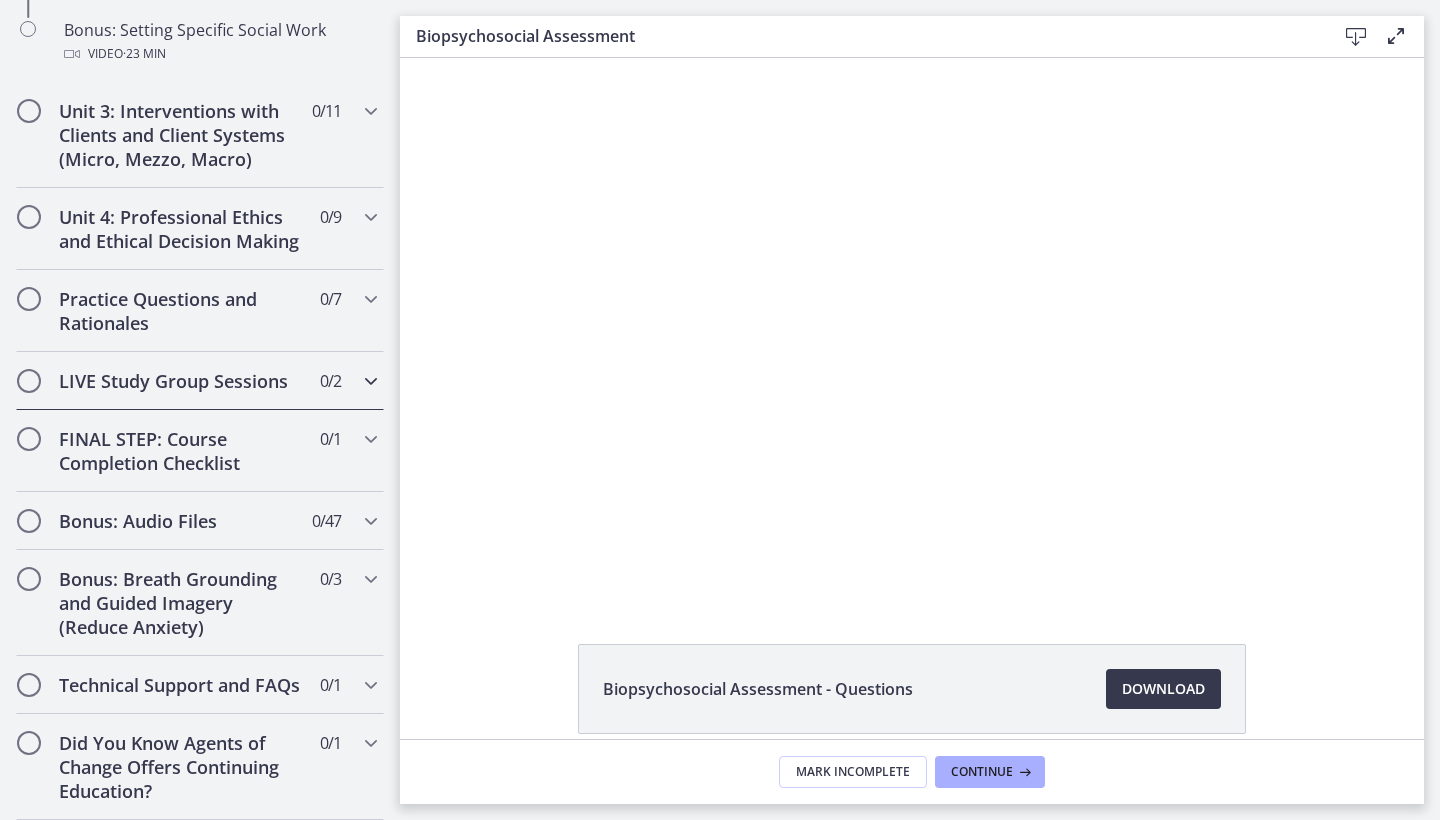 click on "LIVE Study Group Sessions
0  /  2
Completed" at bounding box center [200, 381] 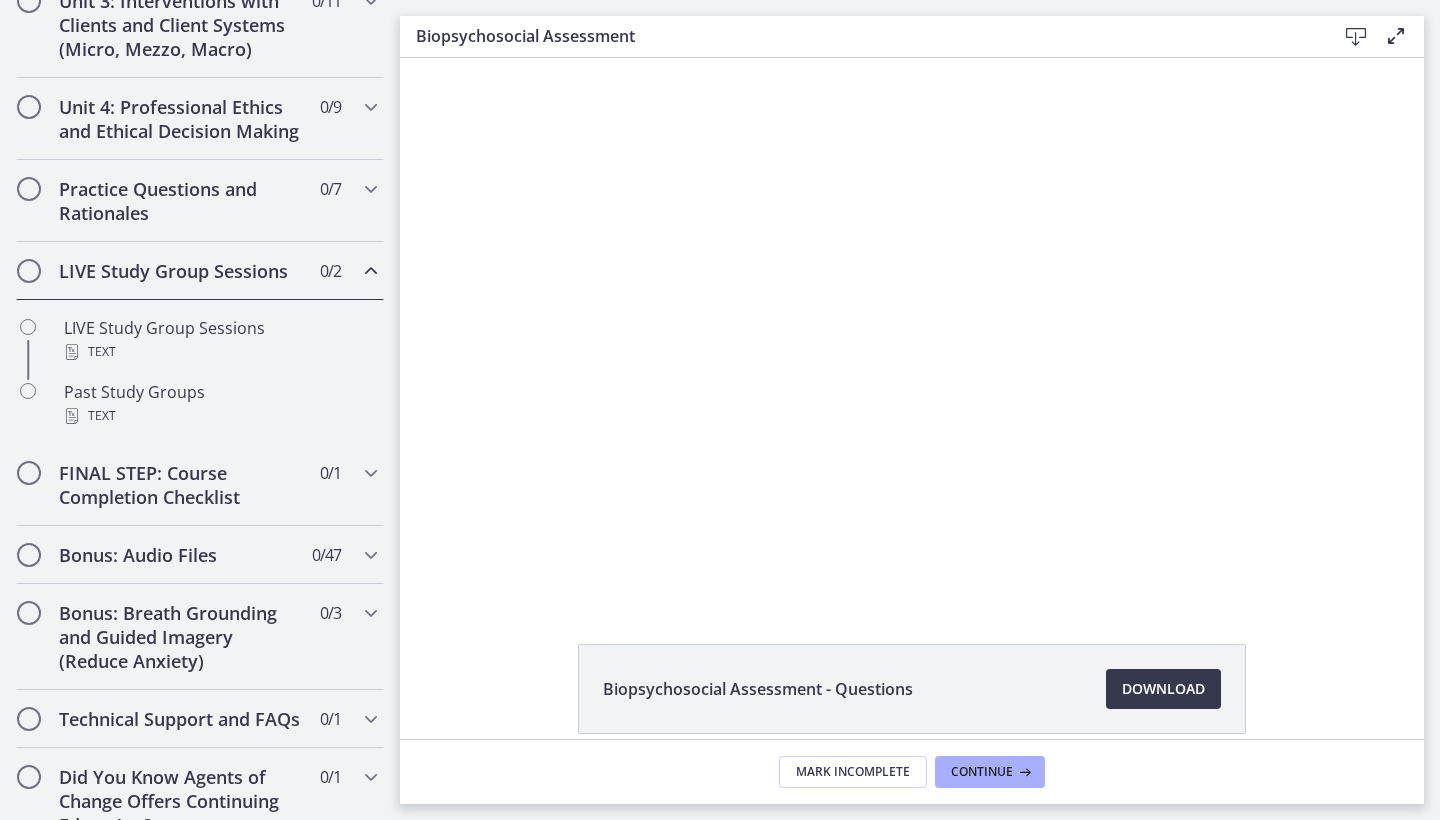scroll, scrollTop: 815, scrollLeft: 0, axis: vertical 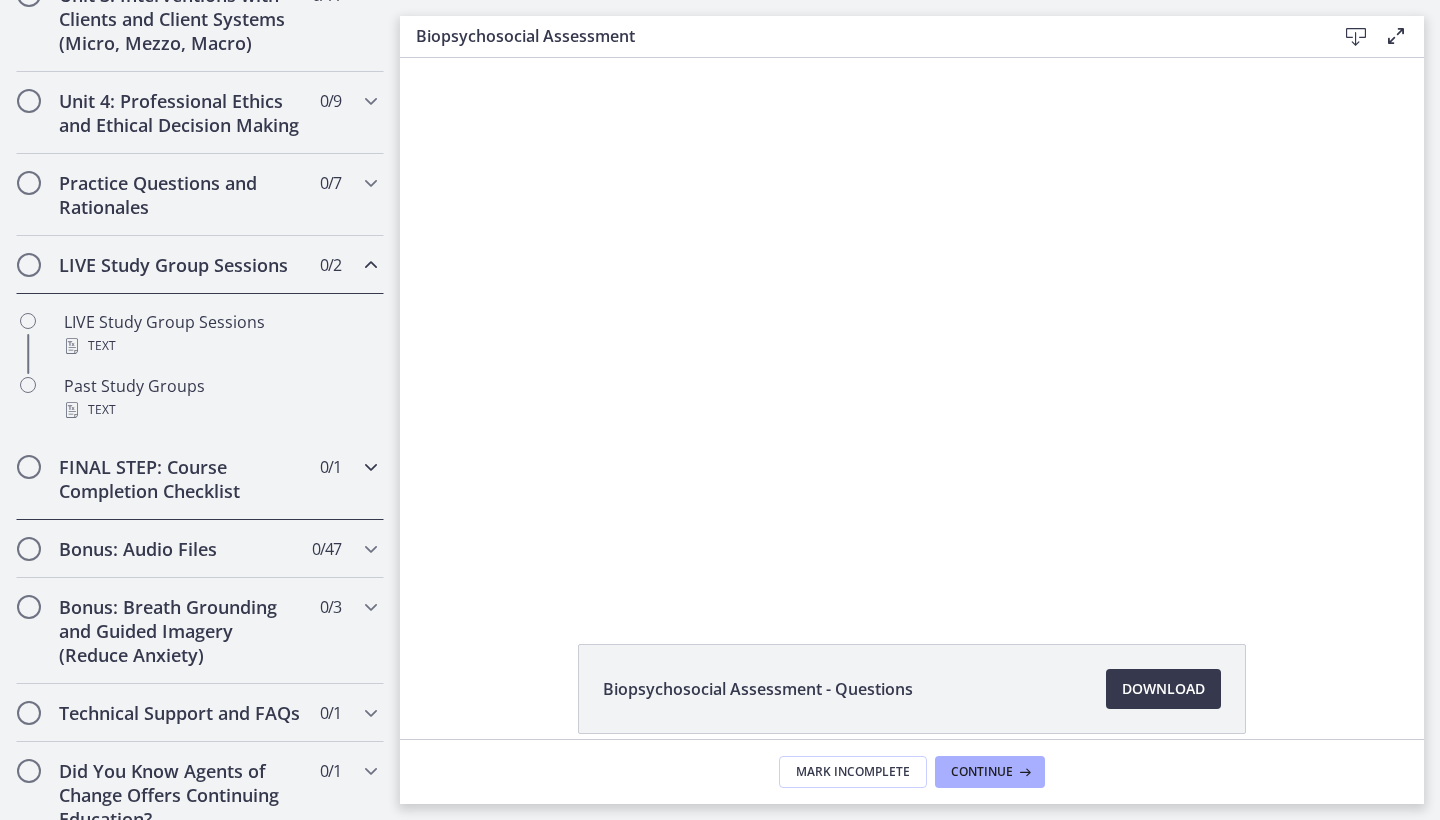 click on "FINAL STEP: Course Completion Checklist" at bounding box center [181, 479] 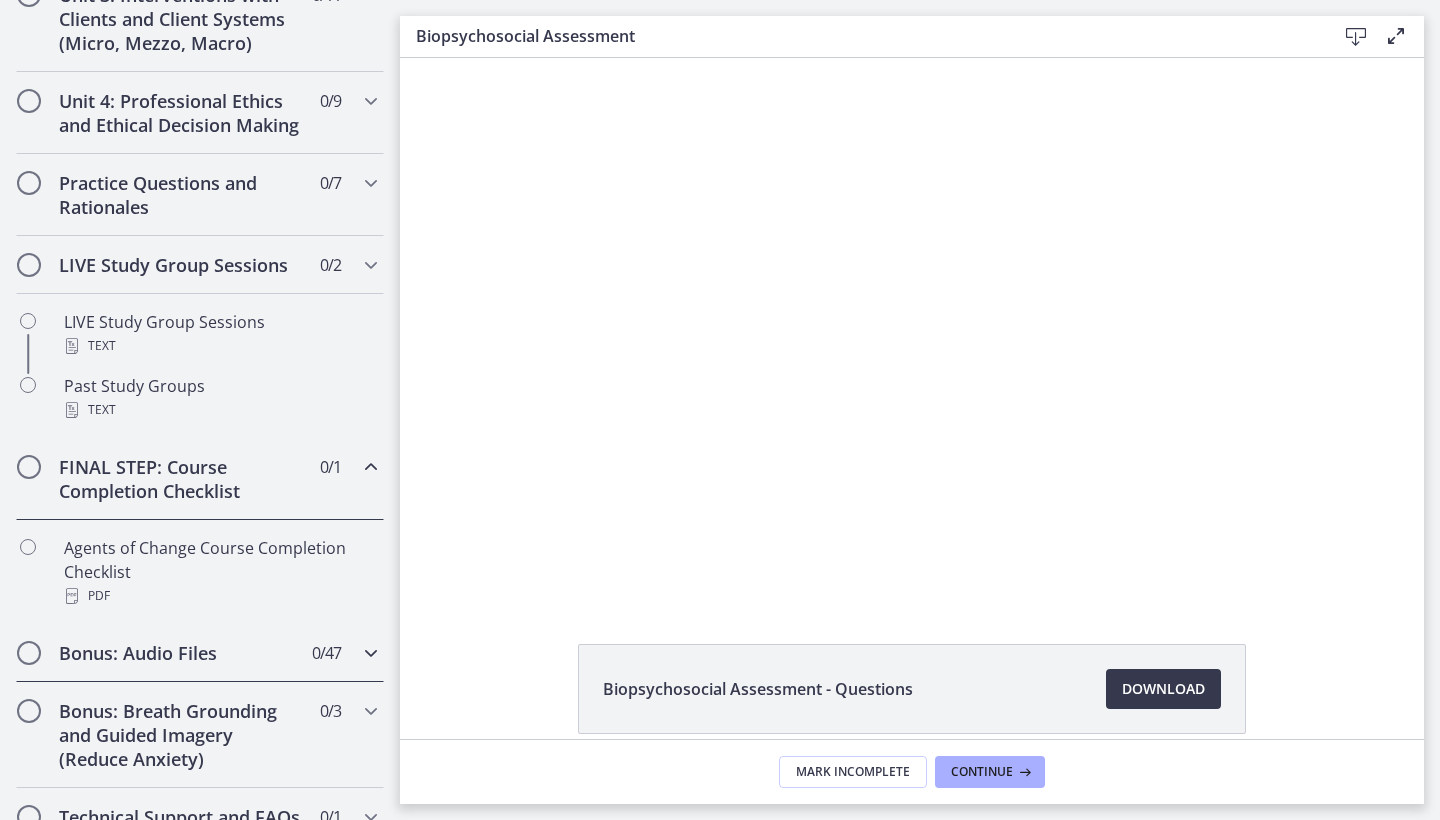 scroll, scrollTop: 803, scrollLeft: 0, axis: vertical 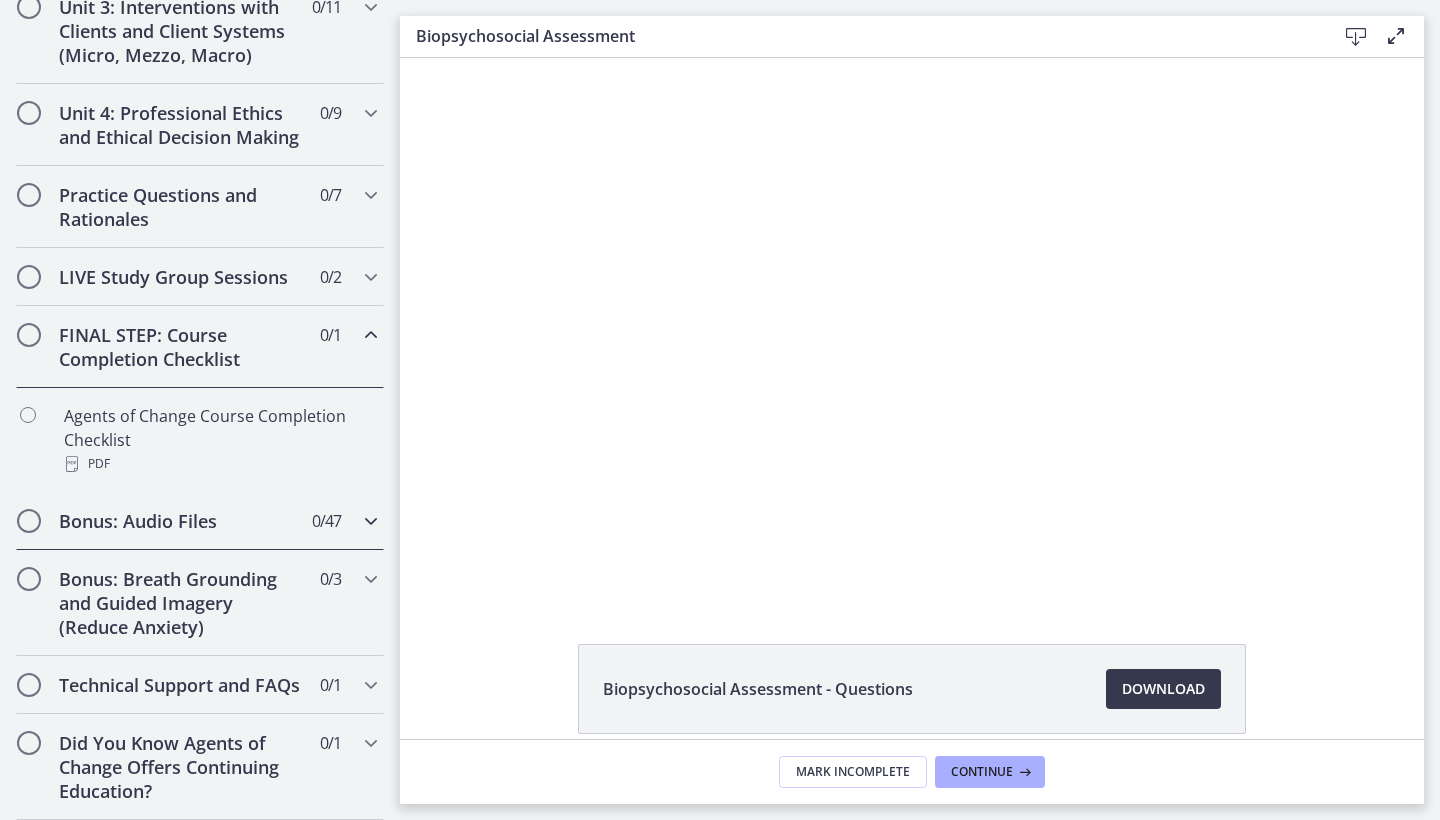 click on "Bonus: Audio Files" at bounding box center (181, 521) 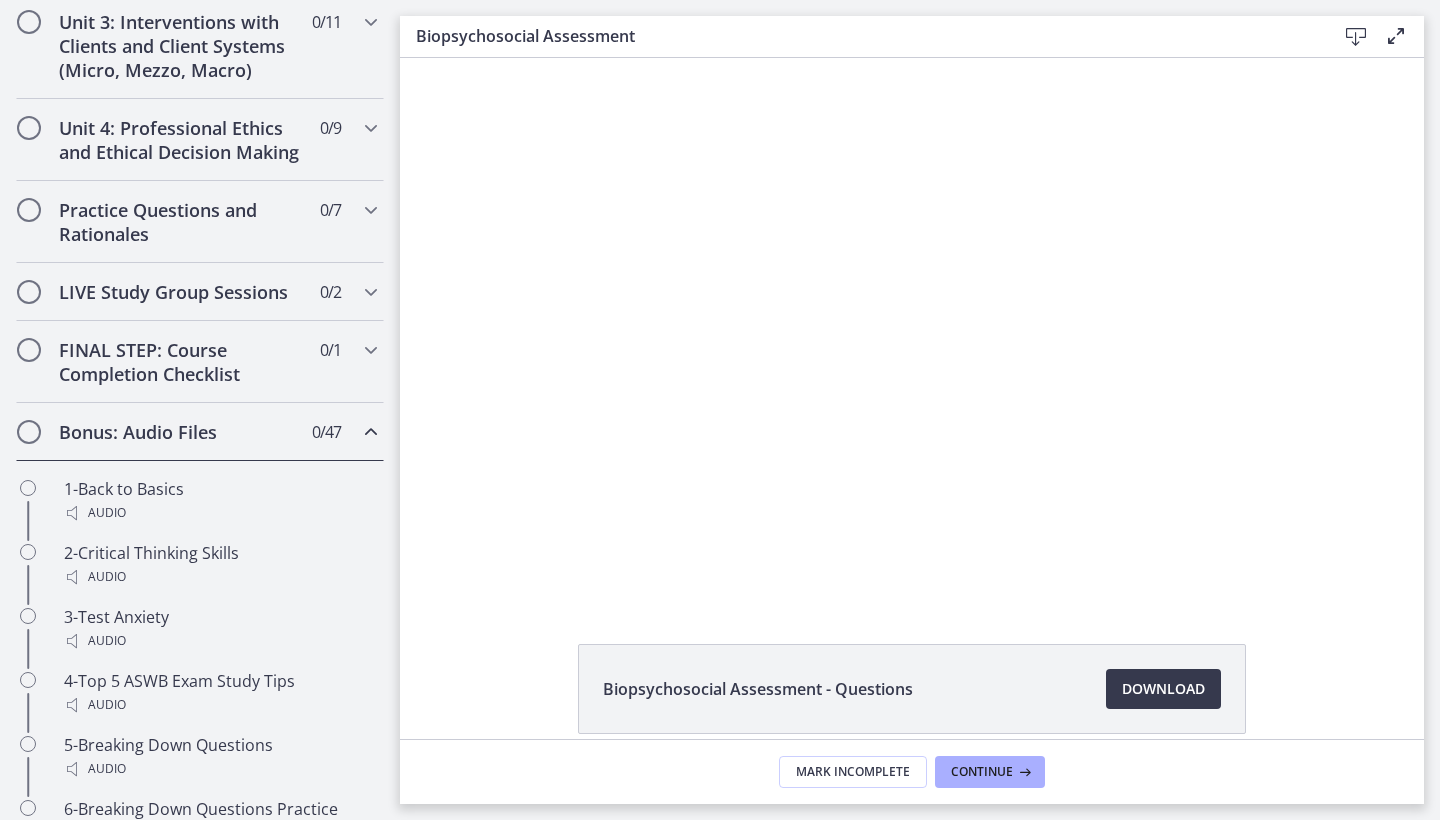 click on "Bonus: Audio Files
0  /  47
Completed" at bounding box center (200, 432) 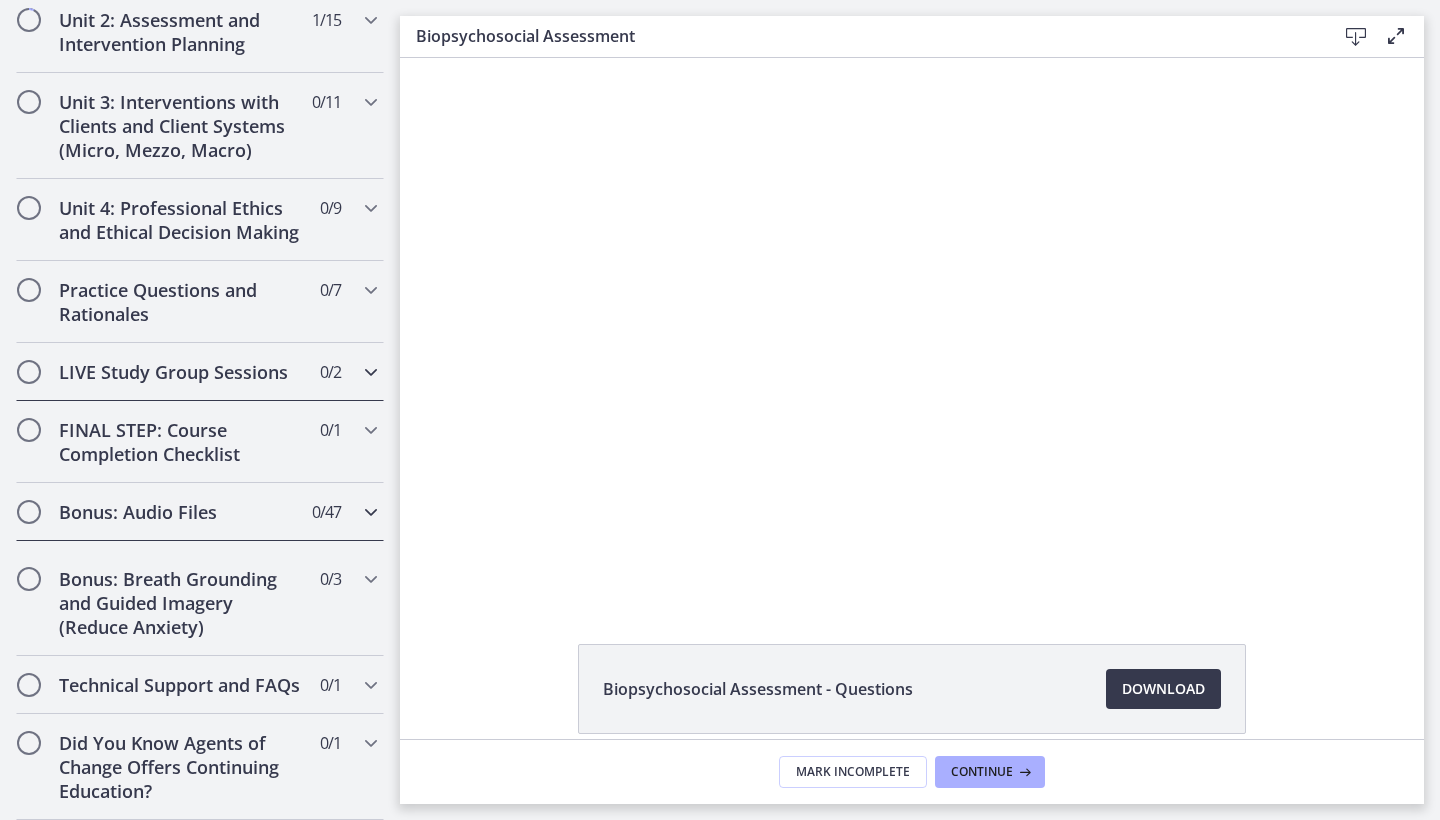 scroll, scrollTop: 699, scrollLeft: 0, axis: vertical 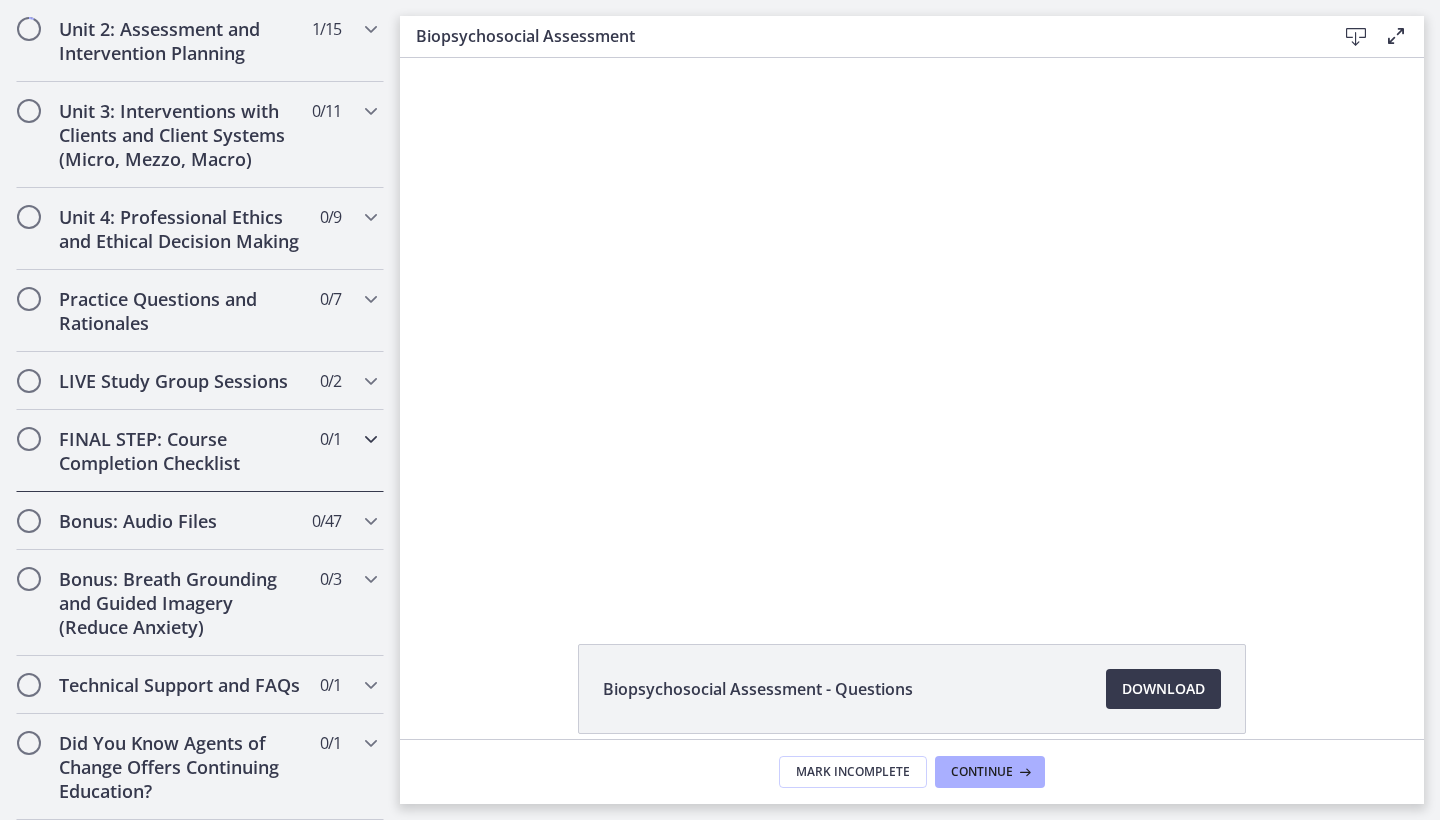 click on "FINAL STEP: Course Completion Checklist
0  /  1
Completed" at bounding box center [200, 451] 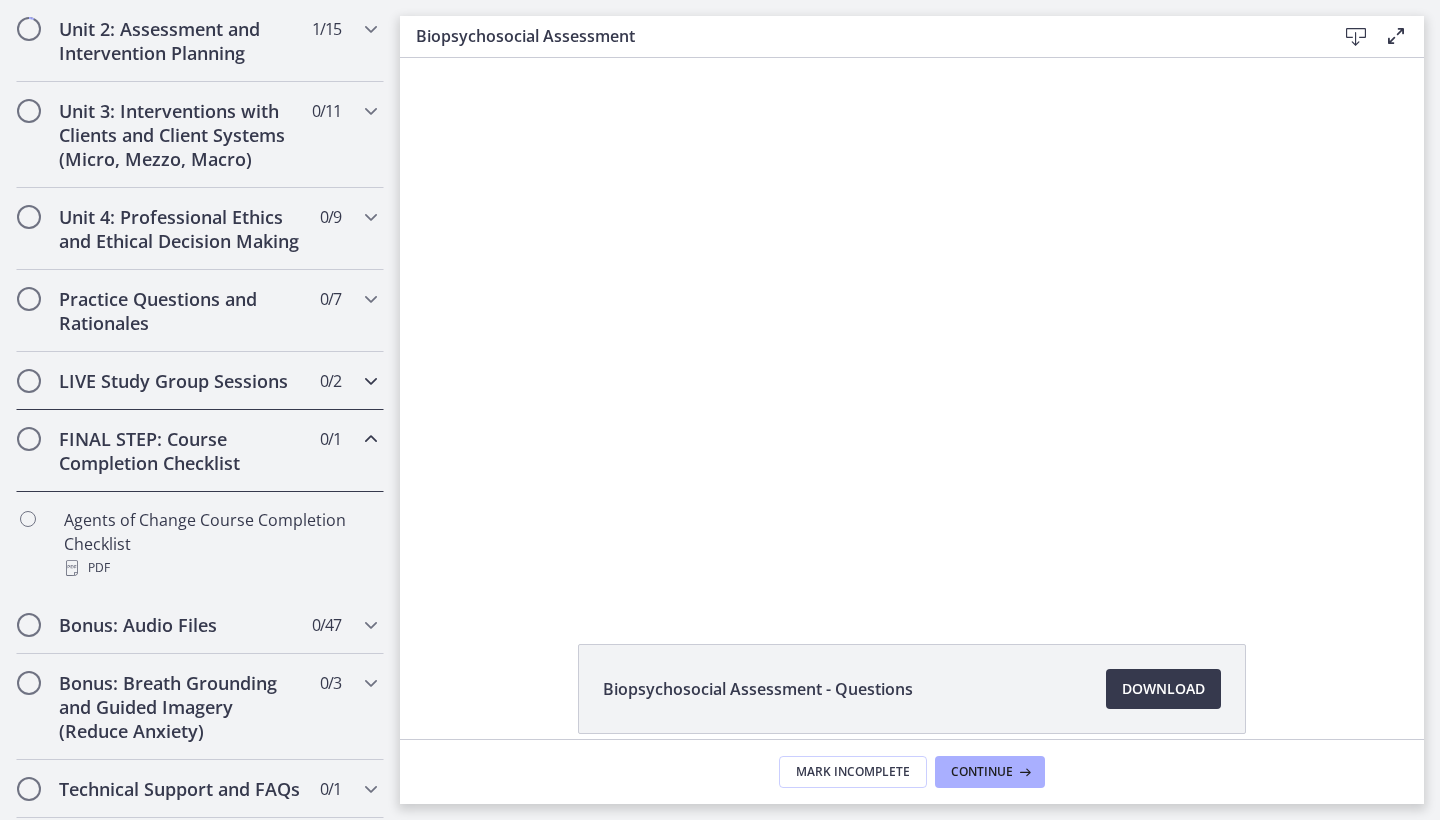click on "LIVE Study Group Sessions
0  /  2
Completed" at bounding box center [200, 381] 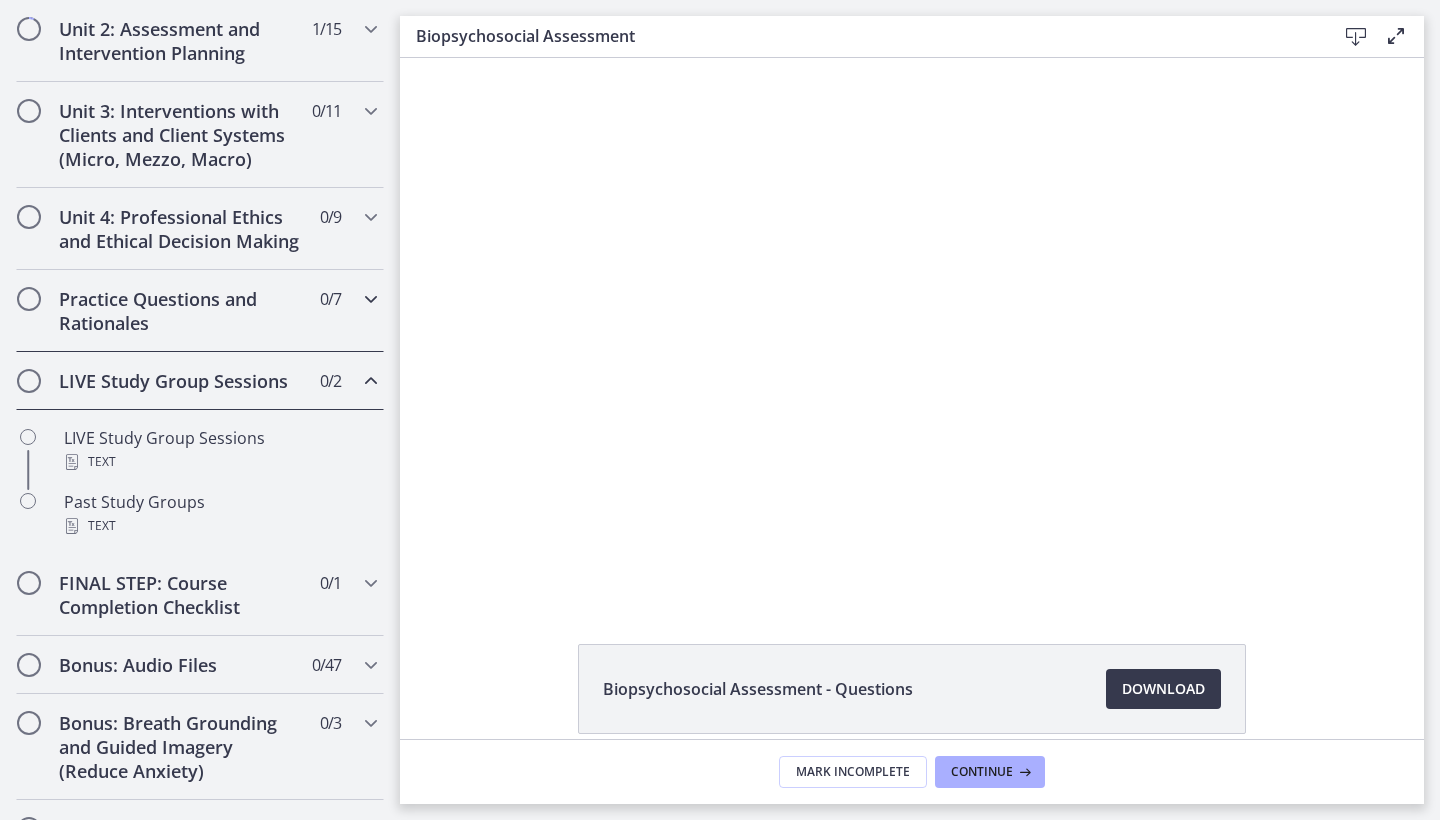 click on "Practice Questions and Rationales
0  /  7
Completed" at bounding box center (200, 311) 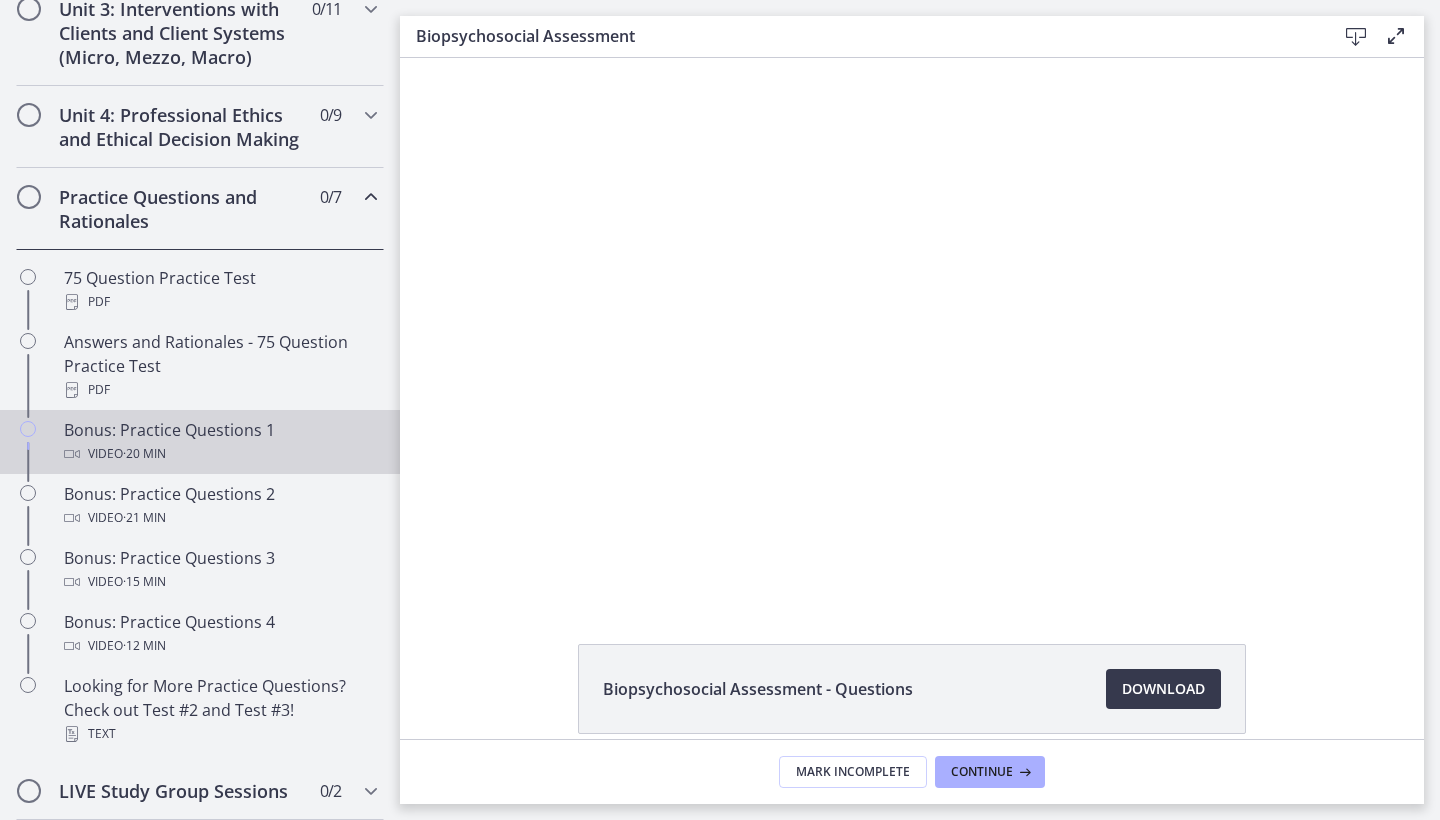 scroll, scrollTop: 808, scrollLeft: 0, axis: vertical 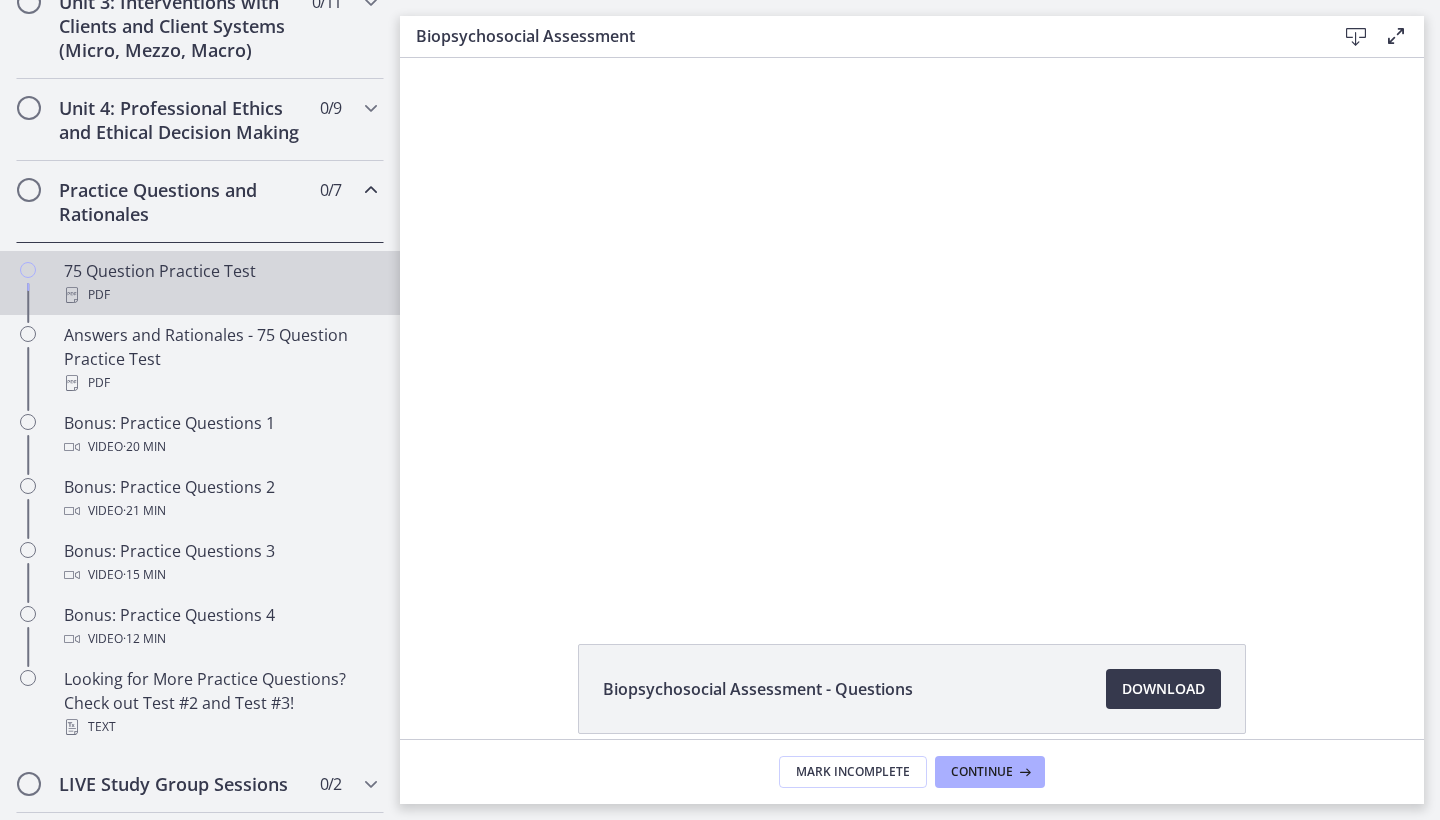 click on "PDF" at bounding box center (220, 295) 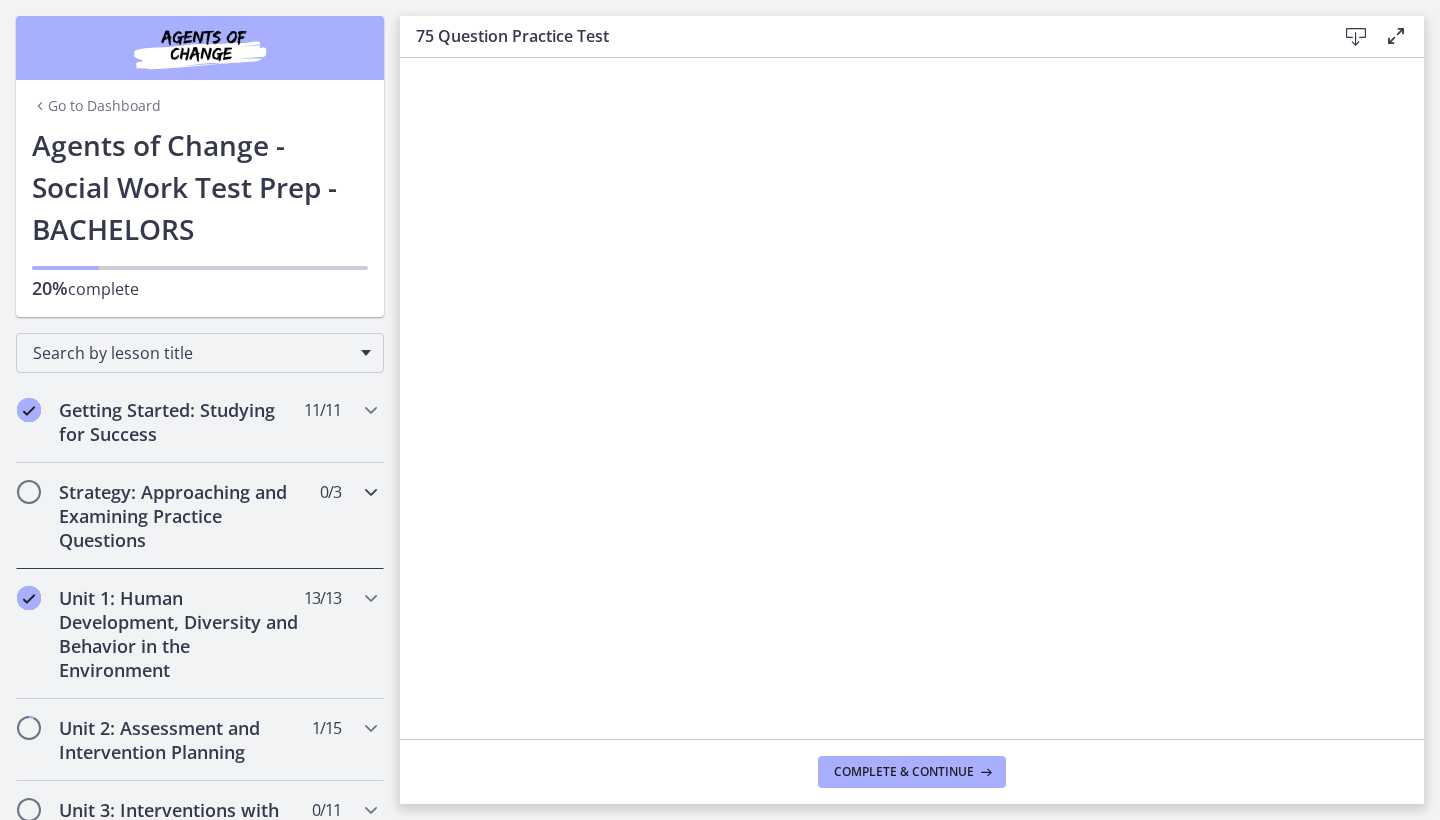 scroll, scrollTop: 83, scrollLeft: 0, axis: vertical 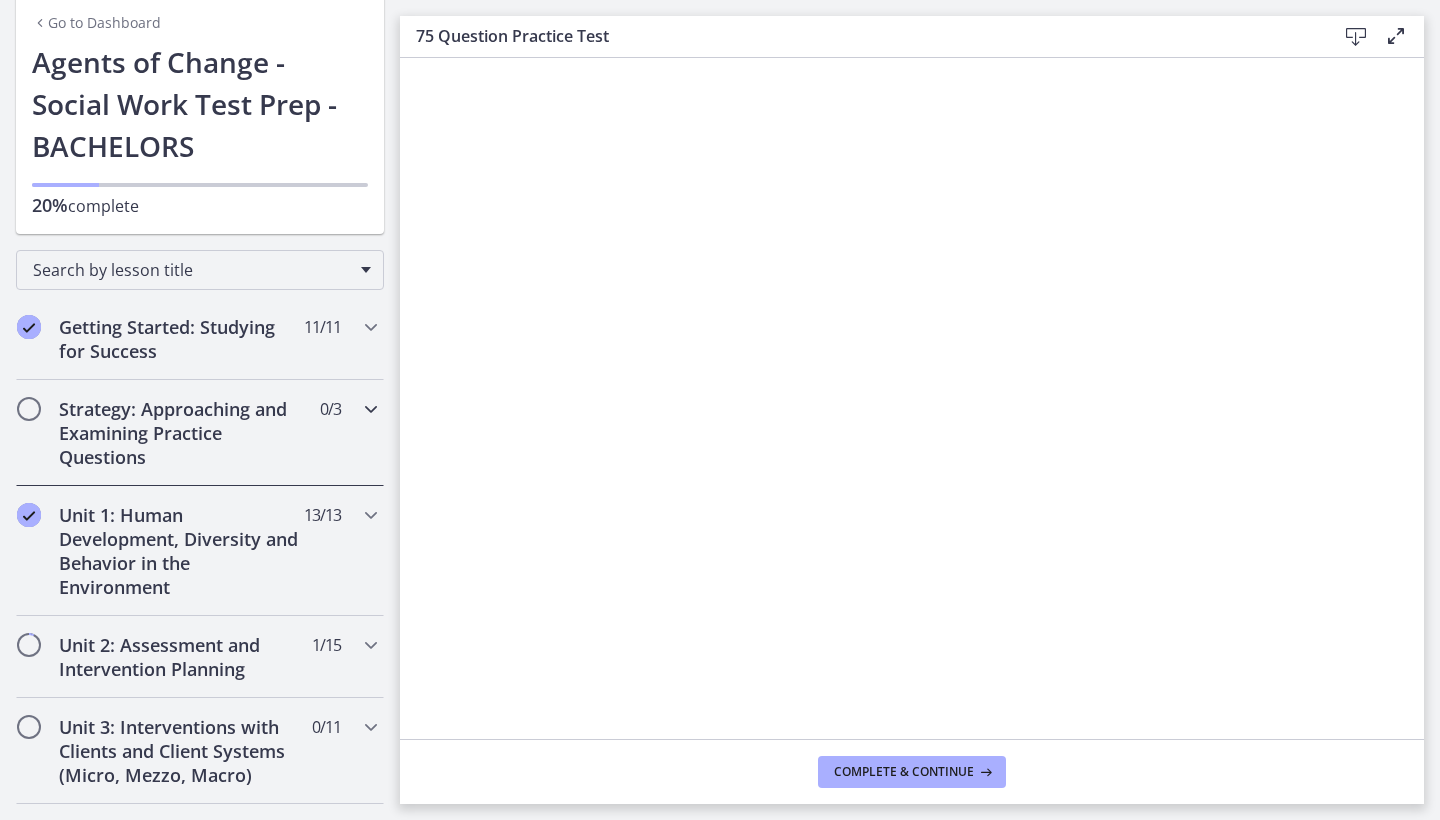 click on "Strategy: Approaching and Examining Practice Questions" at bounding box center [181, 433] 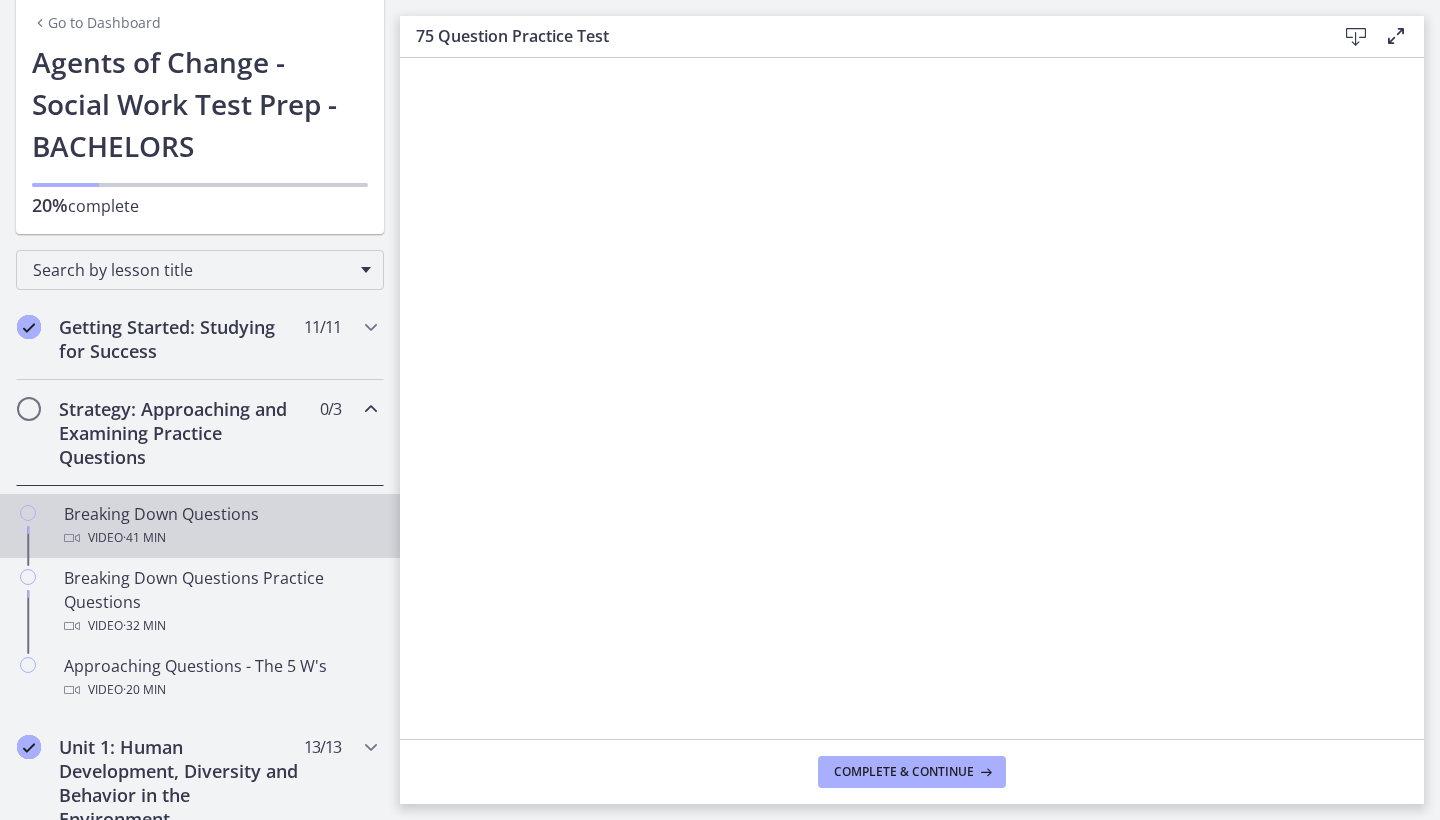 click on "Breaking Down Questions
Video
·  41 min" at bounding box center (220, 526) 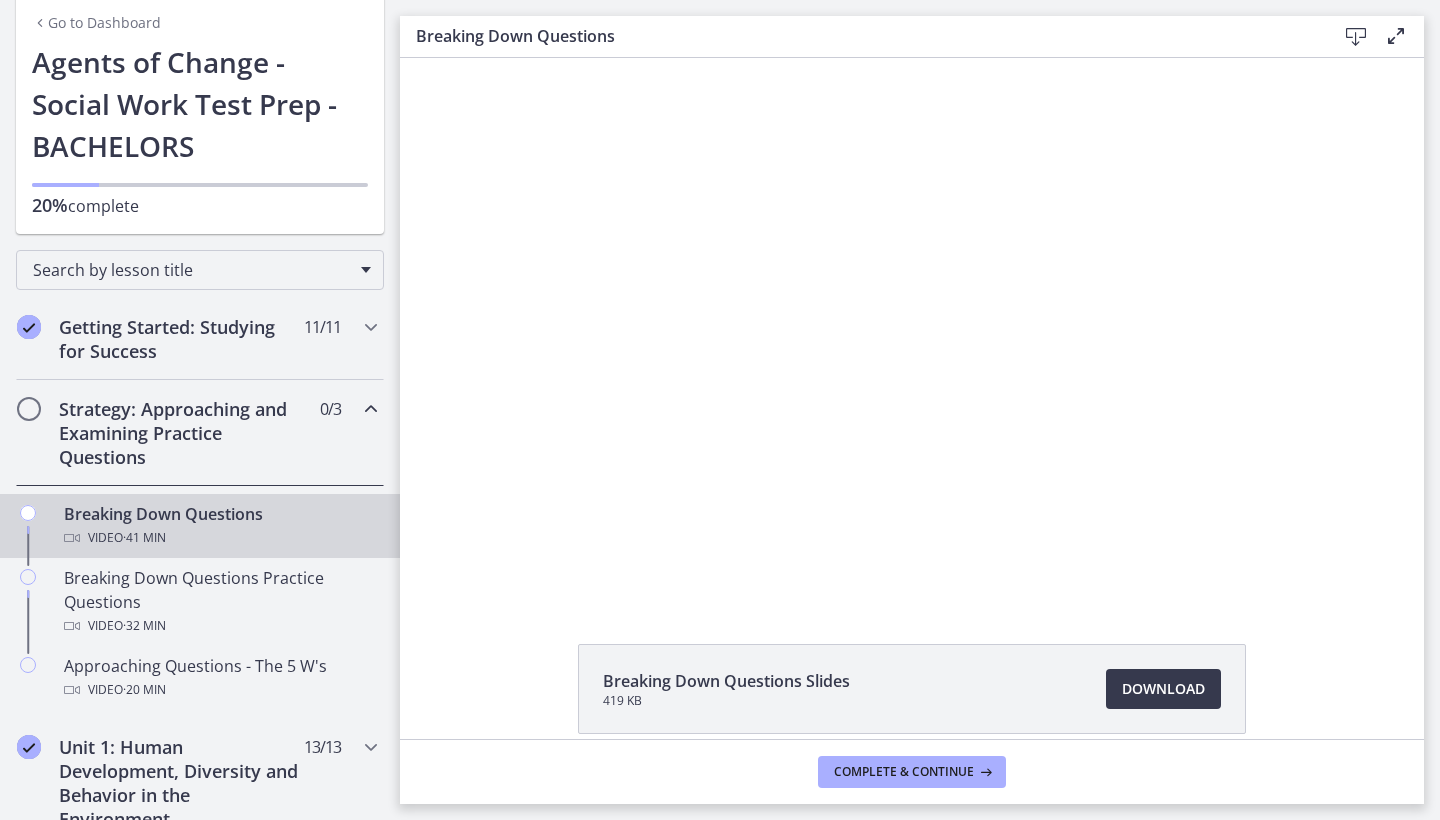 scroll, scrollTop: 0, scrollLeft: 0, axis: both 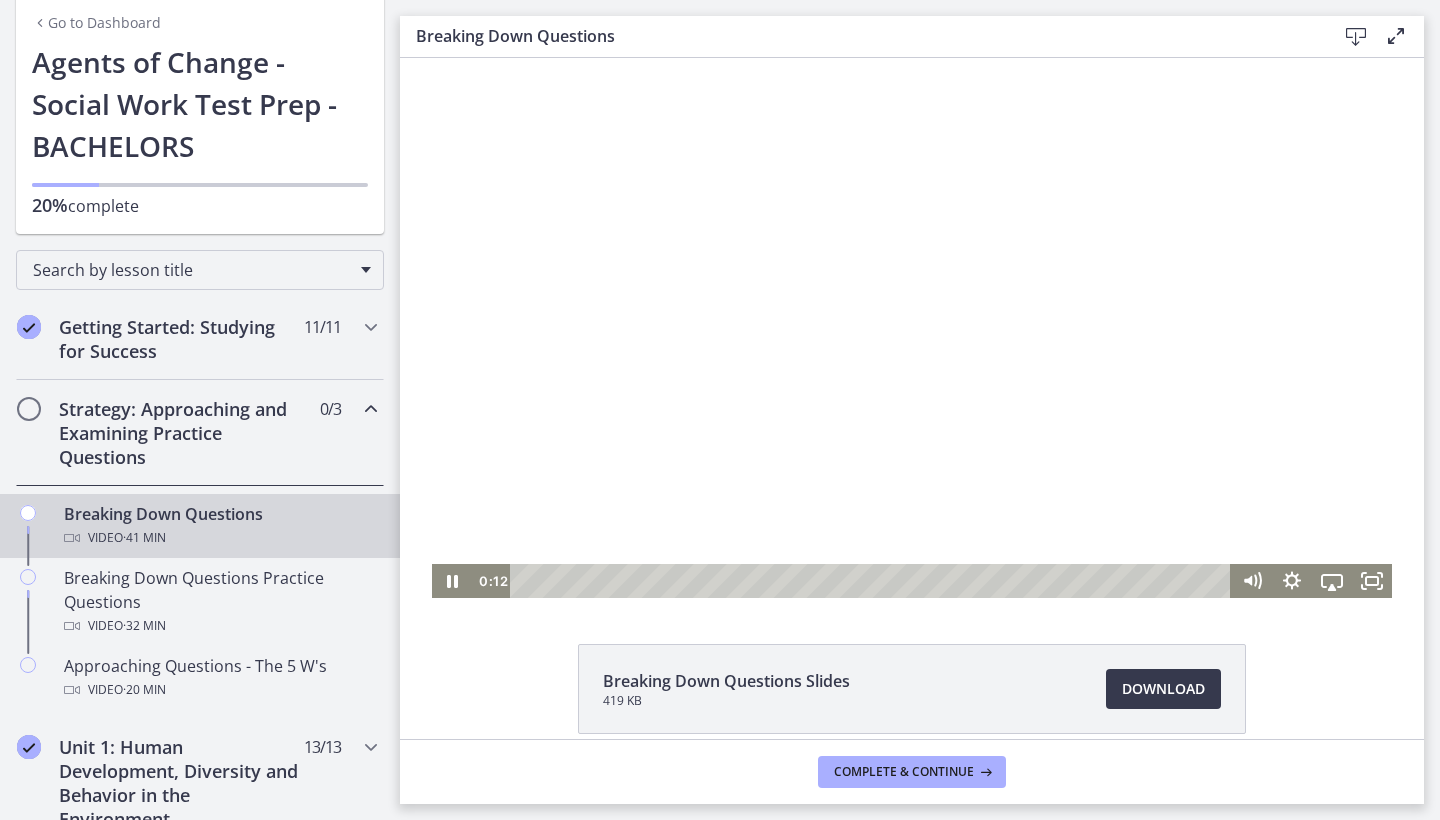 click at bounding box center (912, 328) 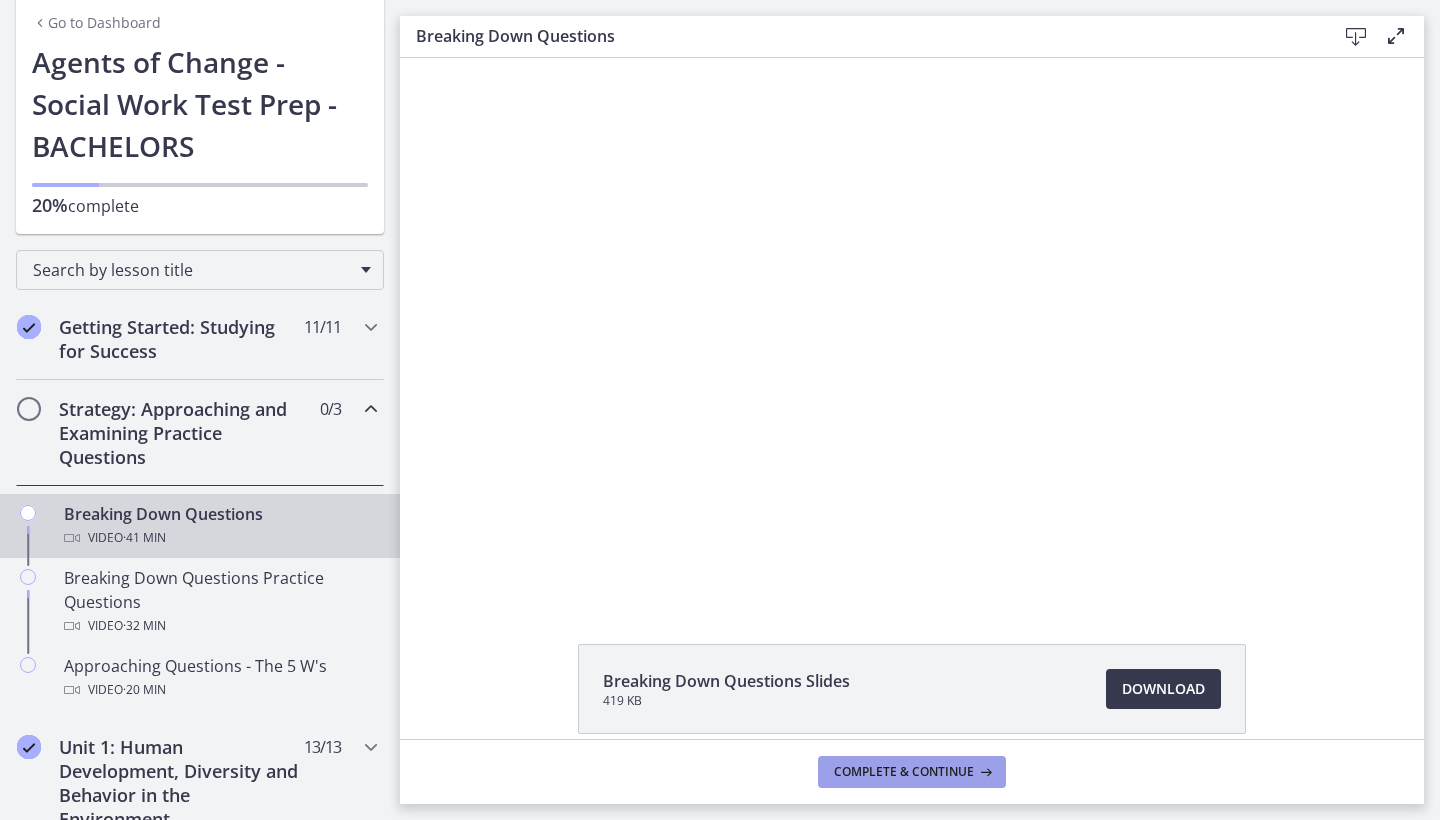 click on "Complete & continue" at bounding box center [904, 772] 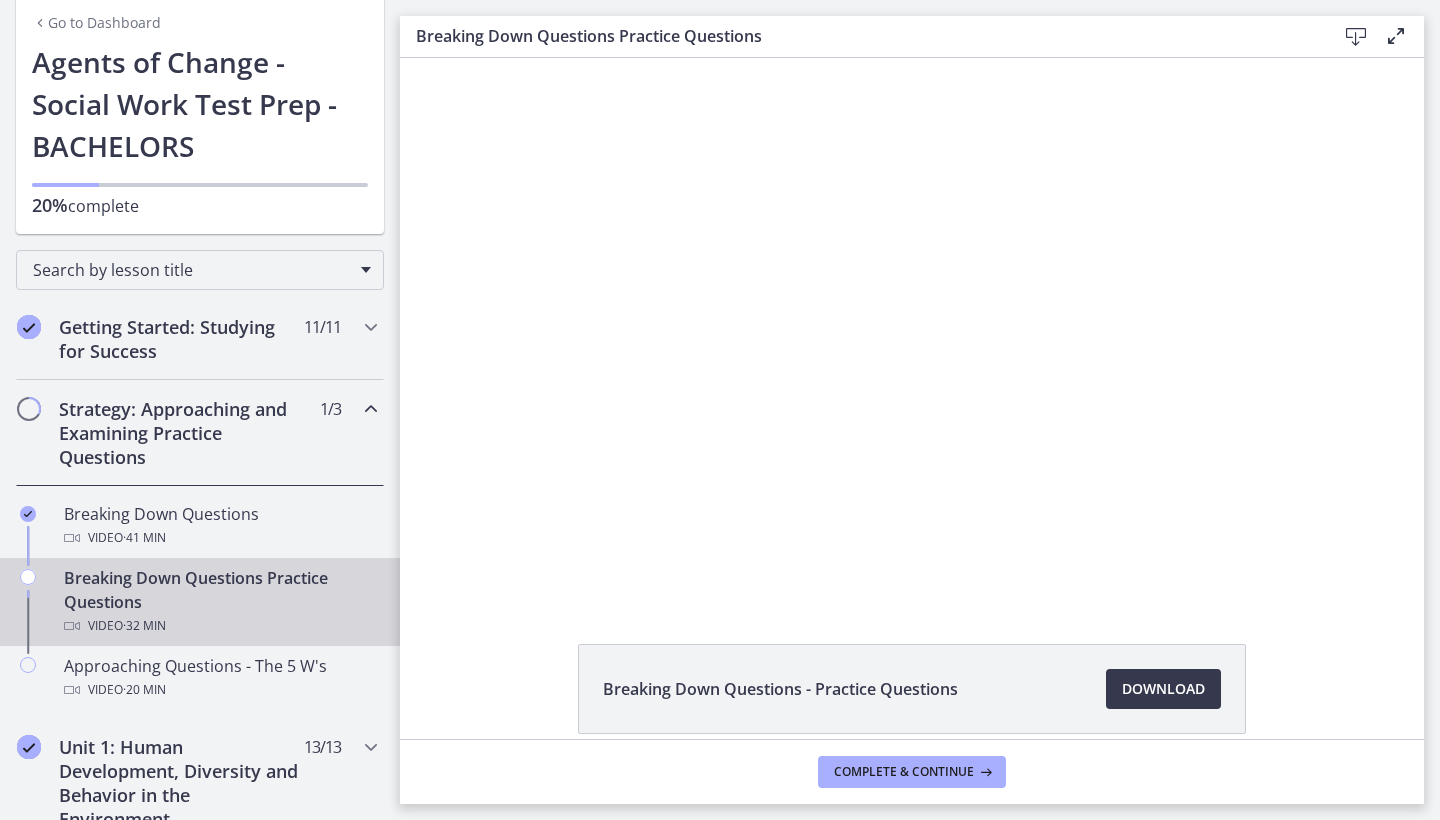 scroll, scrollTop: 0, scrollLeft: 0, axis: both 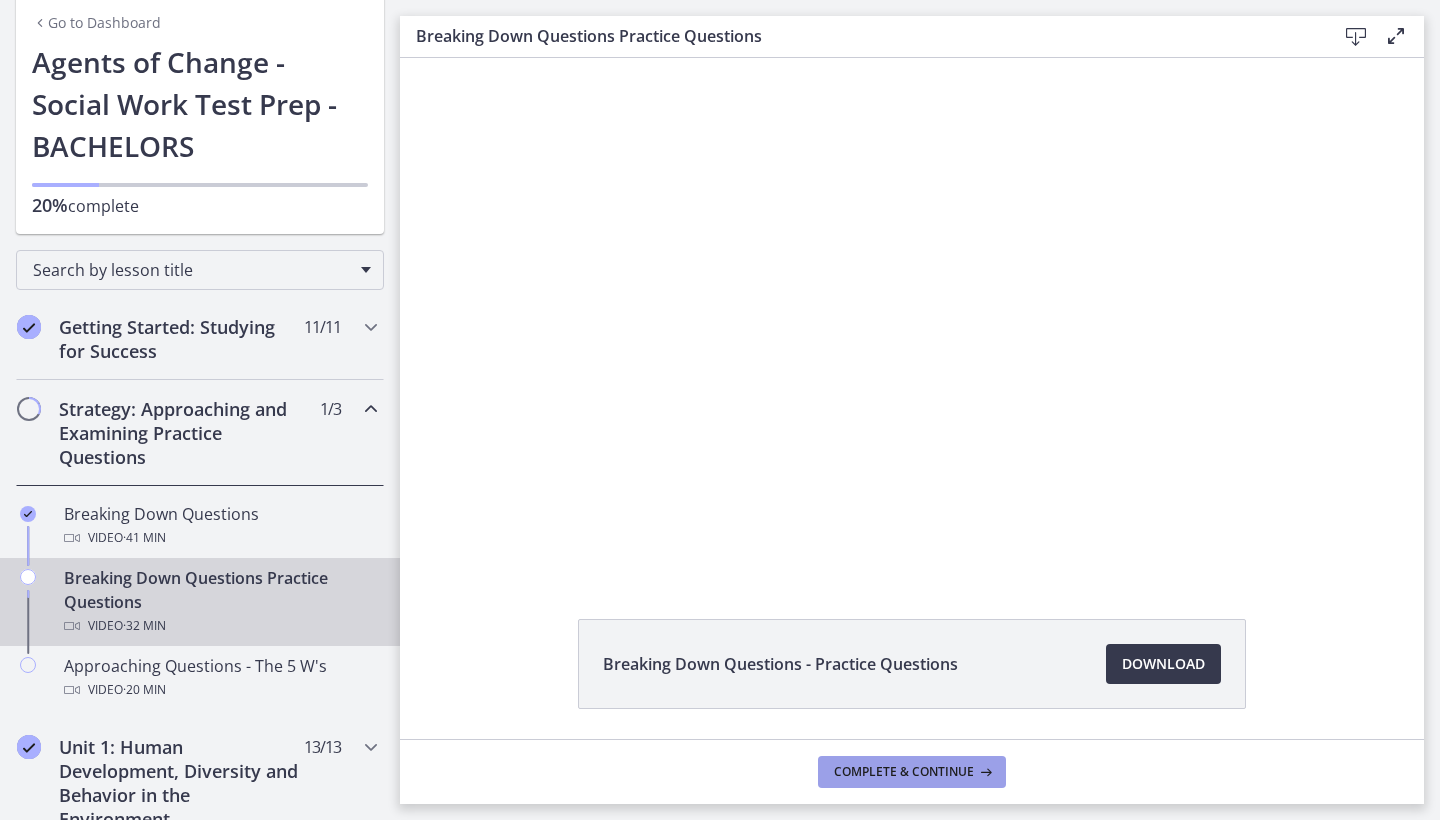 click on "Complete & continue" at bounding box center [912, 772] 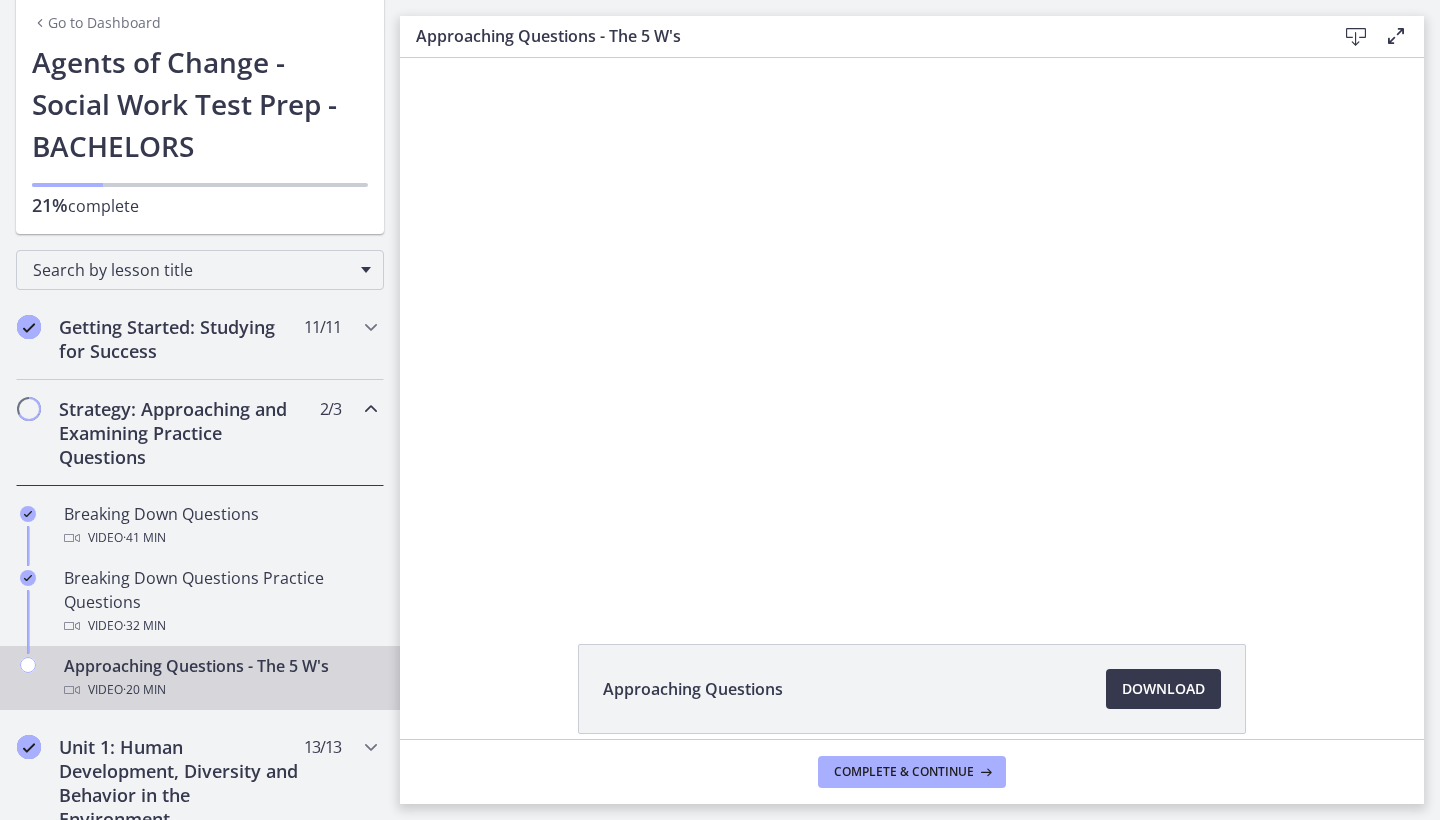 scroll, scrollTop: 0, scrollLeft: 0, axis: both 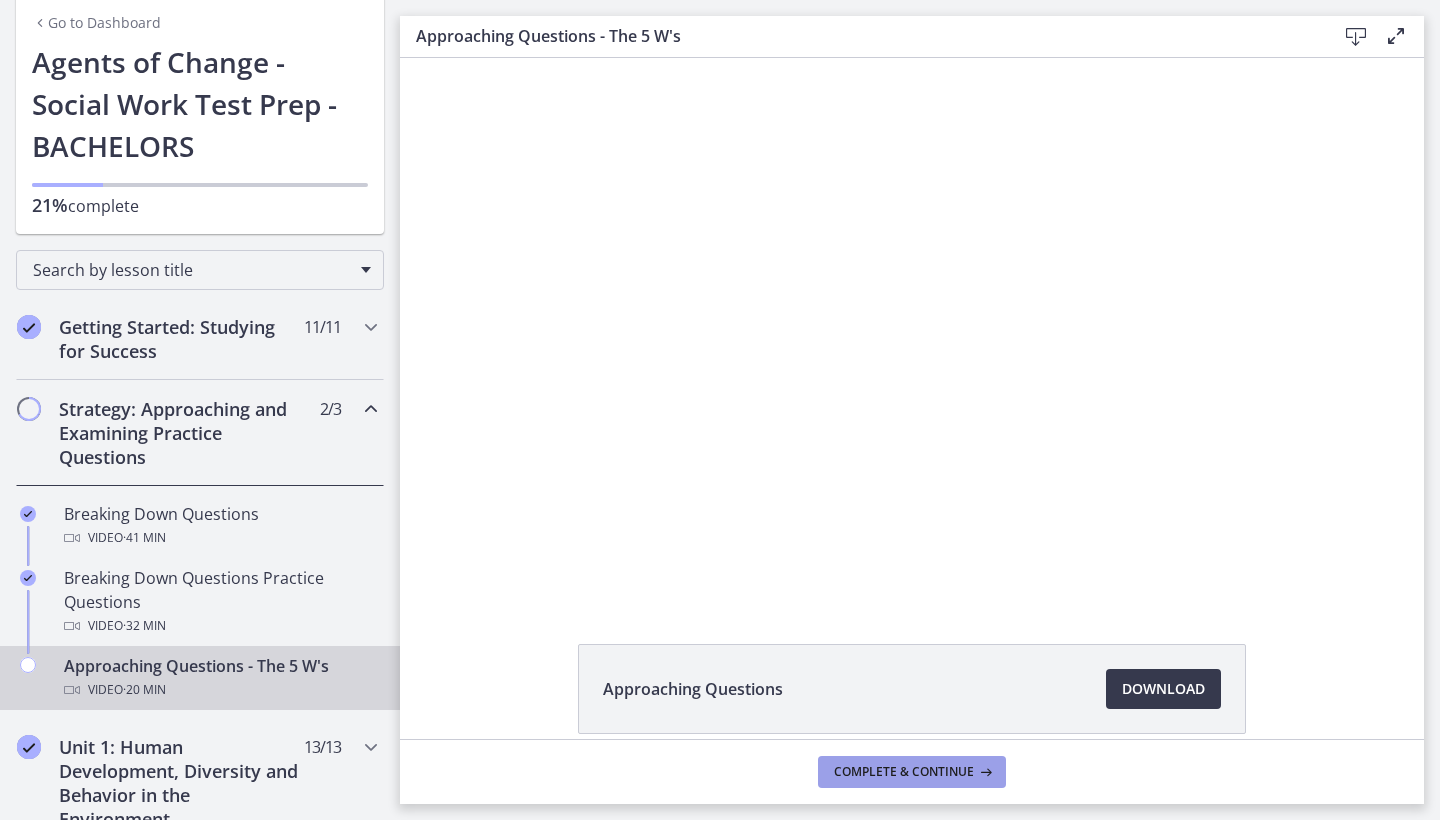 click on "Complete & continue" at bounding box center (904, 772) 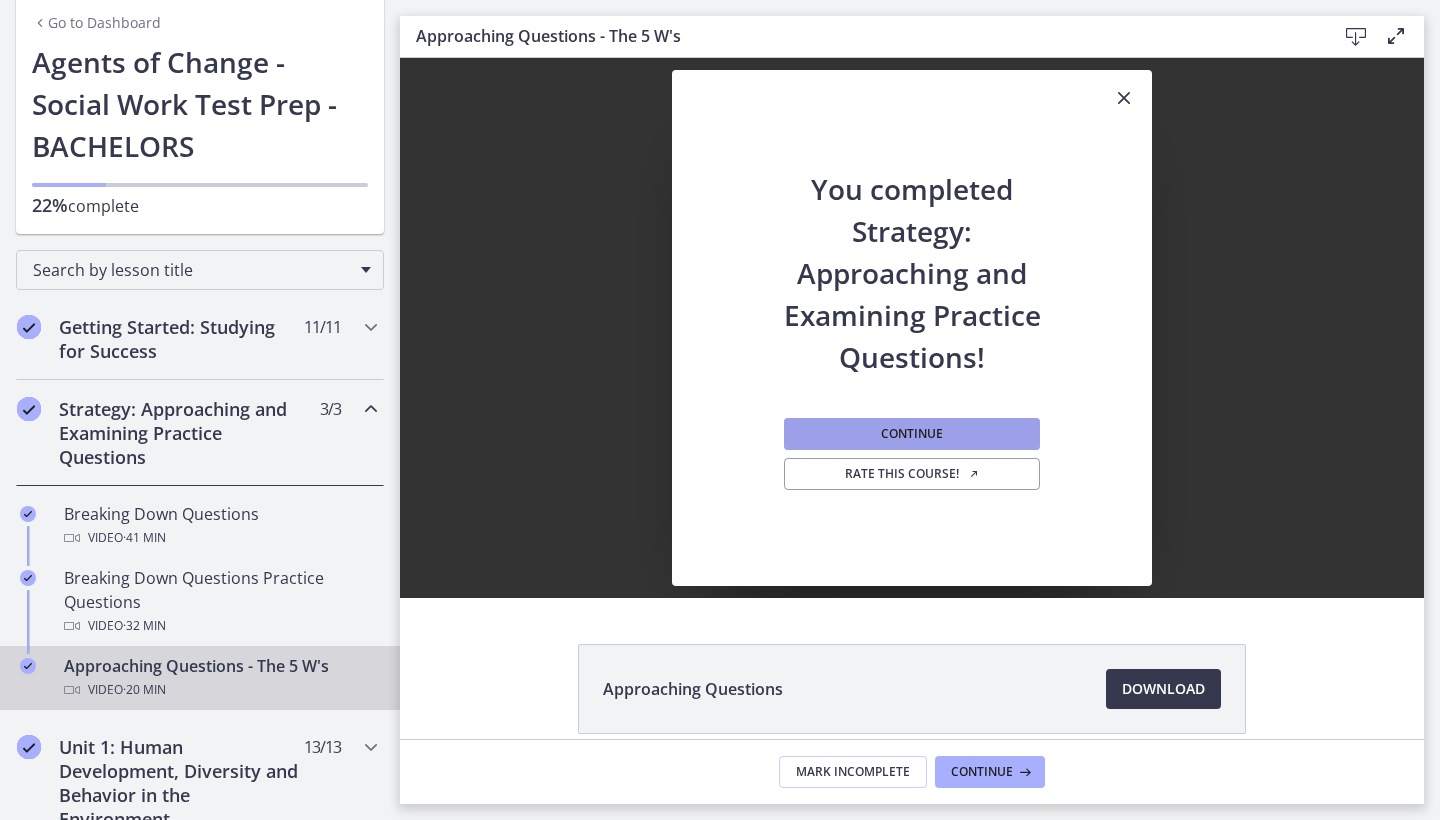 click on "Continue" at bounding box center (912, 434) 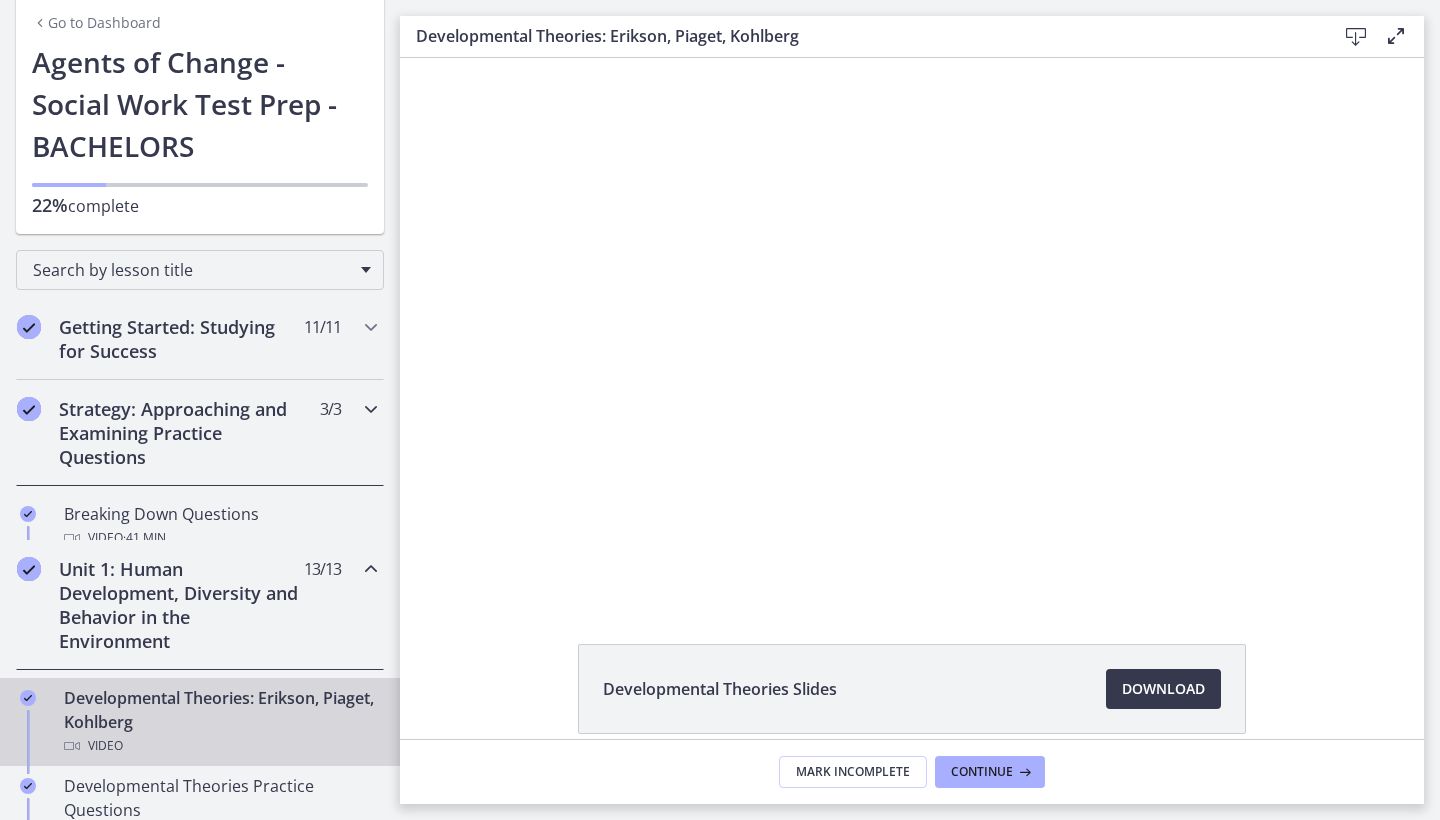 scroll, scrollTop: 0, scrollLeft: 0, axis: both 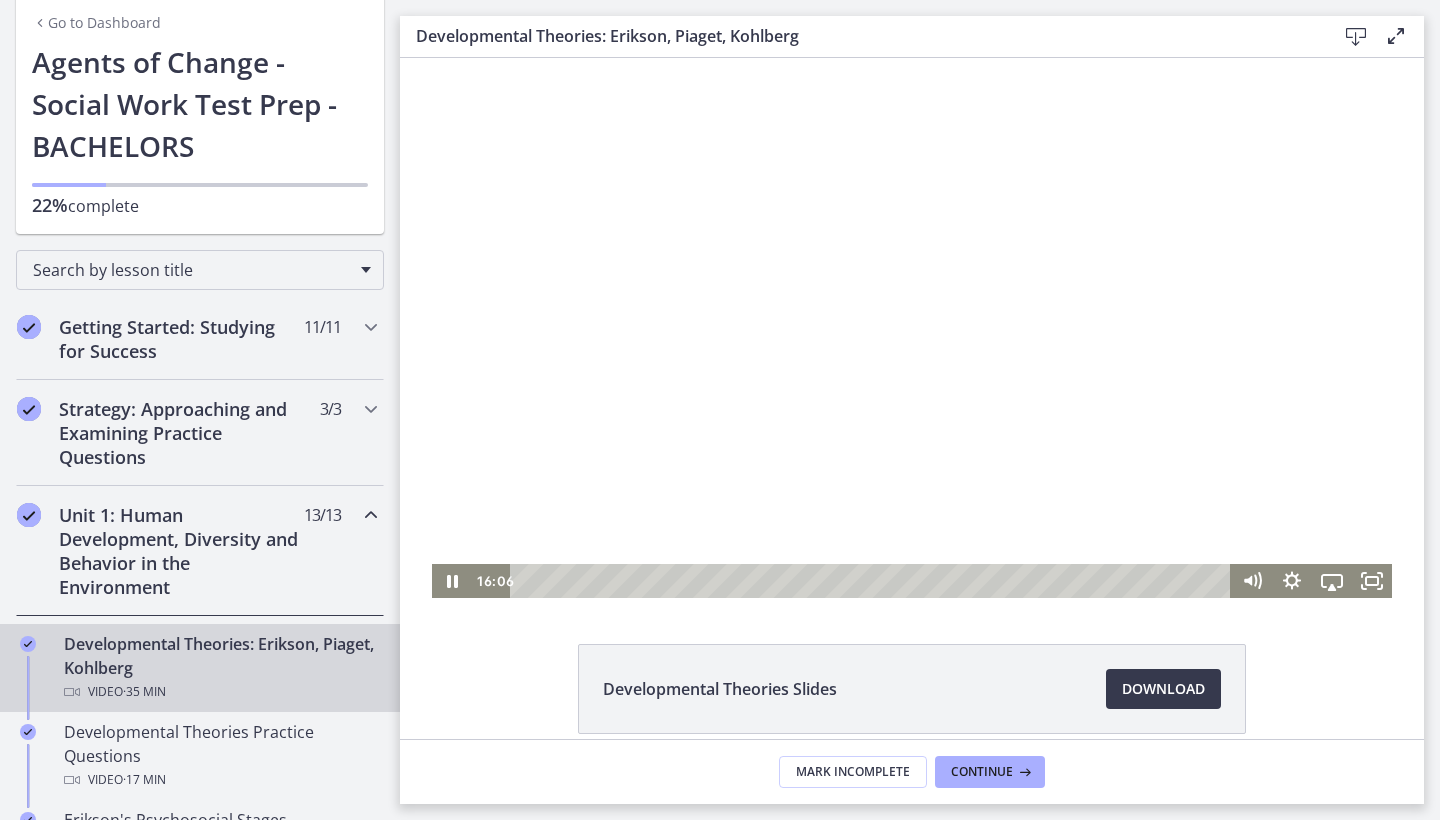 click at bounding box center [912, 328] 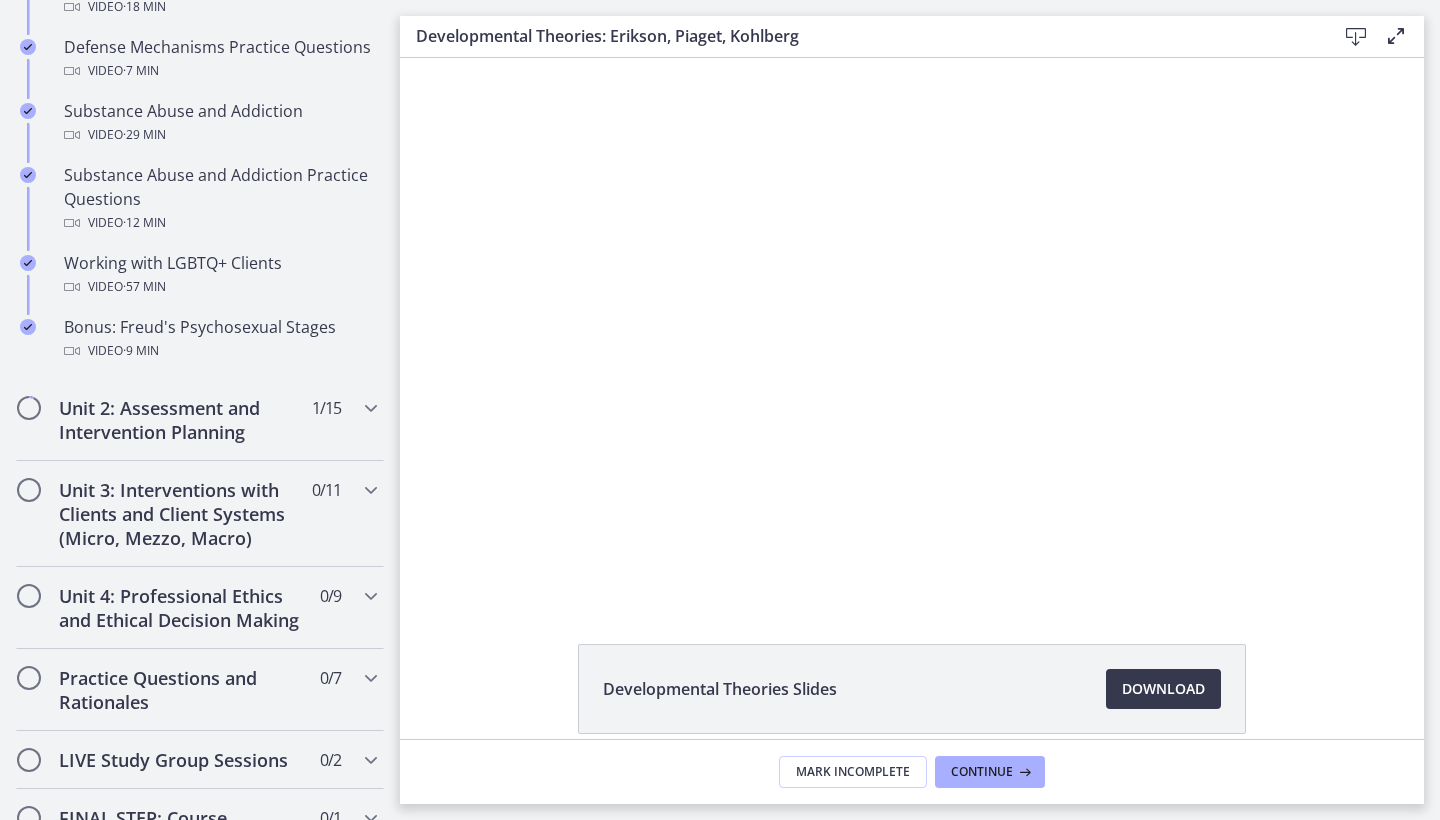 scroll, scrollTop: 1273, scrollLeft: 0, axis: vertical 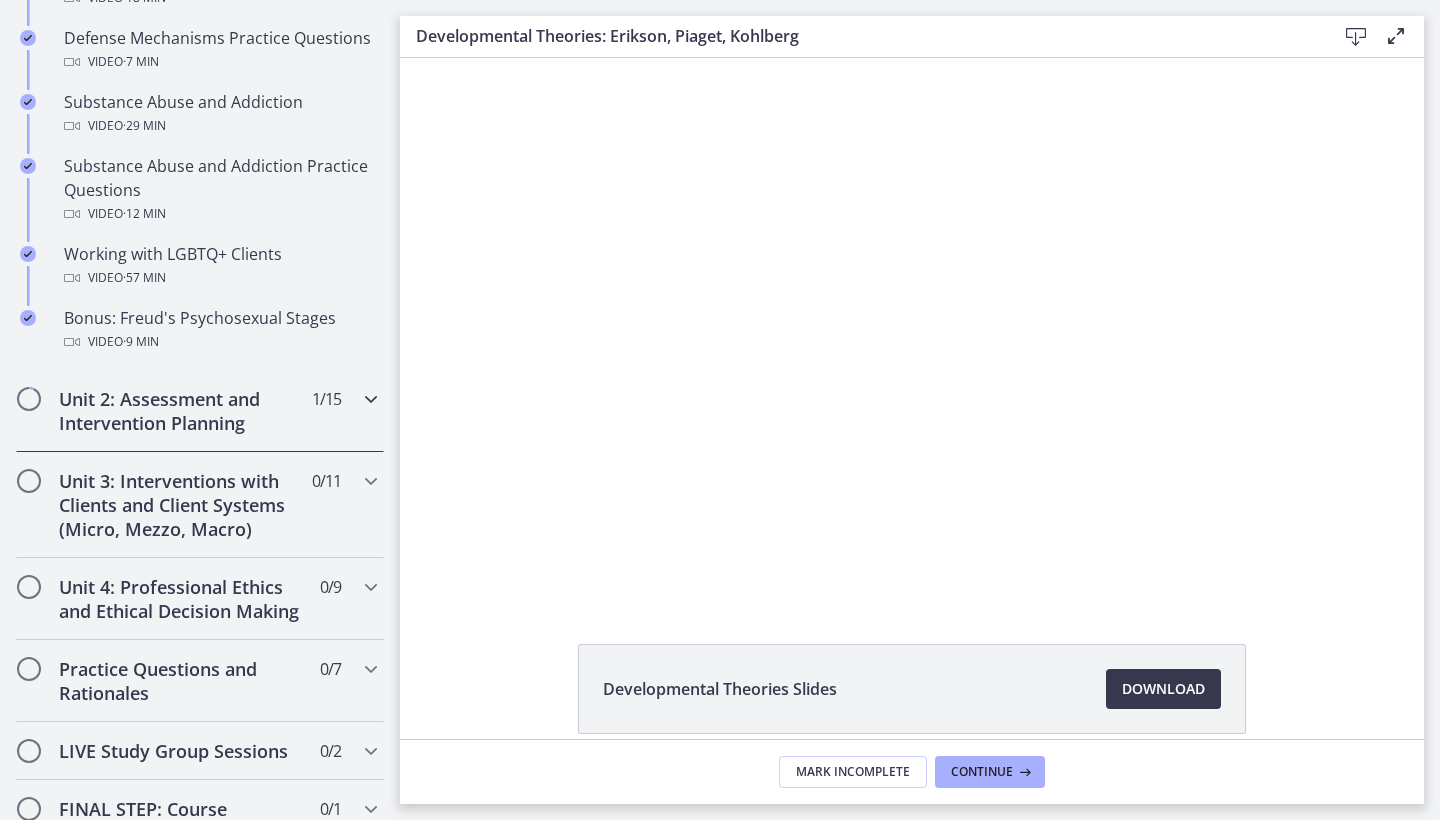 click on "Unit 2: Assessment and Intervention Planning" at bounding box center (181, 411) 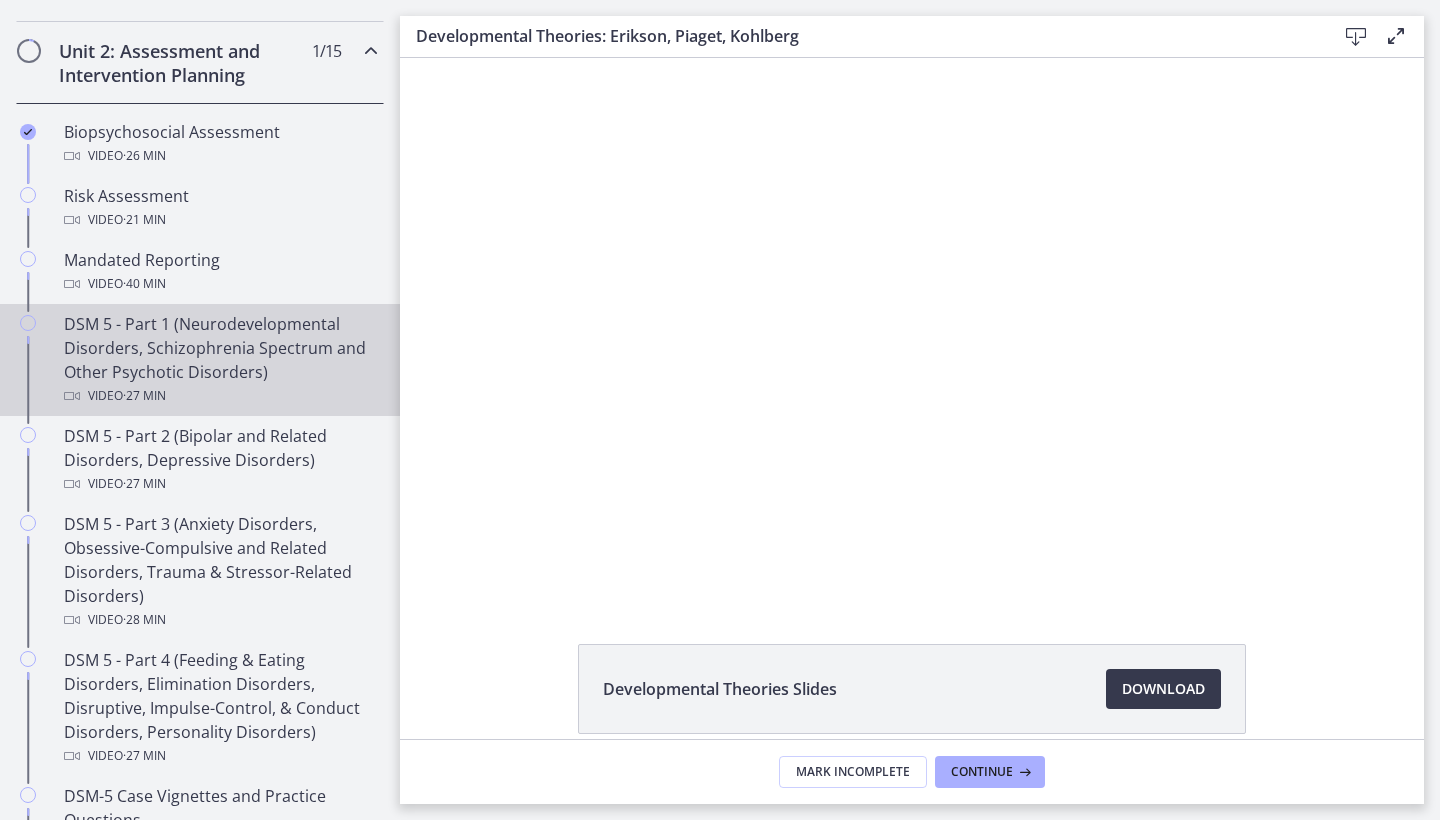 scroll, scrollTop: 662, scrollLeft: 0, axis: vertical 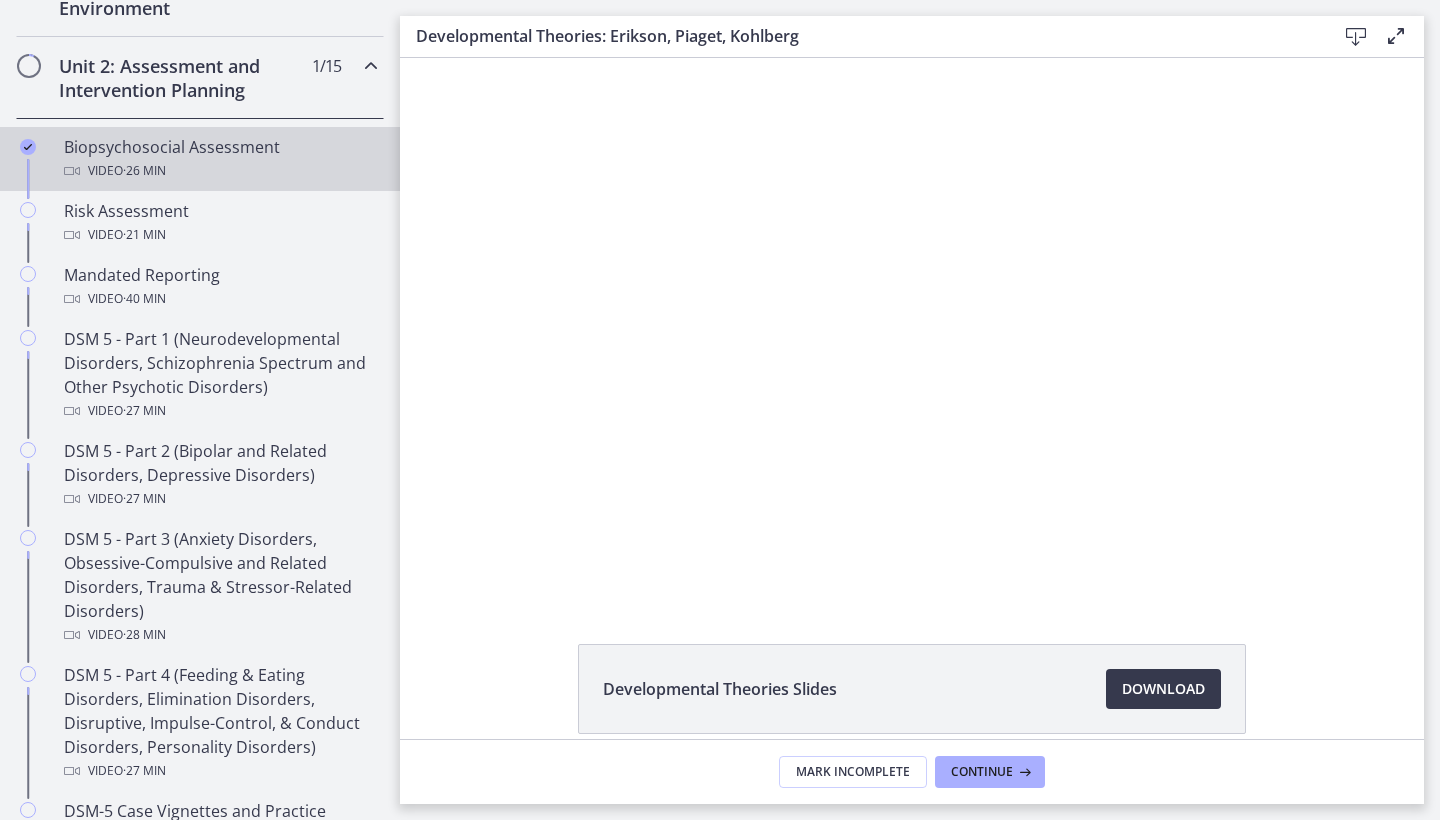 click on "Video
·  26 min" at bounding box center (220, 171) 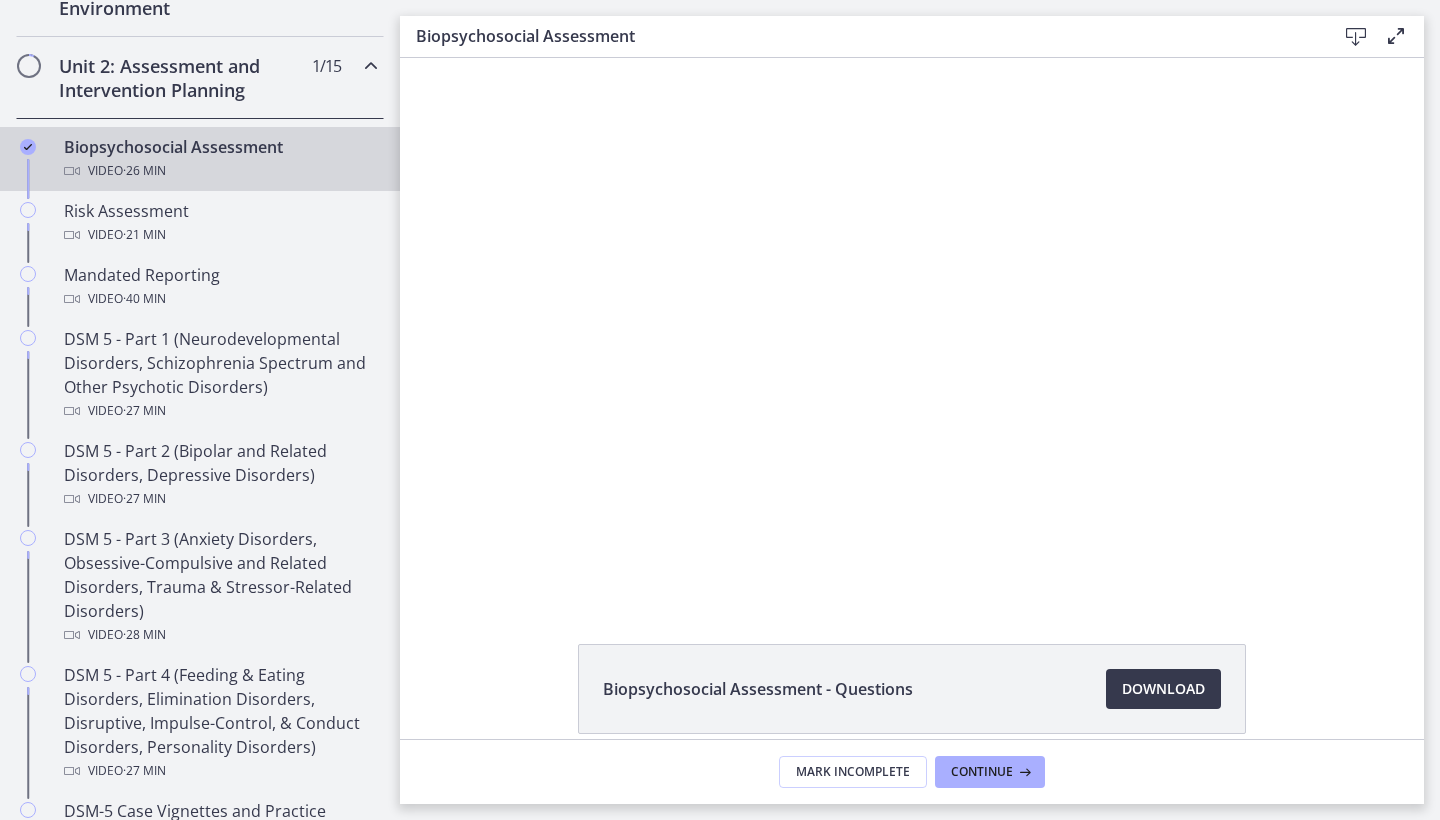 scroll, scrollTop: 0, scrollLeft: 0, axis: both 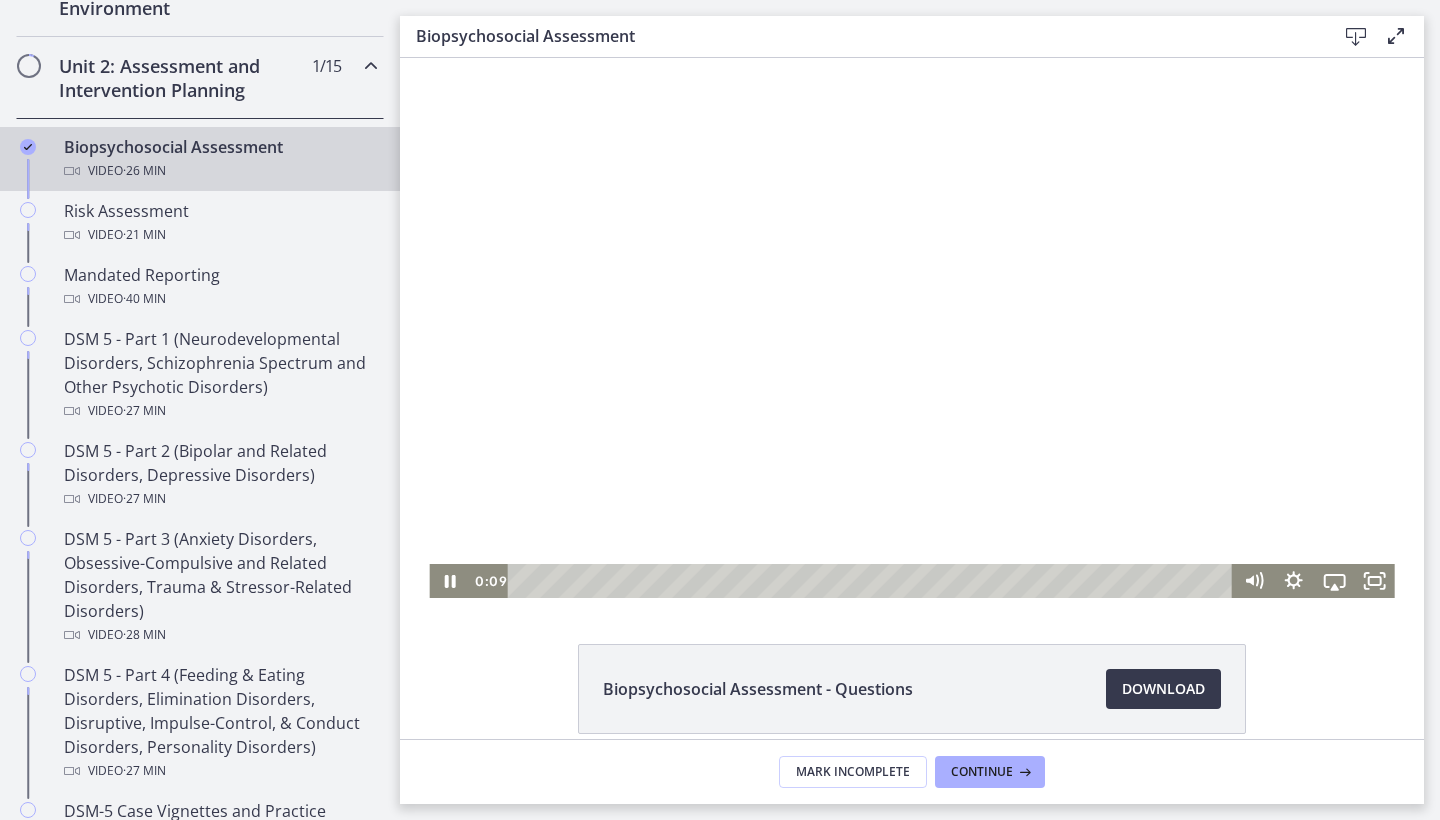 click at bounding box center (911, 328) 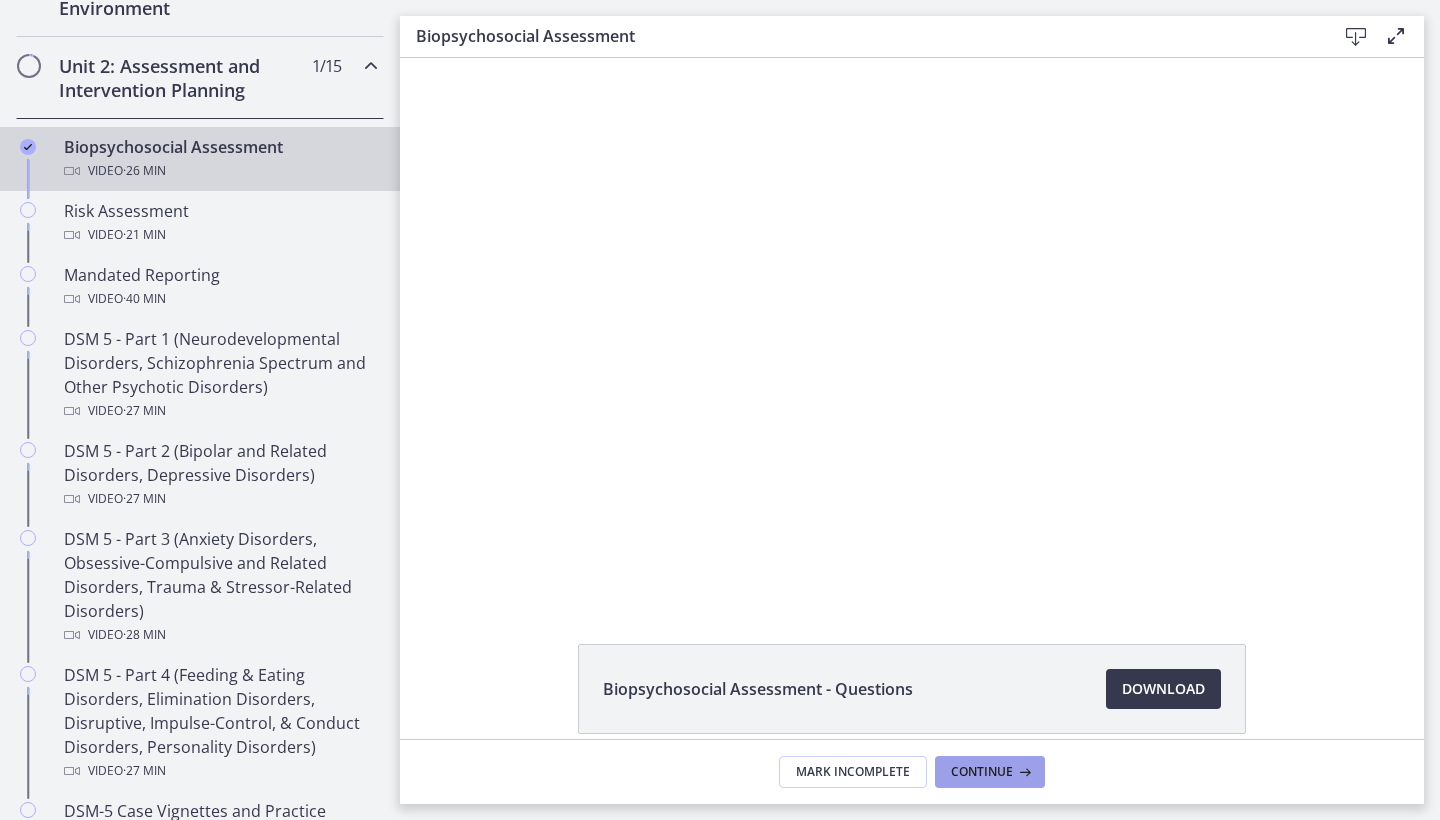 click on "Continue" at bounding box center (990, 772) 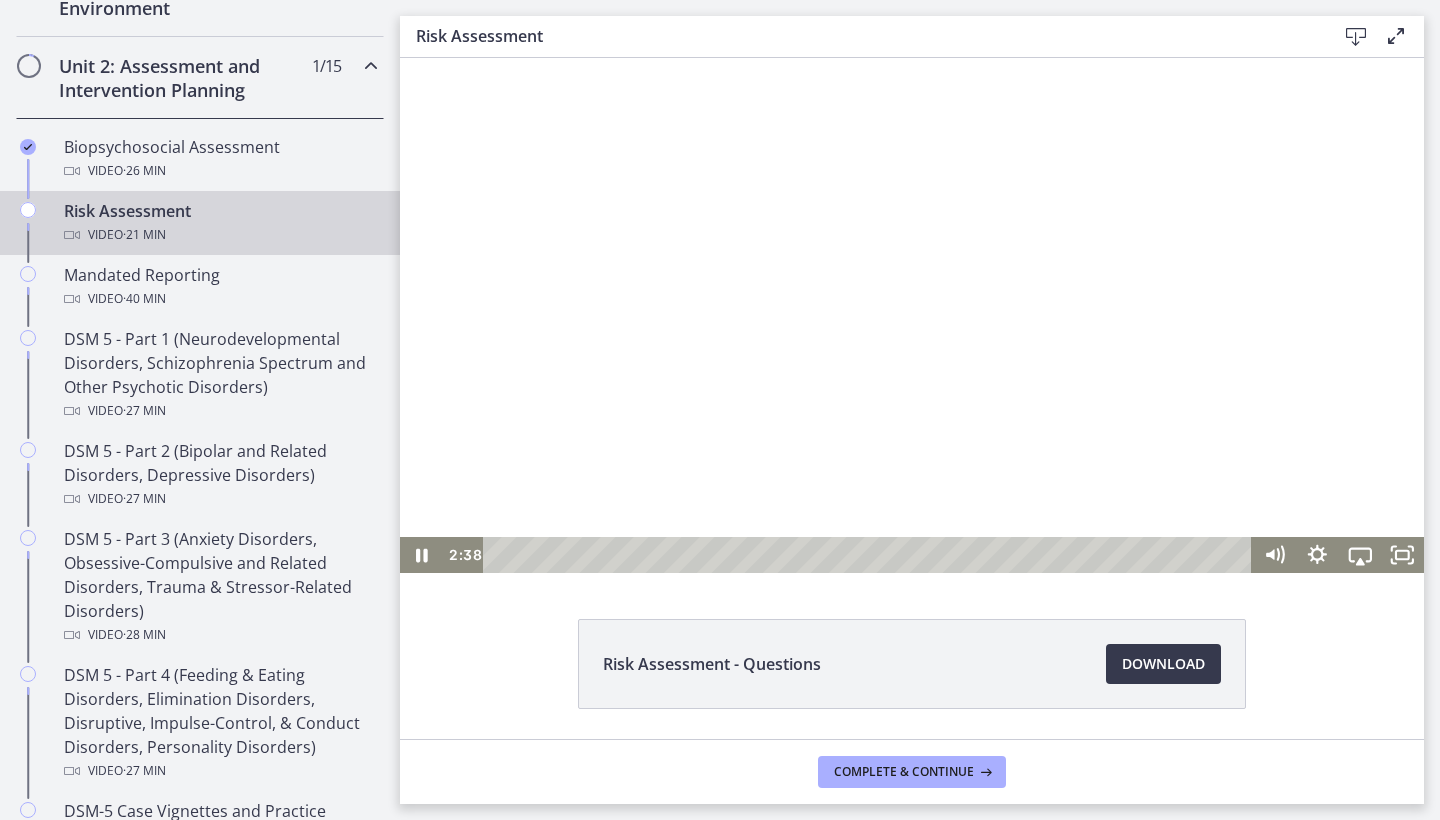 scroll, scrollTop: 0, scrollLeft: 0, axis: both 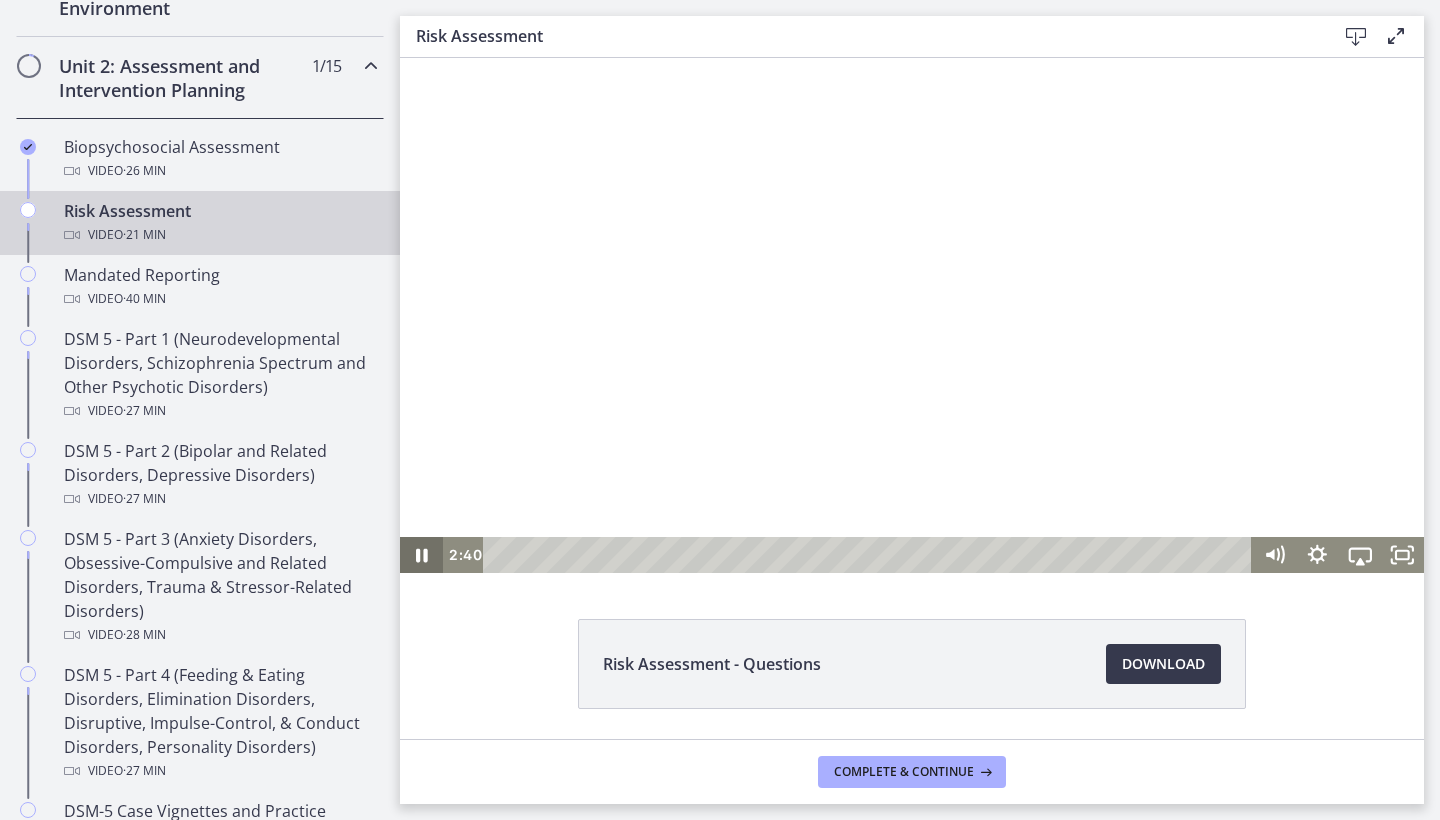 click 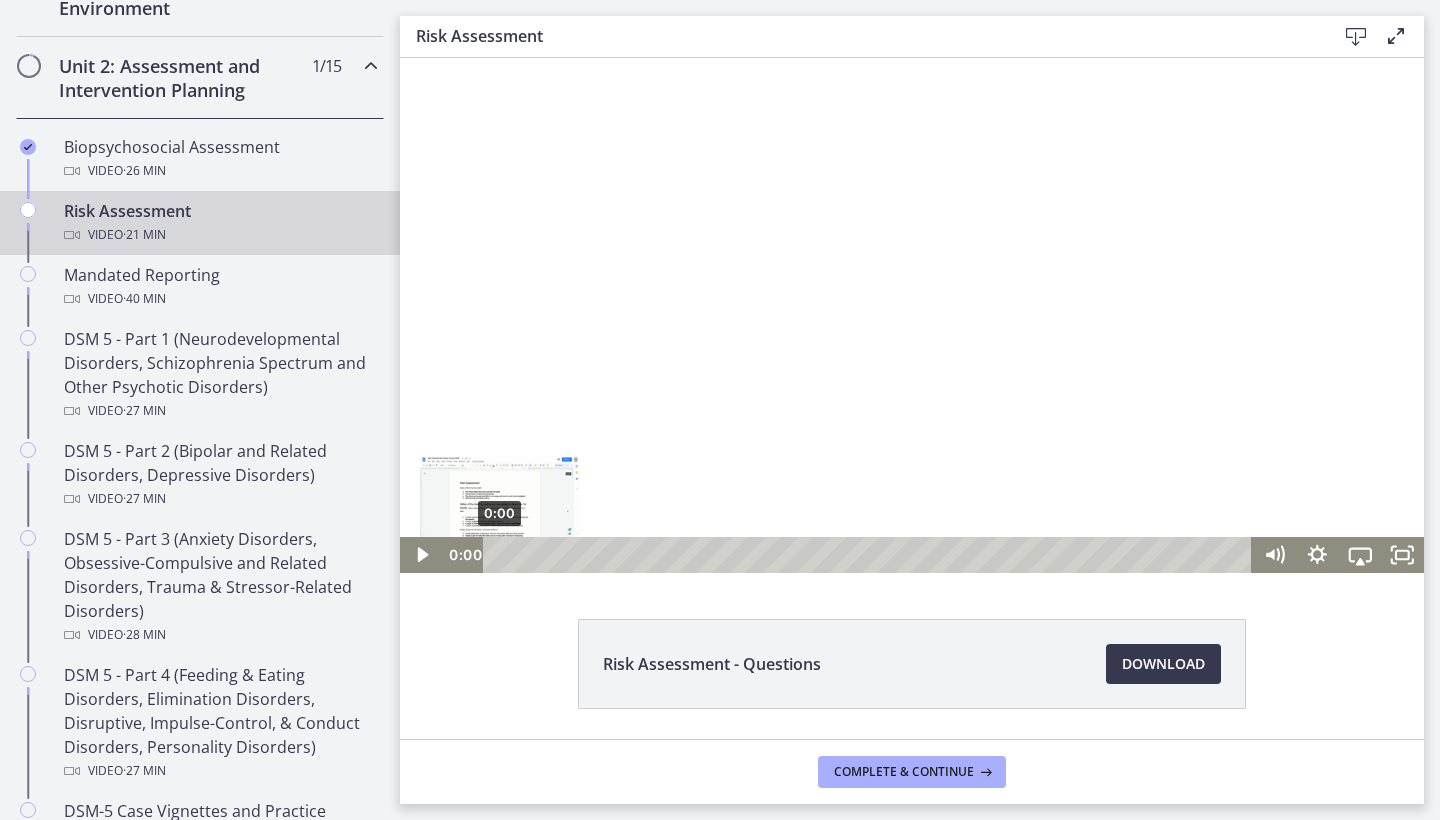 click on "0:00" at bounding box center (870, 555) 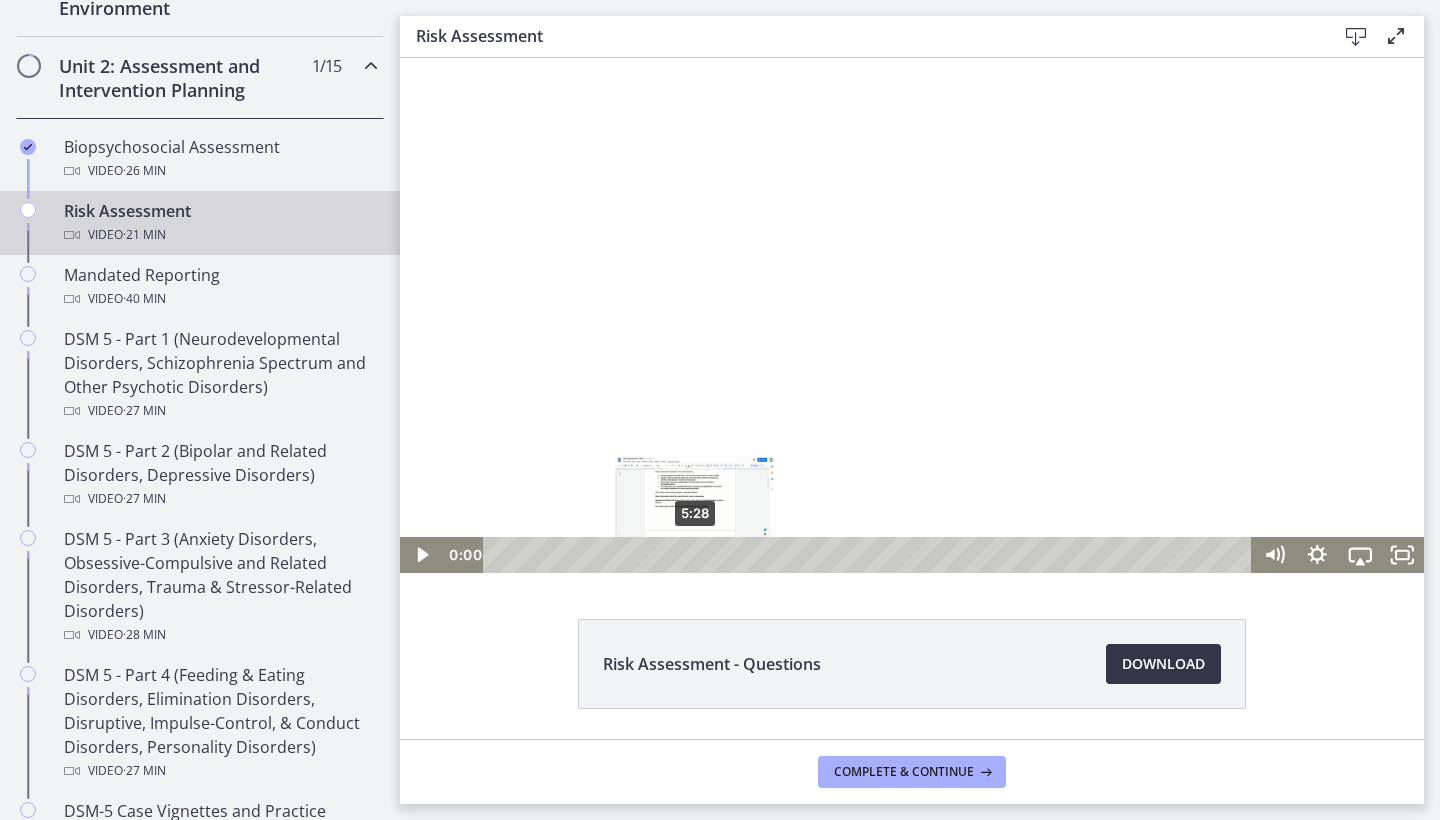 click on "Download
Opens in a new window" at bounding box center (1163, 664) 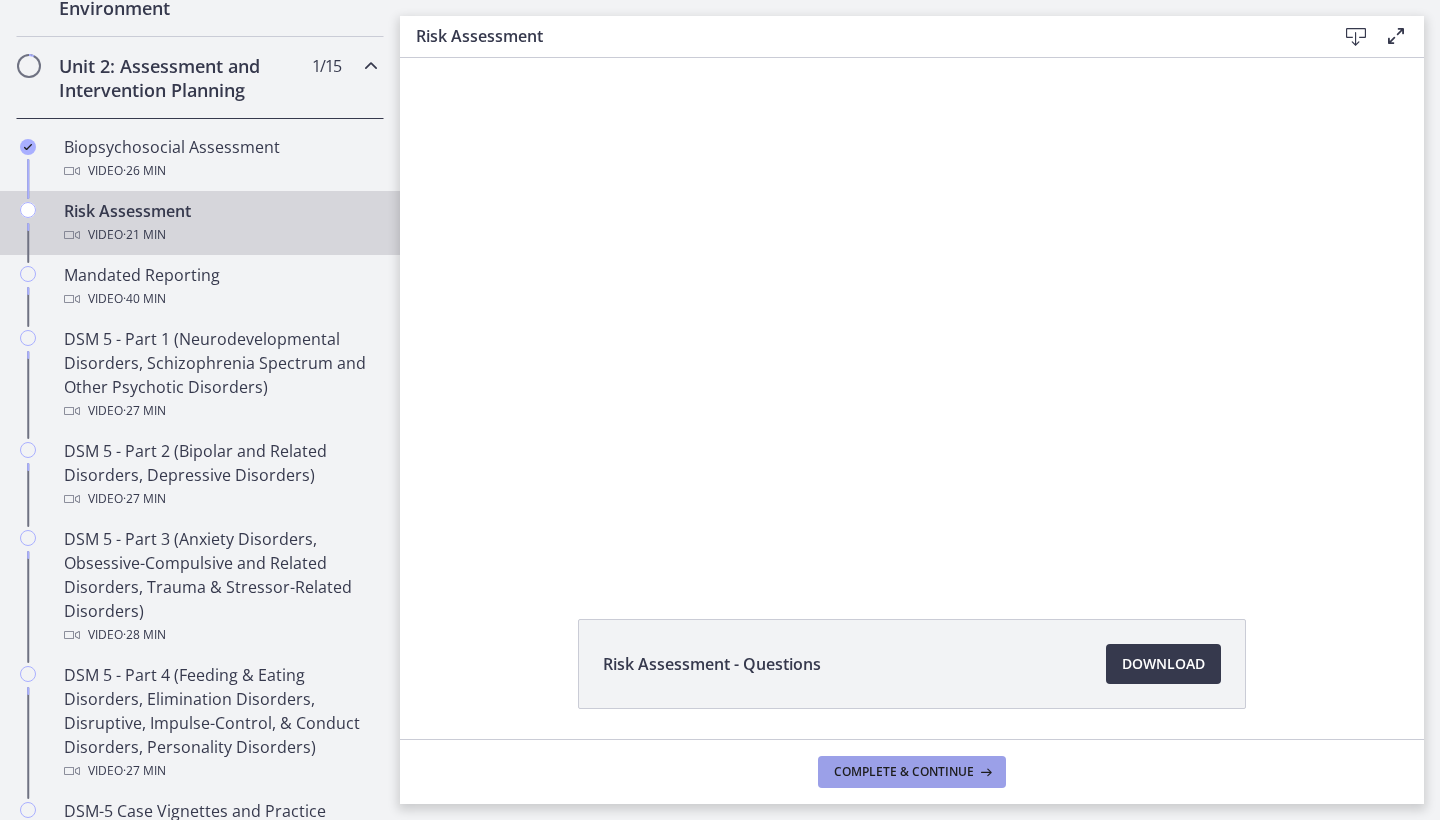click on "Complete & continue" at bounding box center (904, 772) 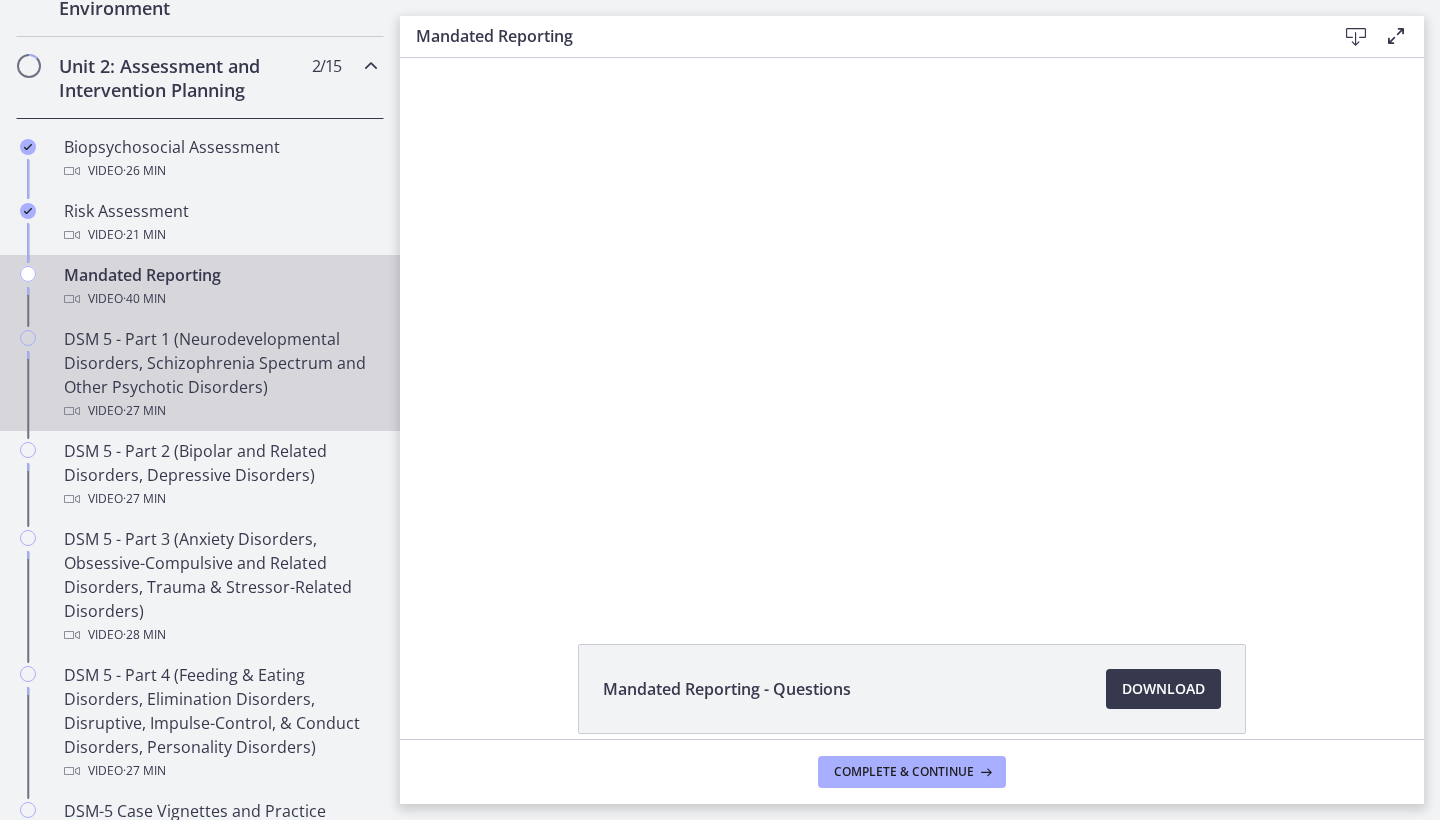 scroll, scrollTop: 0, scrollLeft: 0, axis: both 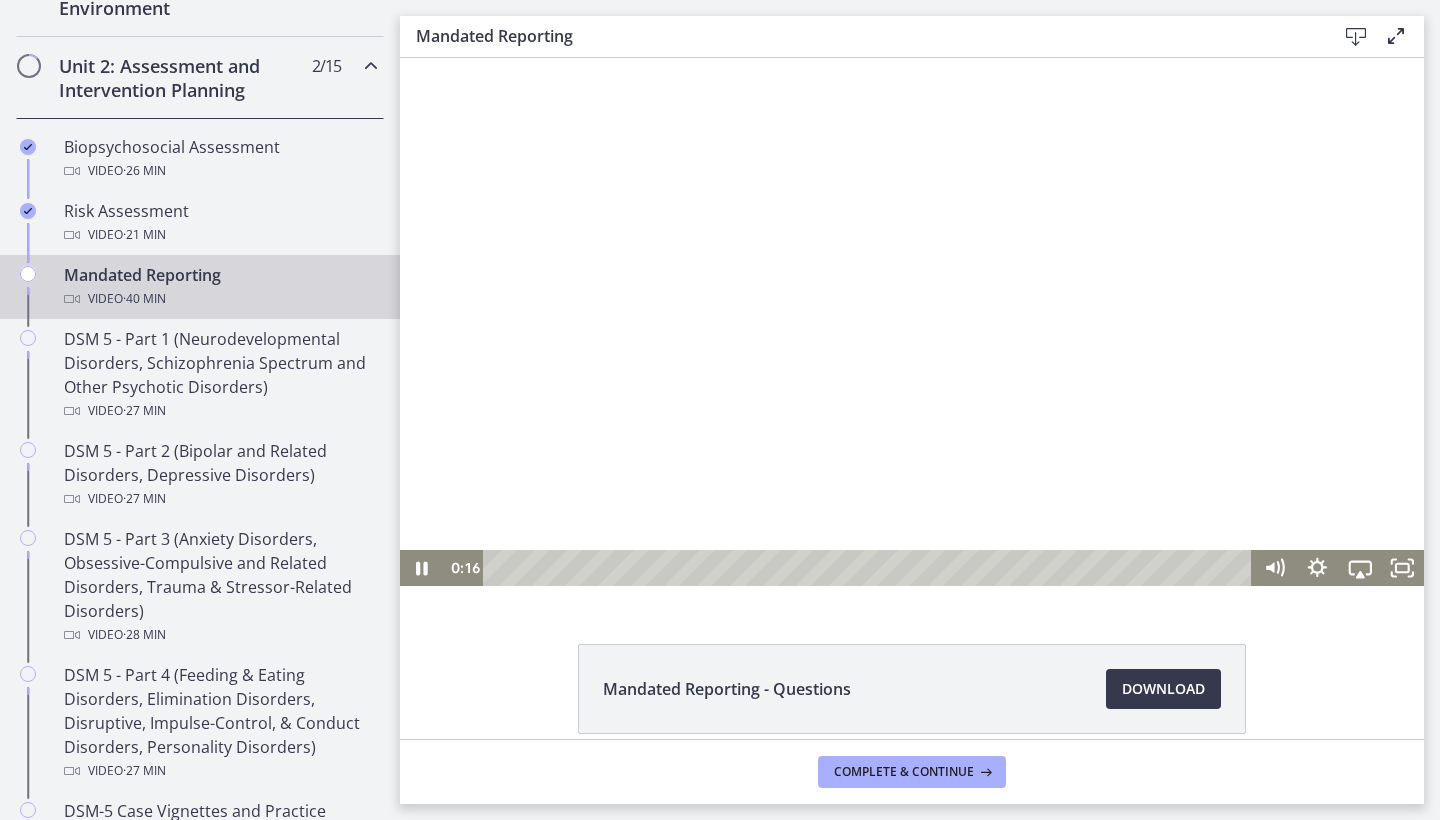 click at bounding box center [912, 327] 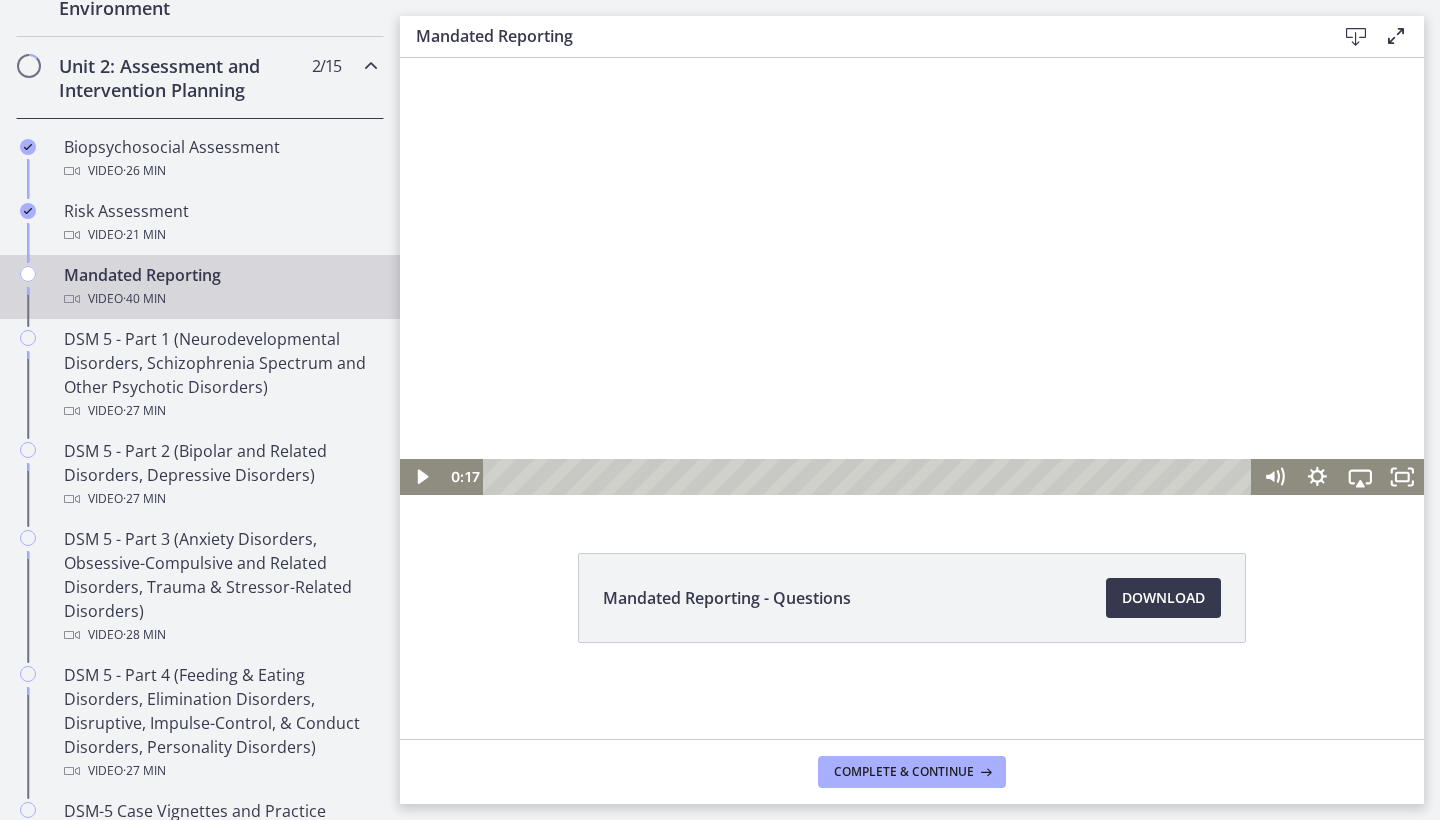 scroll, scrollTop: 9, scrollLeft: 0, axis: vertical 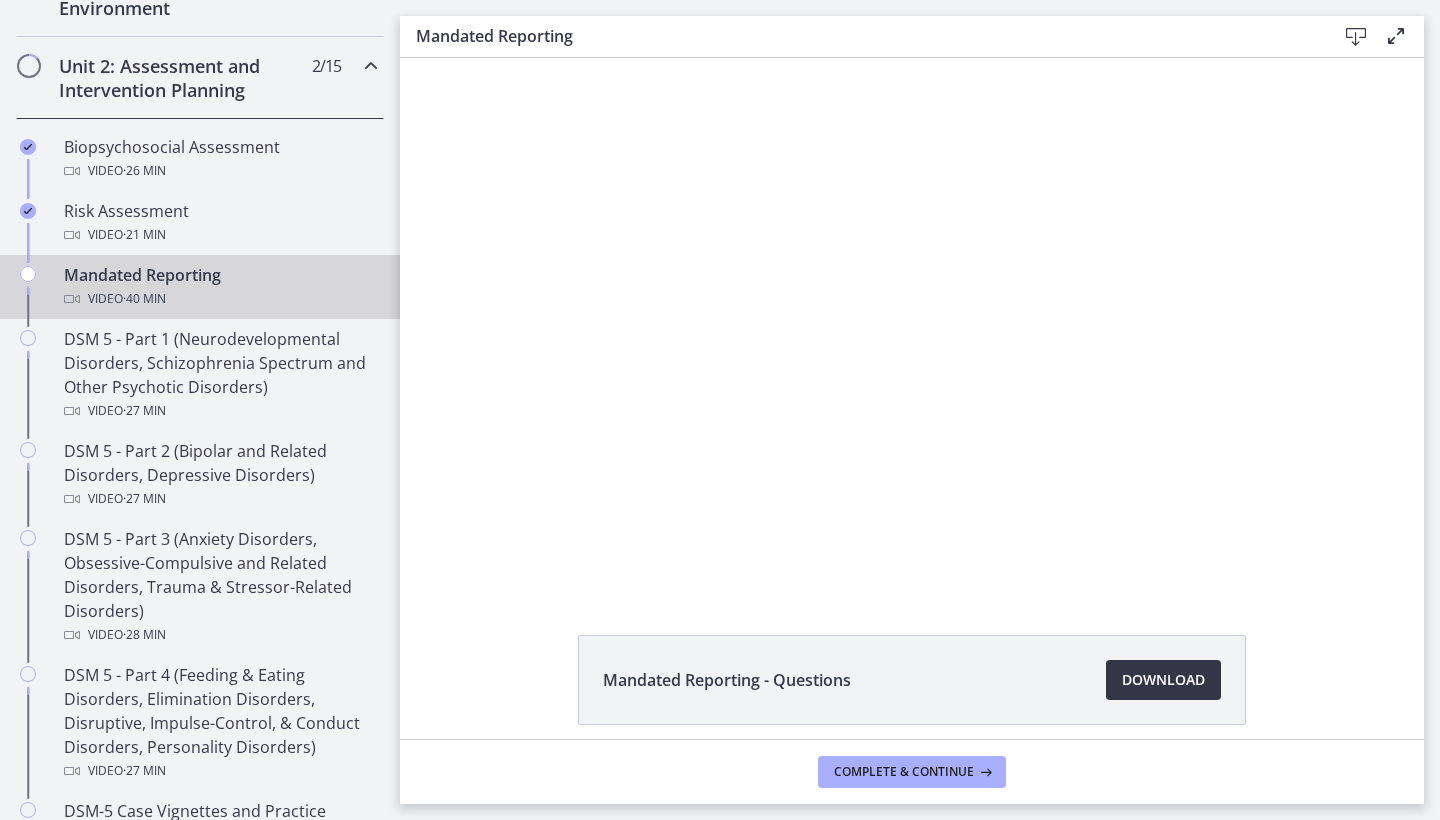 click on "Download
Opens in a new window" at bounding box center [1163, 680] 